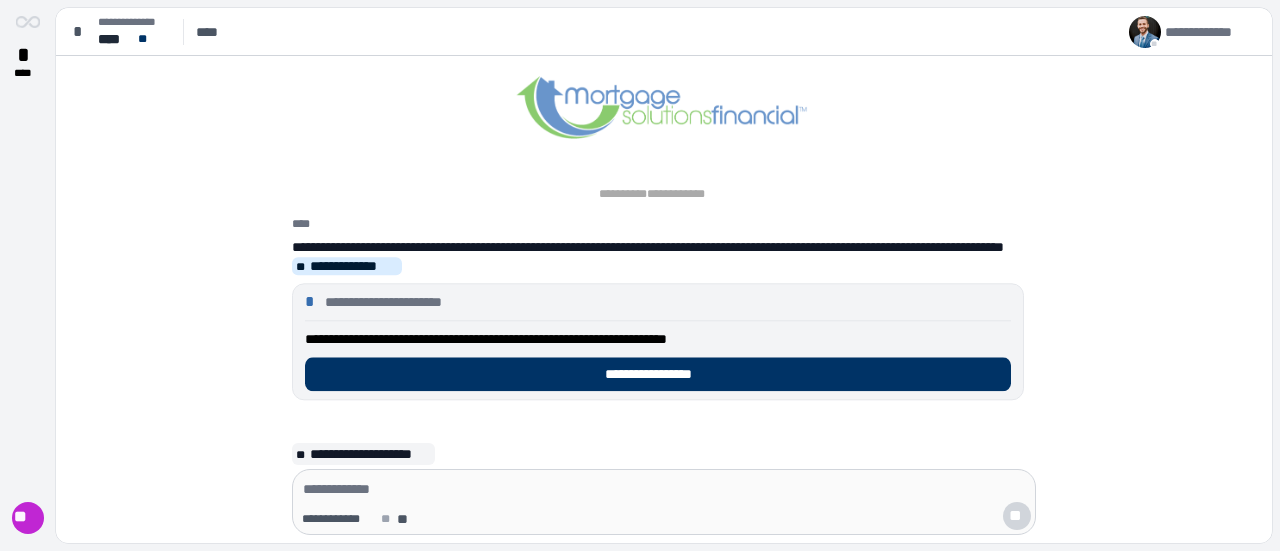 scroll, scrollTop: 0, scrollLeft: 0, axis: both 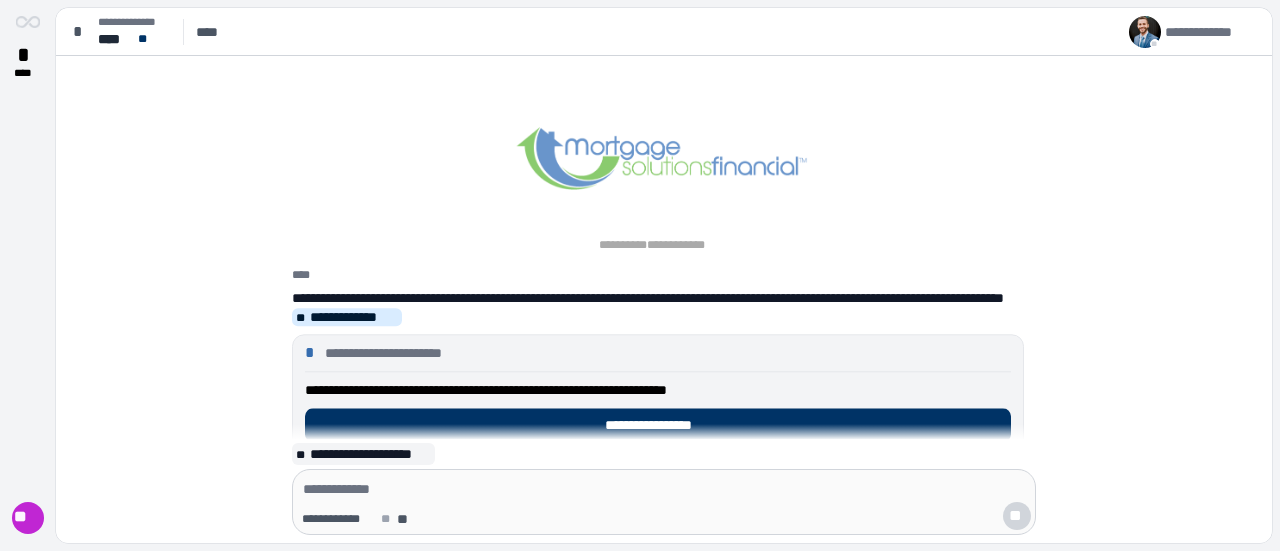 click at bounding box center (664, 489) 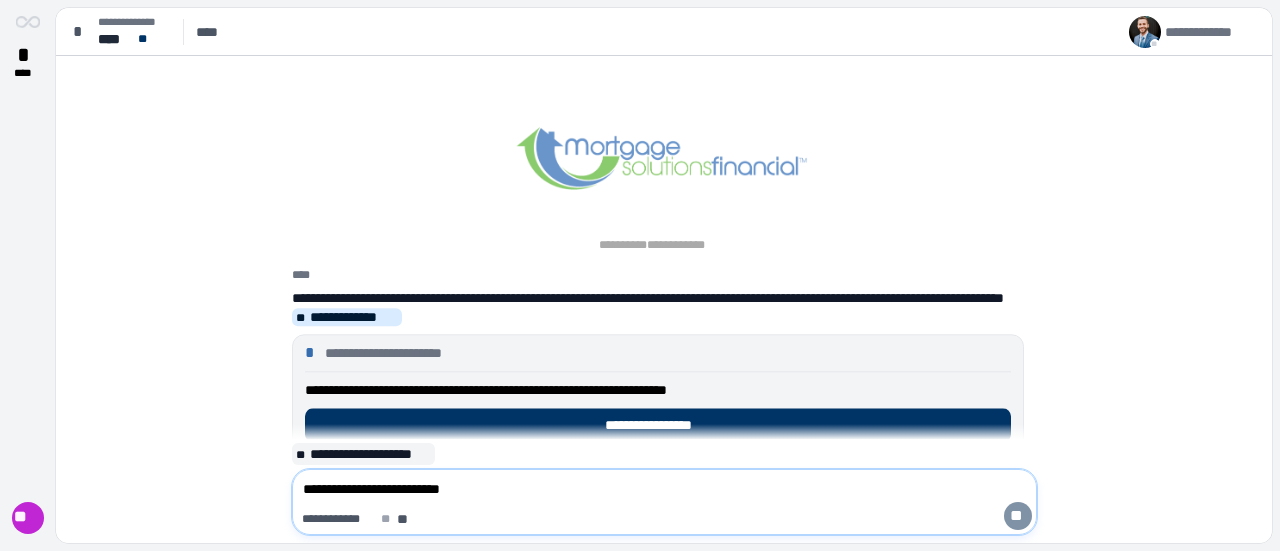 type on "**********" 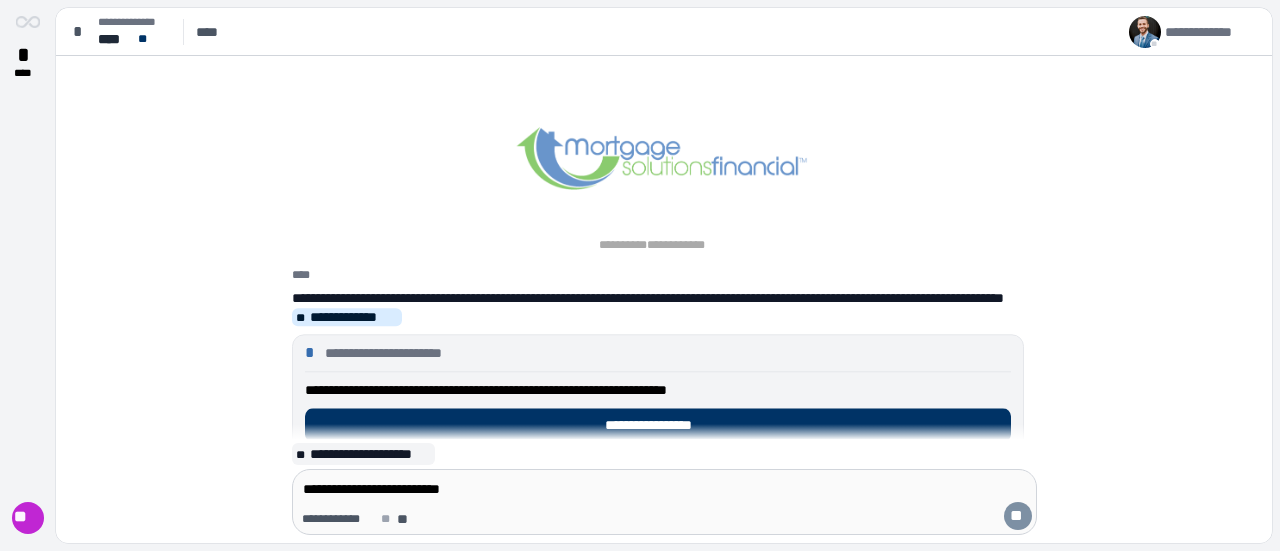click on "**" at bounding box center (1018, 516) 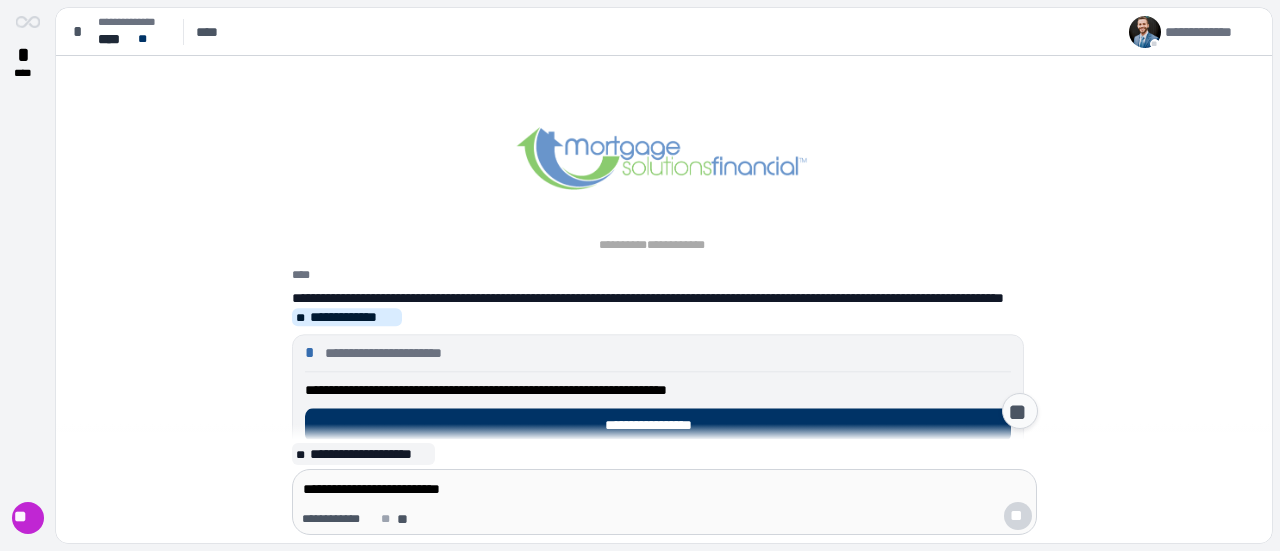 scroll, scrollTop: 41, scrollLeft: 0, axis: vertical 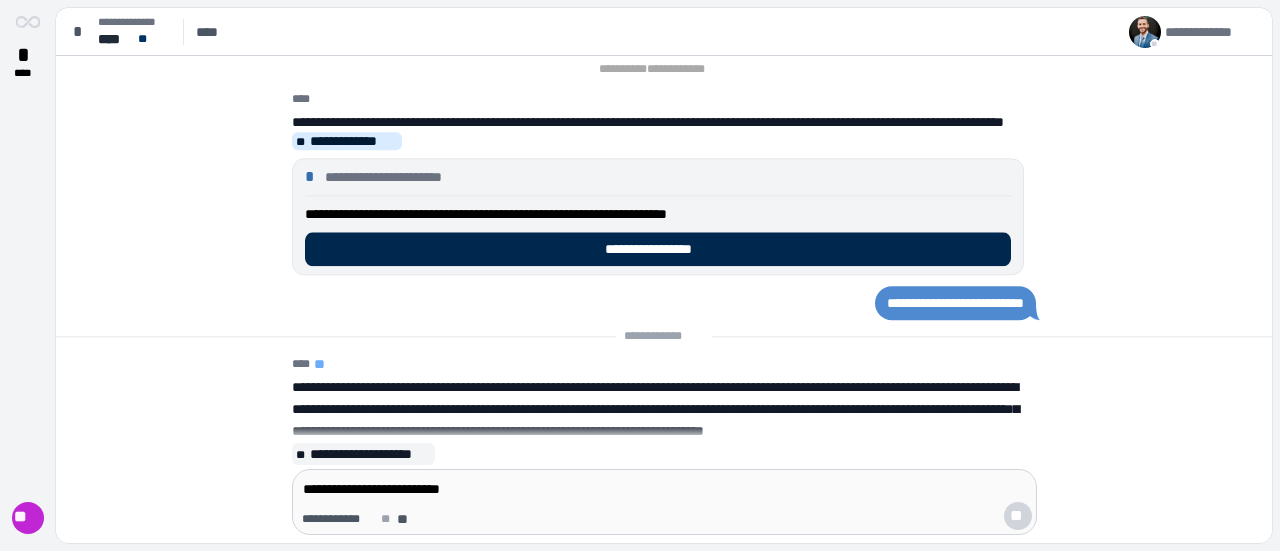 click on "**********" at bounding box center (658, 249) 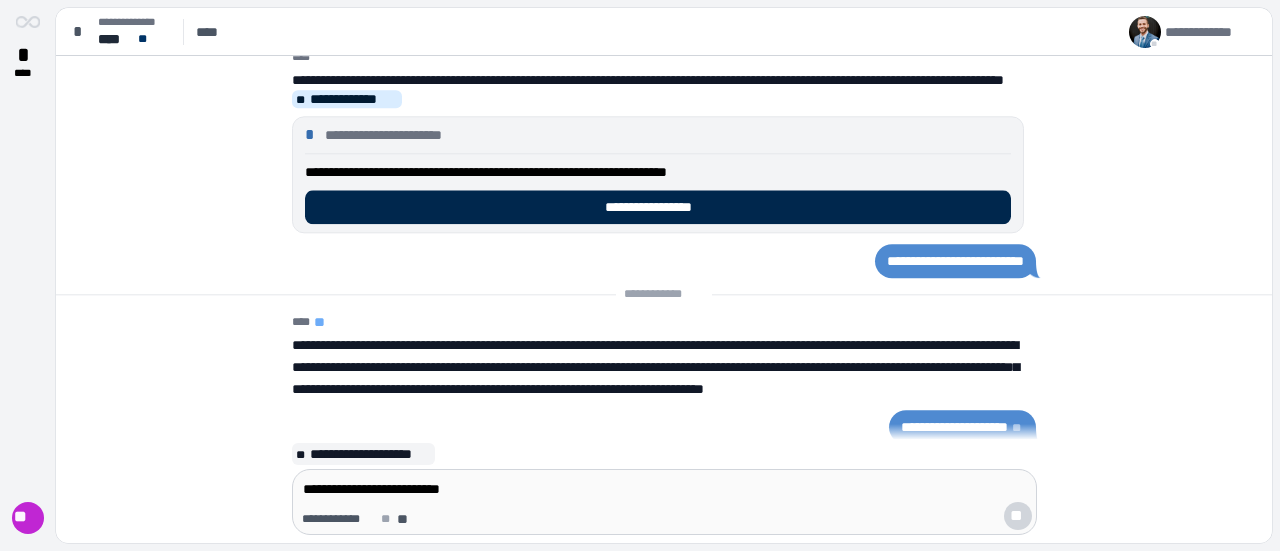 scroll, scrollTop: 0, scrollLeft: 0, axis: both 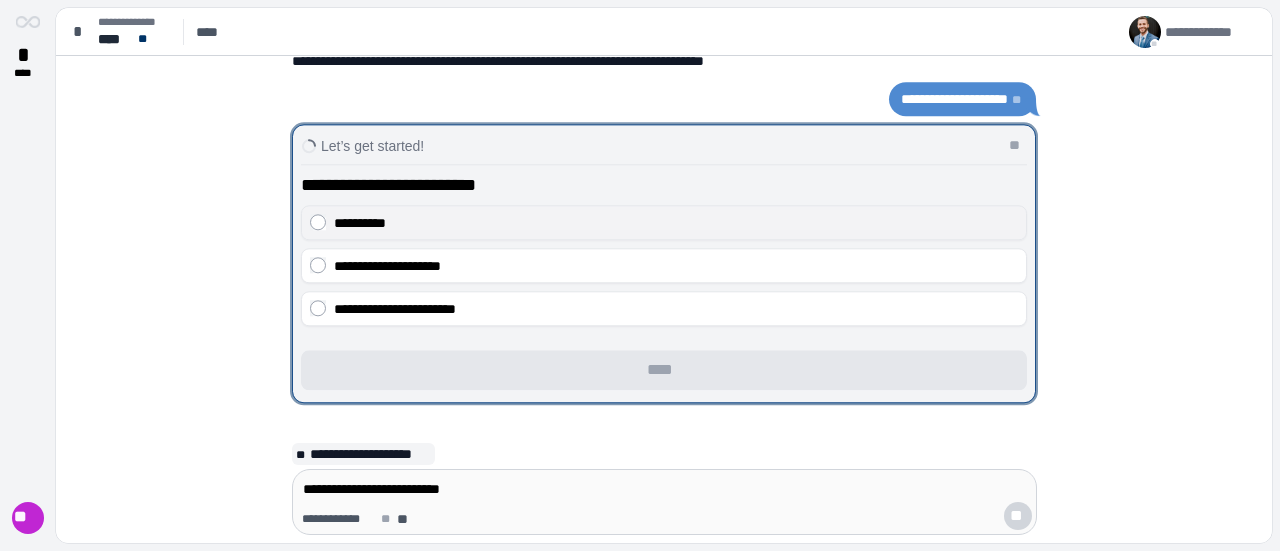 click on "**********" at bounding box center [676, 223] 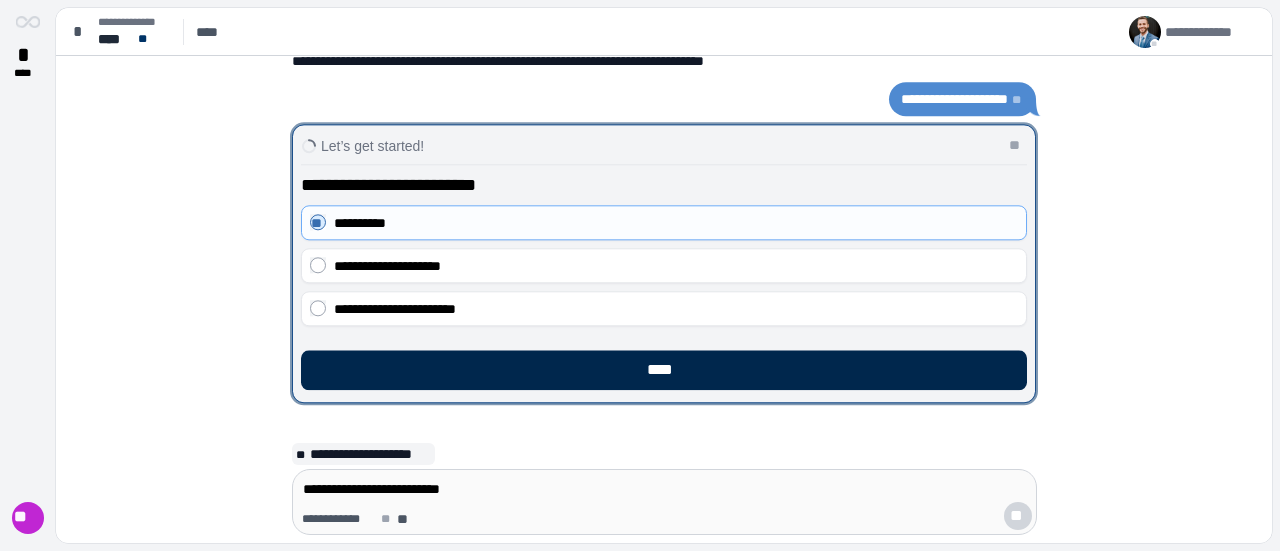 click on "****" at bounding box center (664, 370) 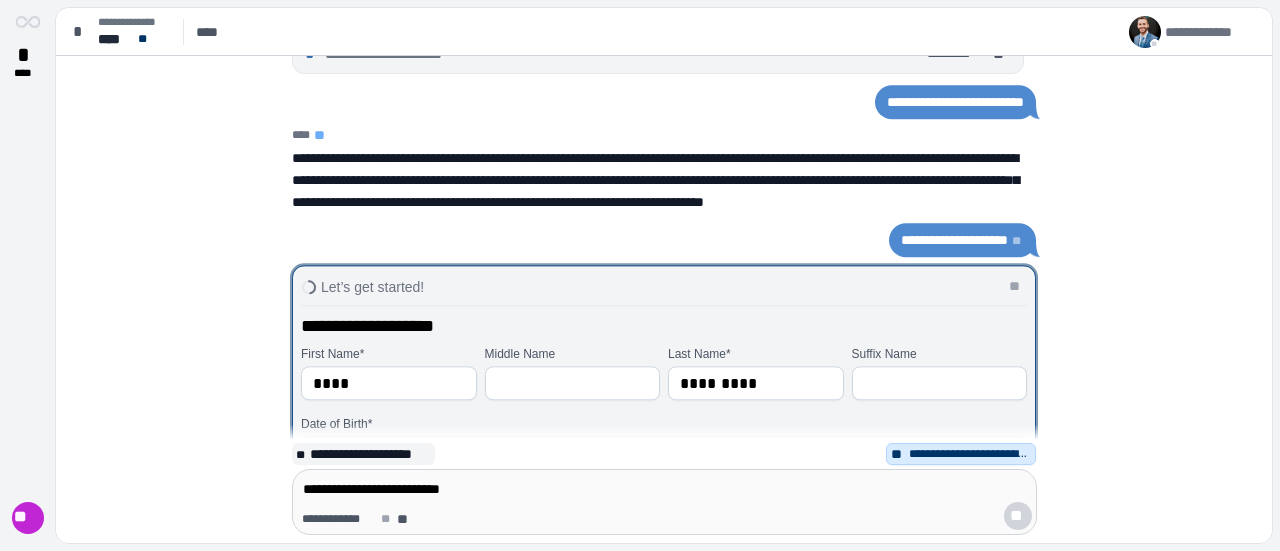 scroll, scrollTop: 100, scrollLeft: 0, axis: vertical 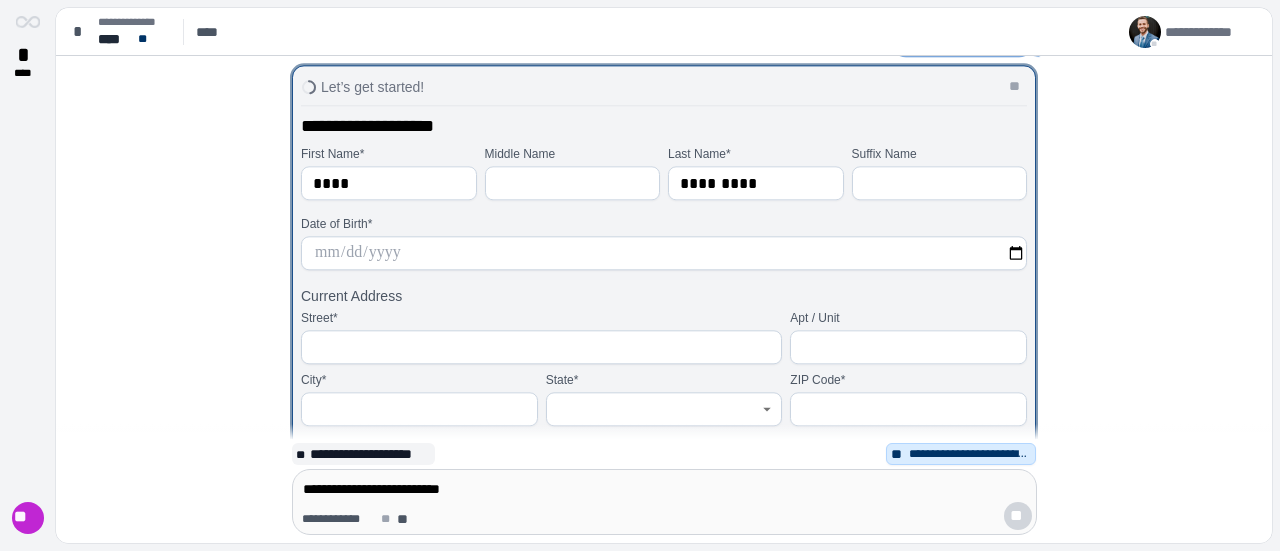 click at bounding box center (664, 253) 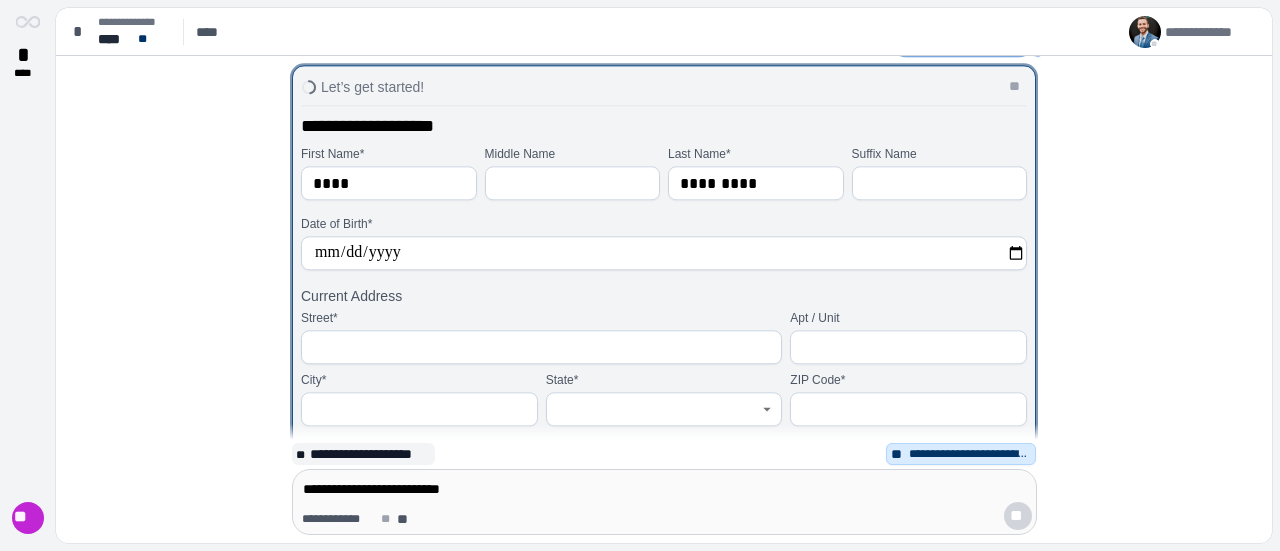 type on "**********" 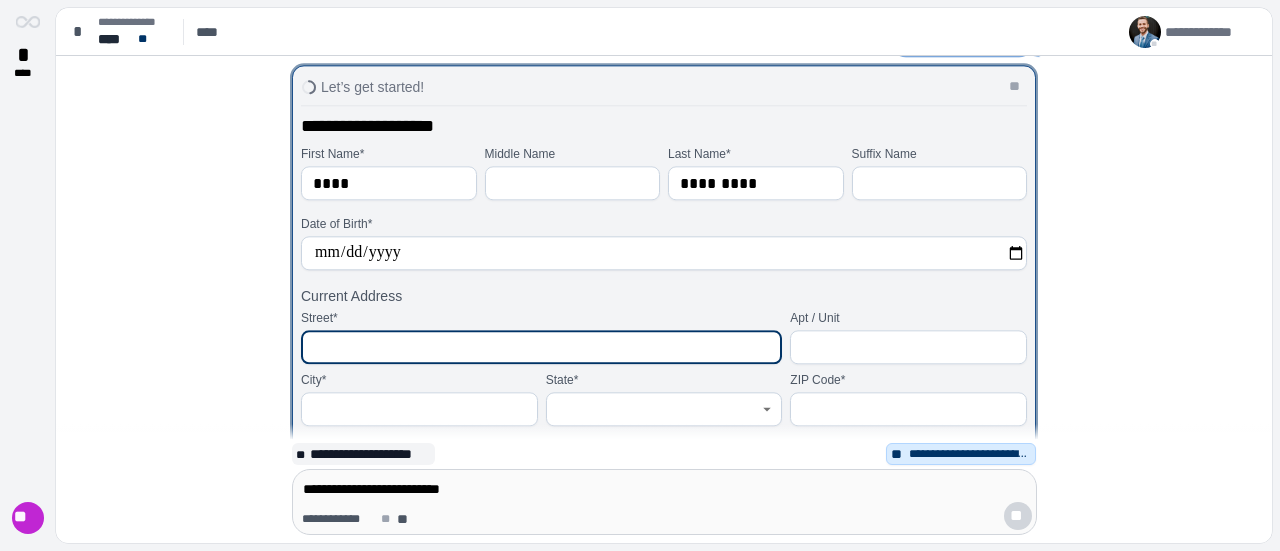 click at bounding box center (541, 347) 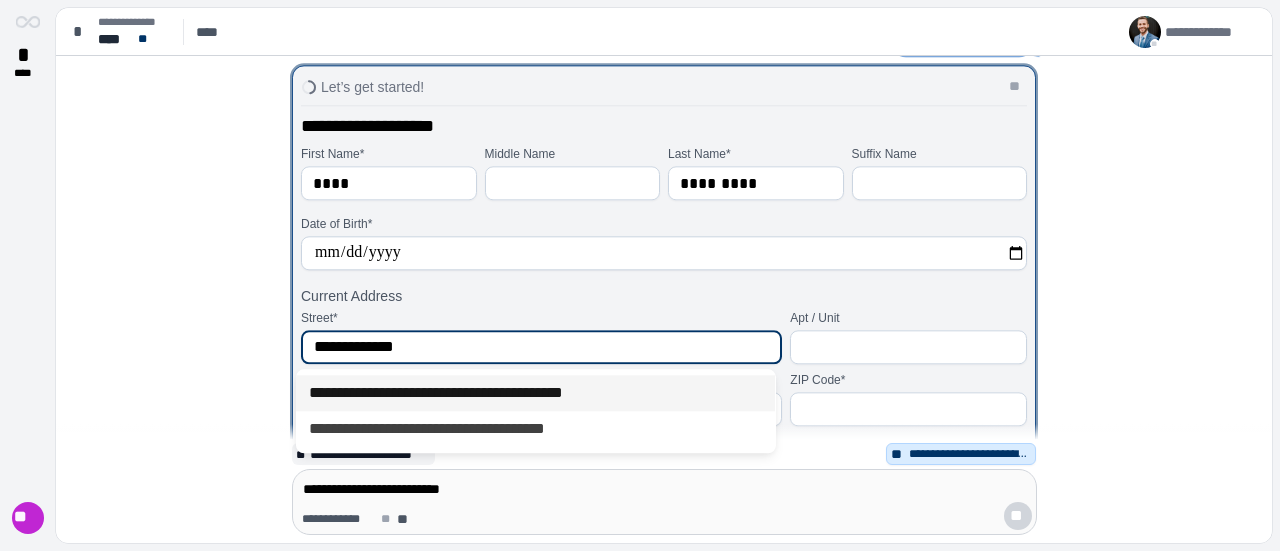 click on "**********" at bounding box center [535, 393] 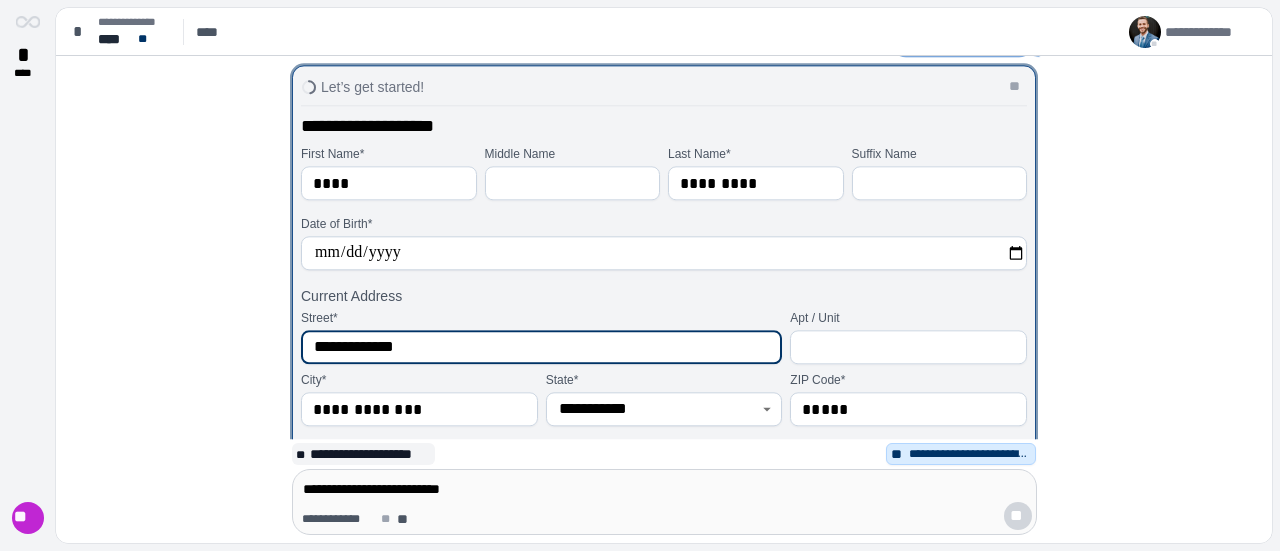 scroll, scrollTop: 0, scrollLeft: 0, axis: both 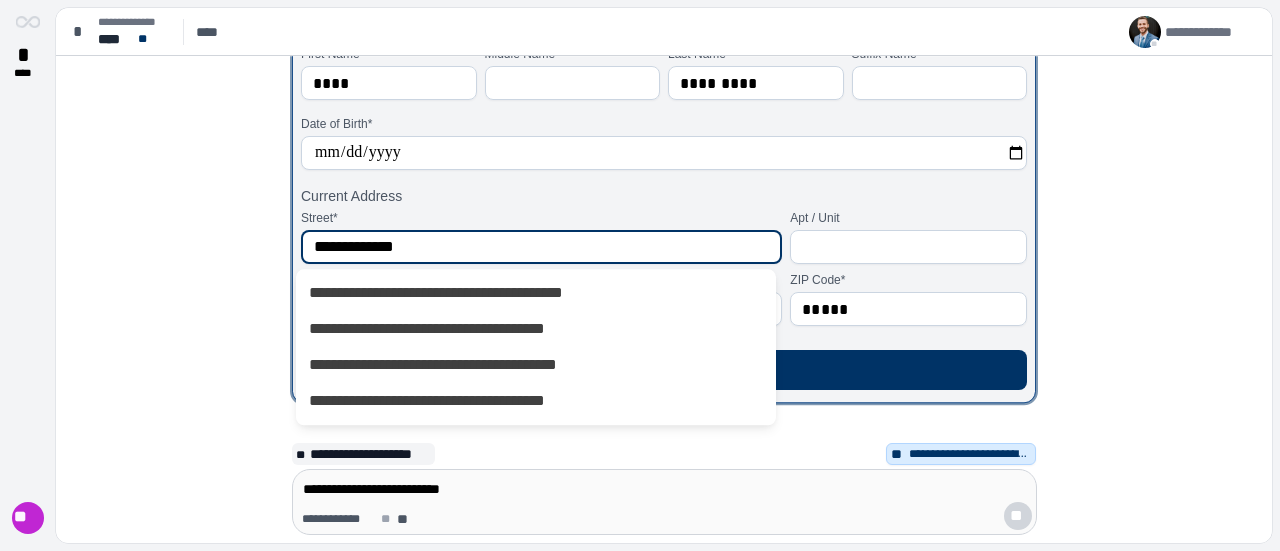 drag, startPoint x: 440, startPoint y: 252, endPoint x: 264, endPoint y: 259, distance: 176.13914 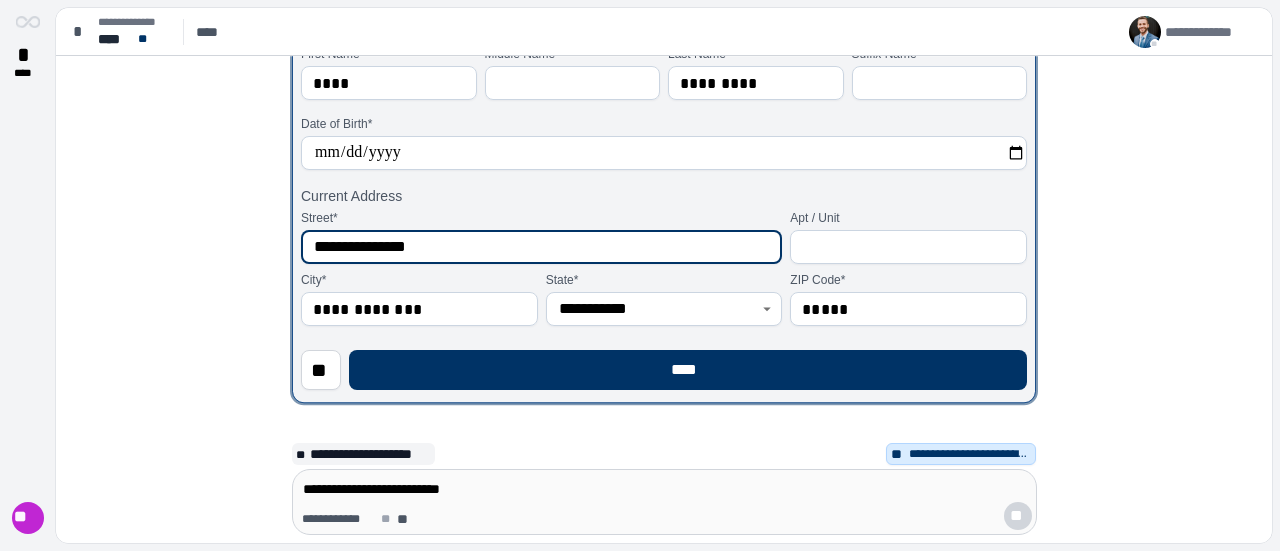 type on "**********" 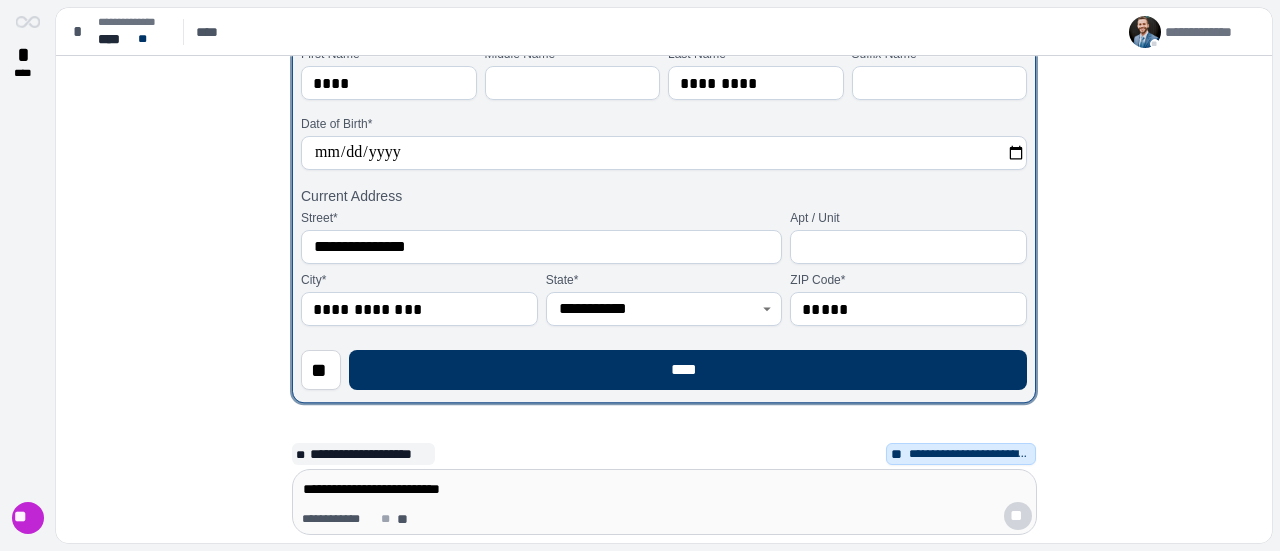 click on "**********" at bounding box center [419, 299] 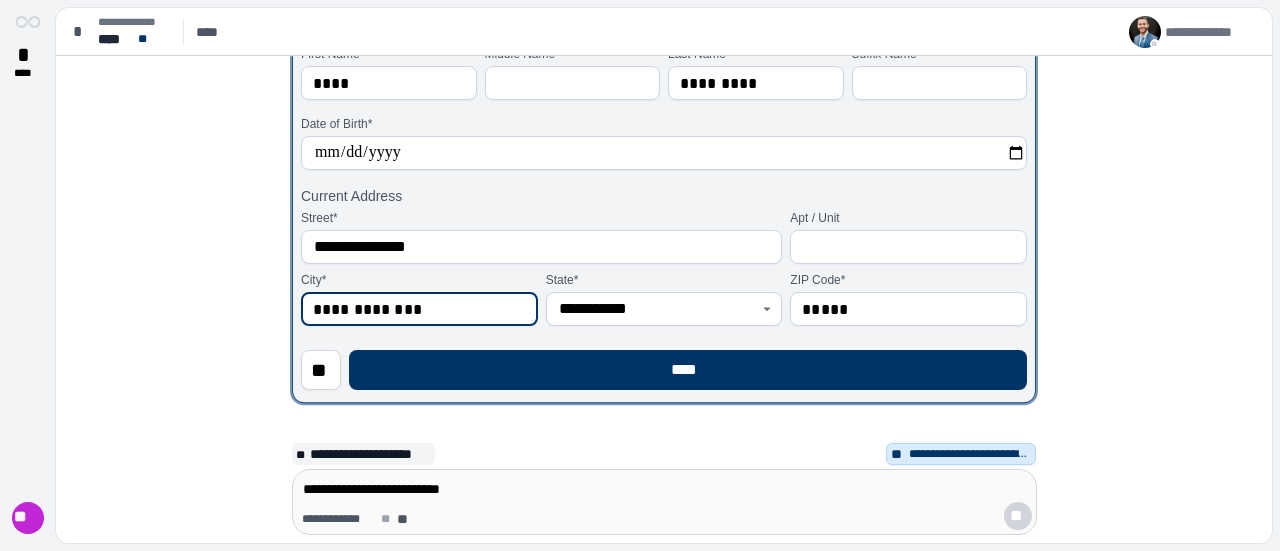 drag, startPoint x: 434, startPoint y: 316, endPoint x: 250, endPoint y: 315, distance: 184.00272 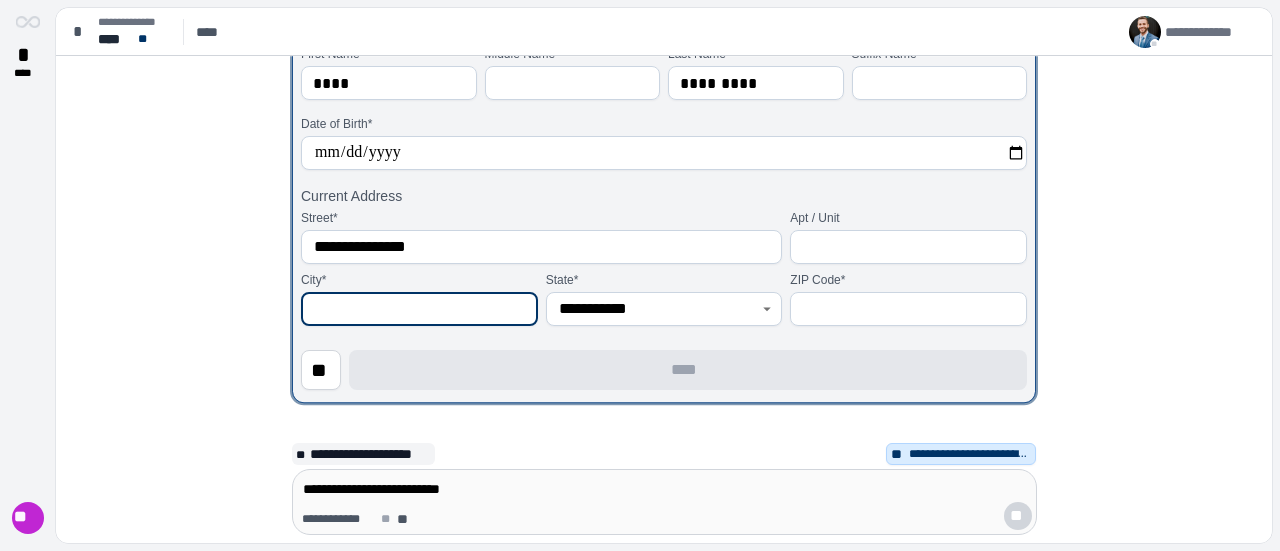 type 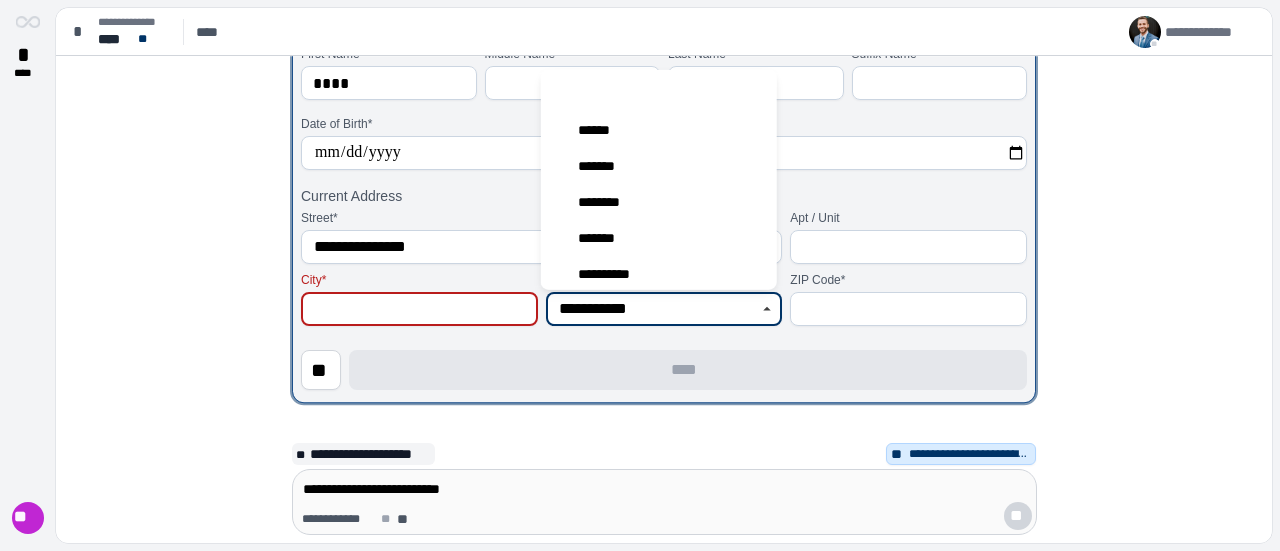 drag, startPoint x: 604, startPoint y: 311, endPoint x: 505, endPoint y: 310, distance: 99.00505 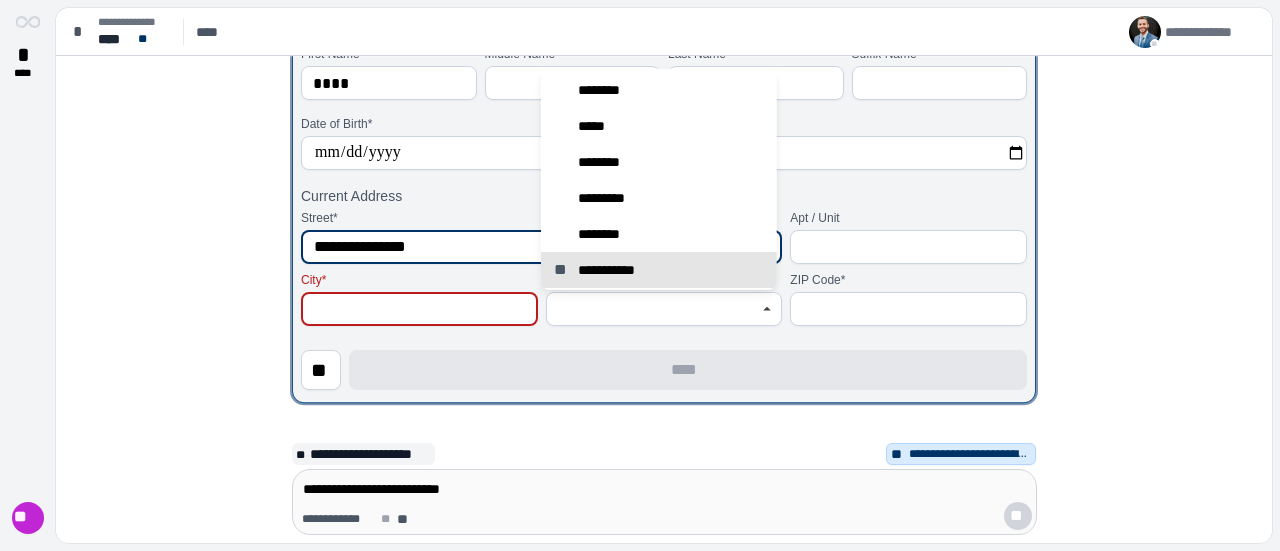 type on "**********" 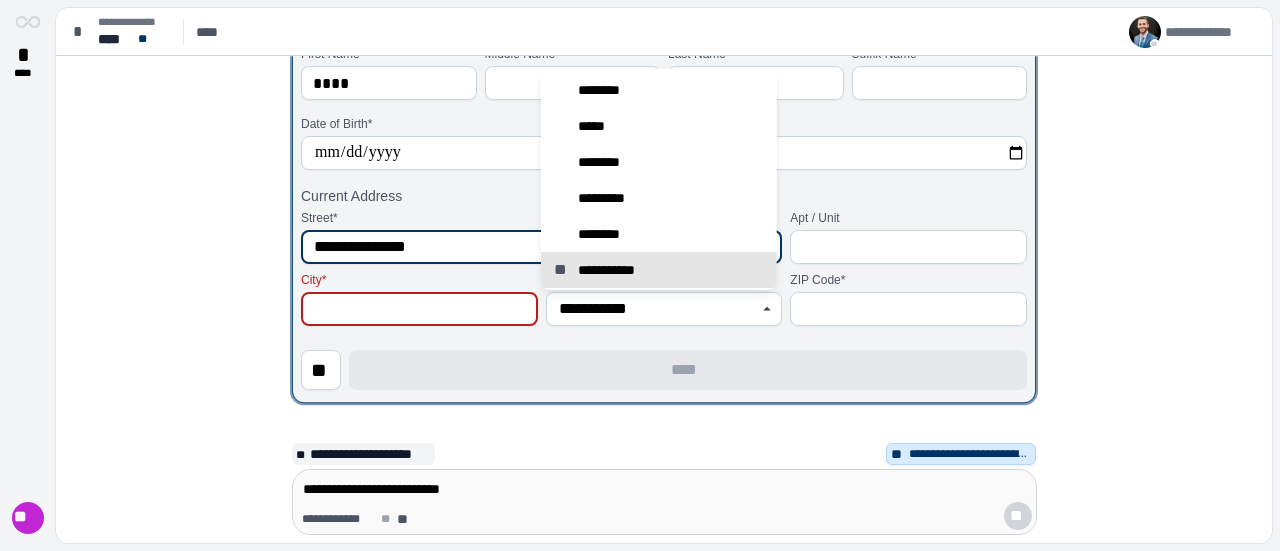 click on "**********" at bounding box center (541, 247) 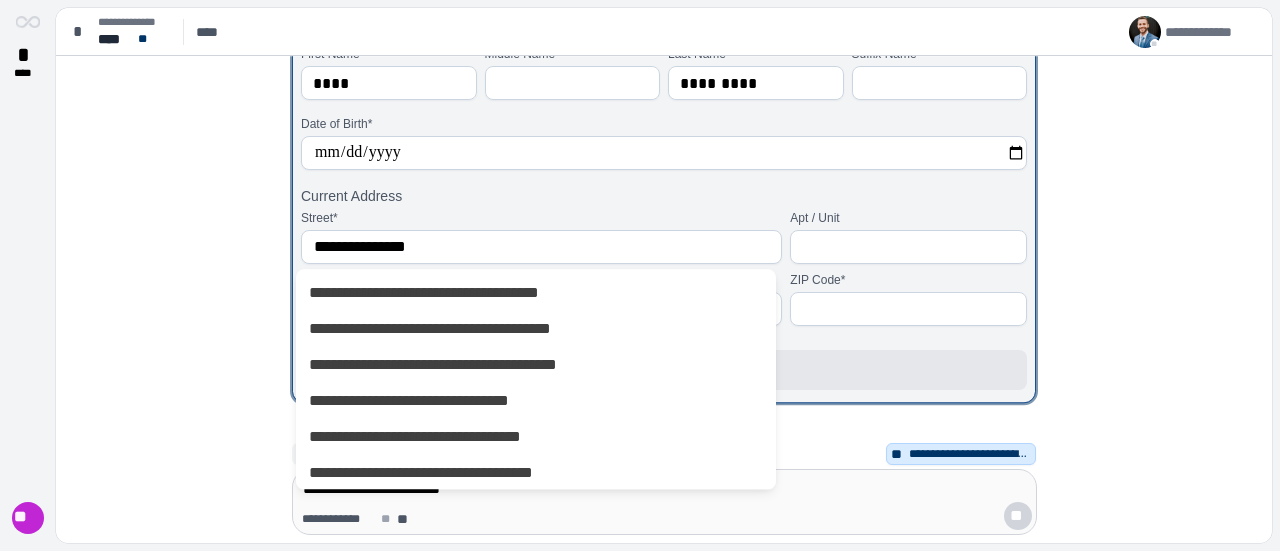 click at bounding box center [908, 309] 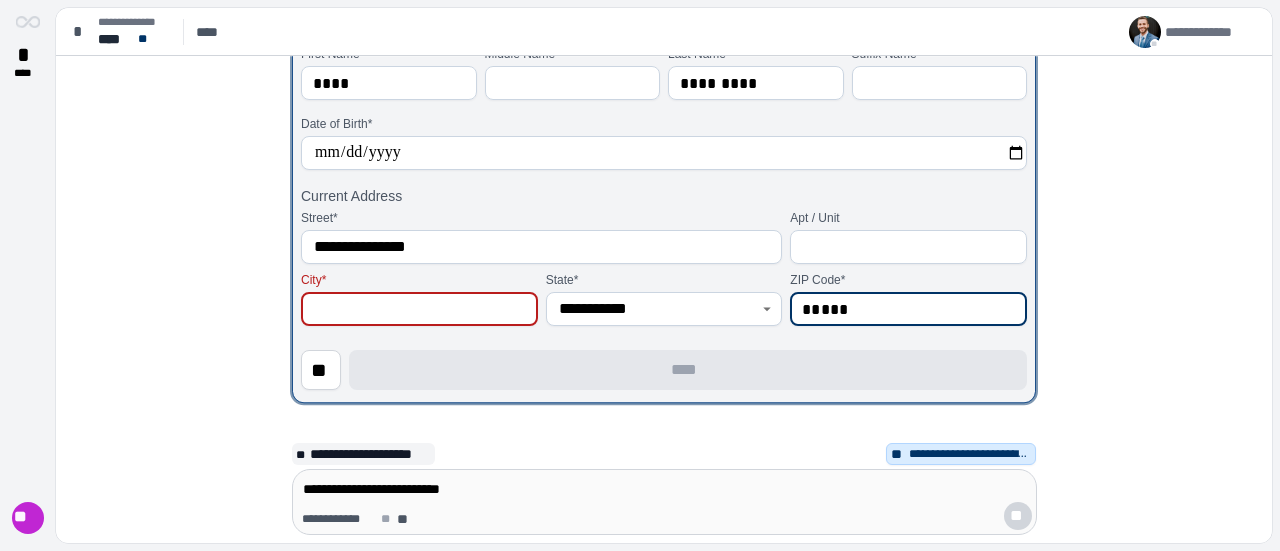 type on "*****" 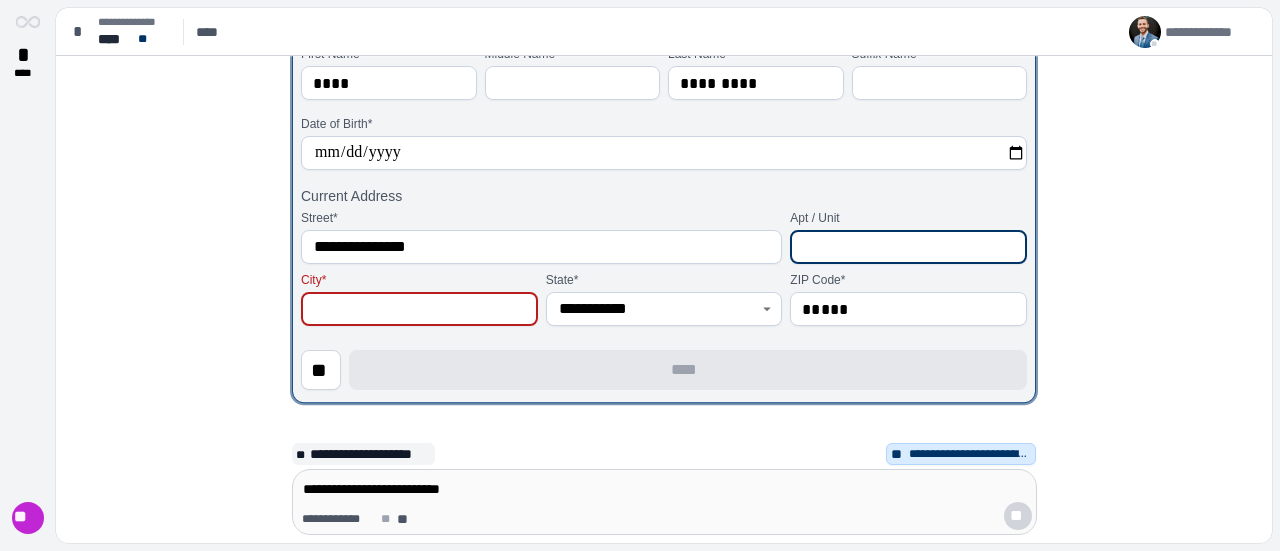 click at bounding box center [908, 247] 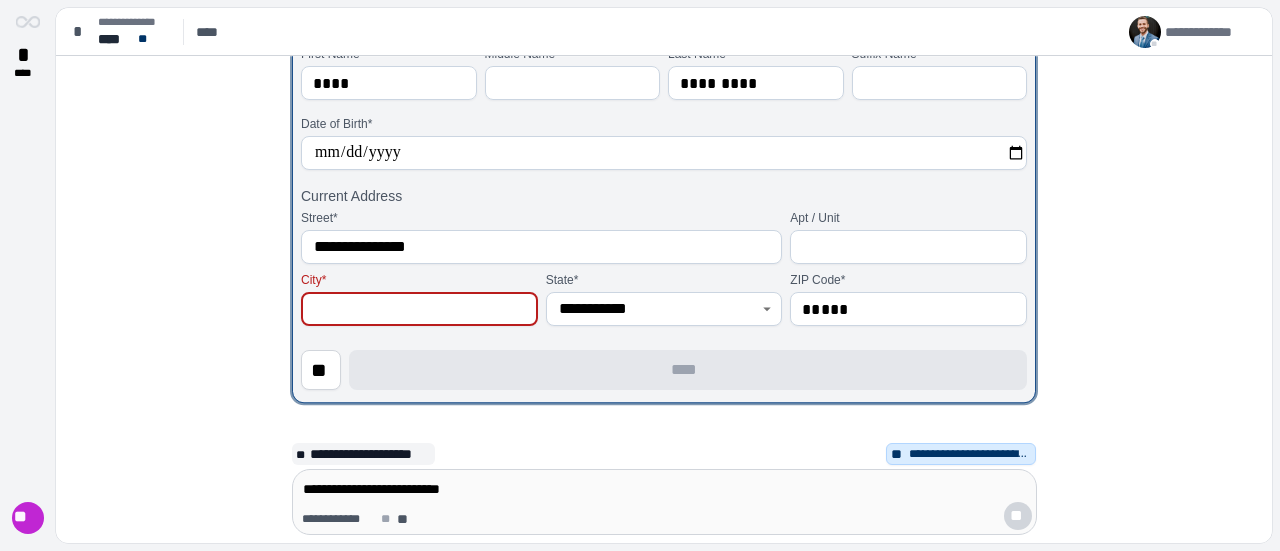 type on "*" 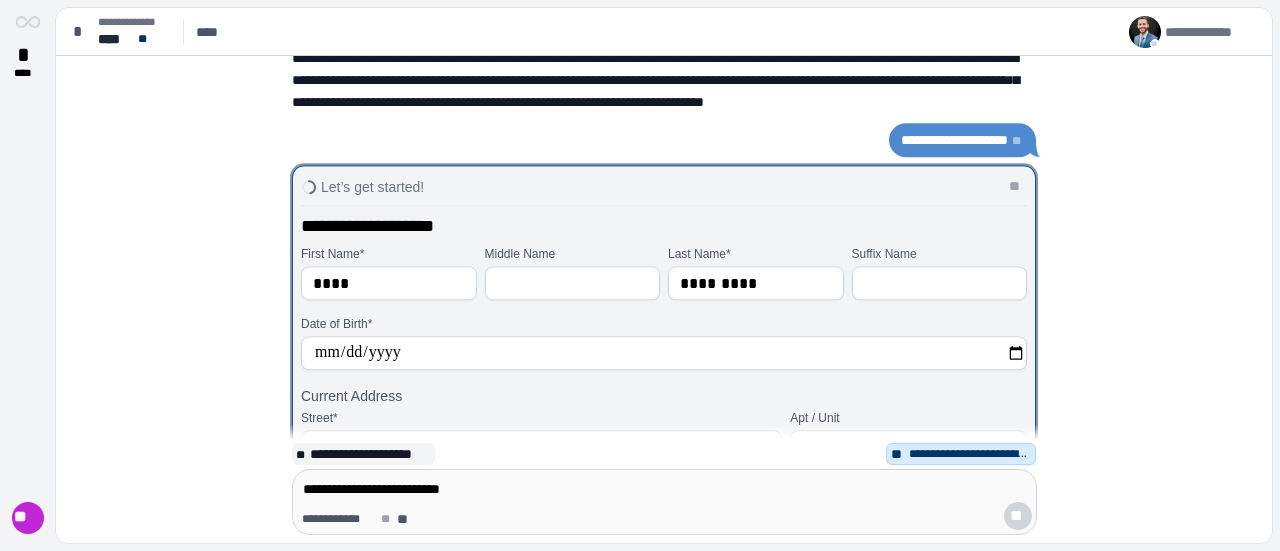 scroll, scrollTop: 0, scrollLeft: 0, axis: both 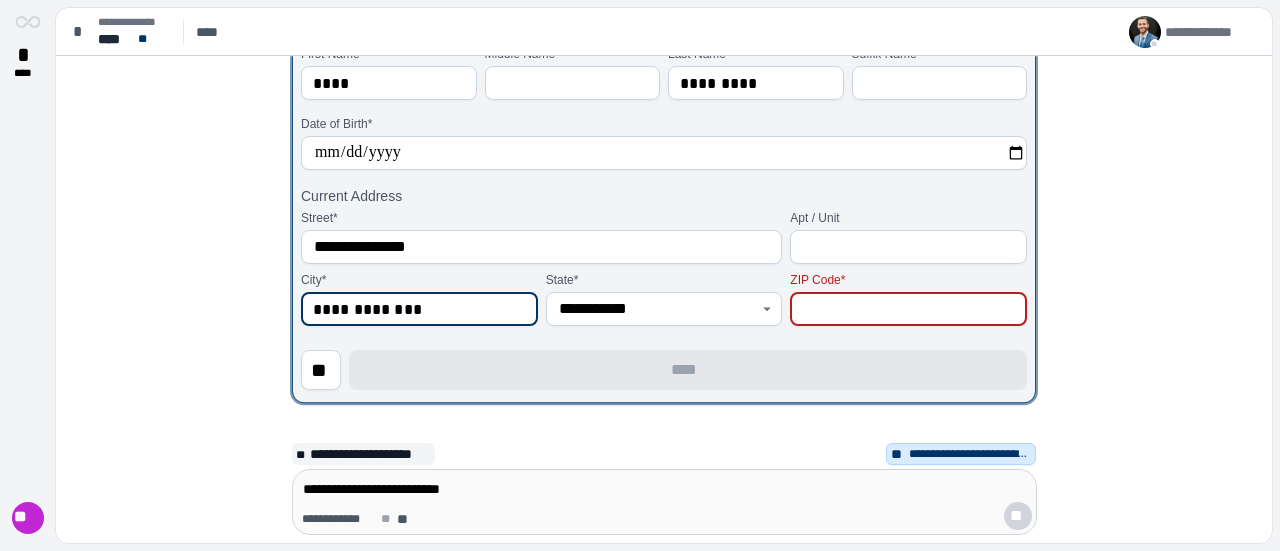 type on "**********" 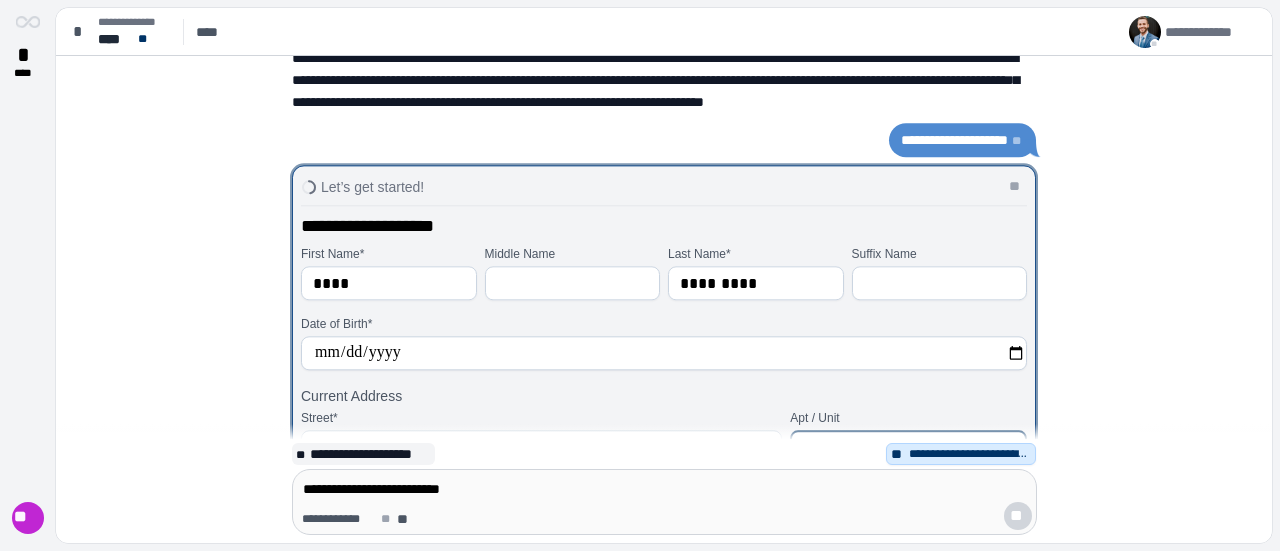 scroll, scrollTop: 0, scrollLeft: 0, axis: both 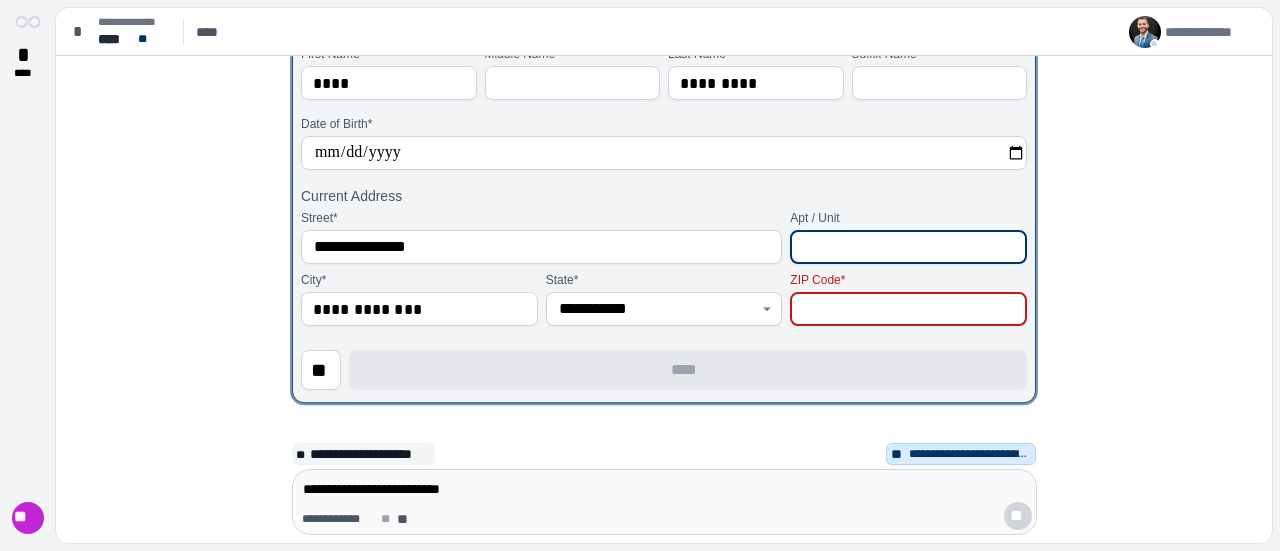 click at bounding box center [908, 309] 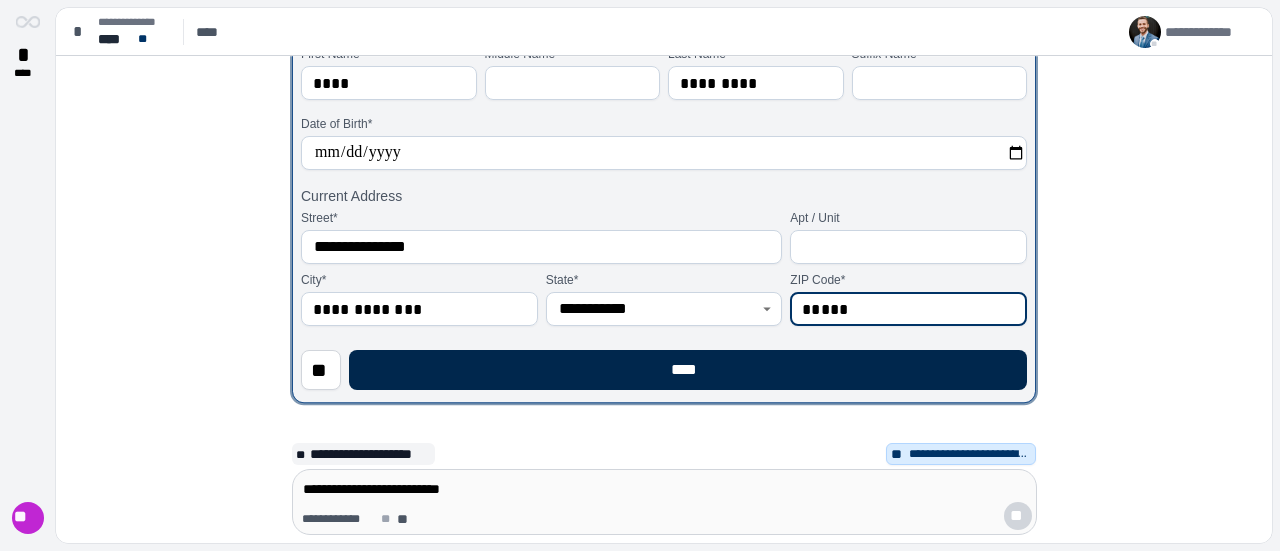 type on "*****" 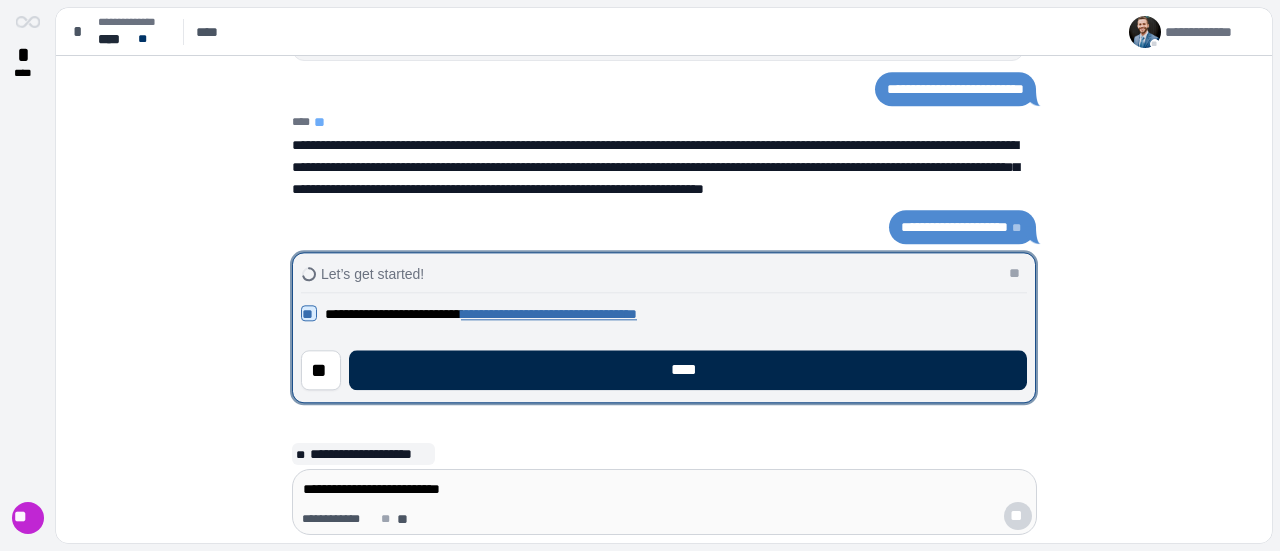 click on "****" at bounding box center (688, 370) 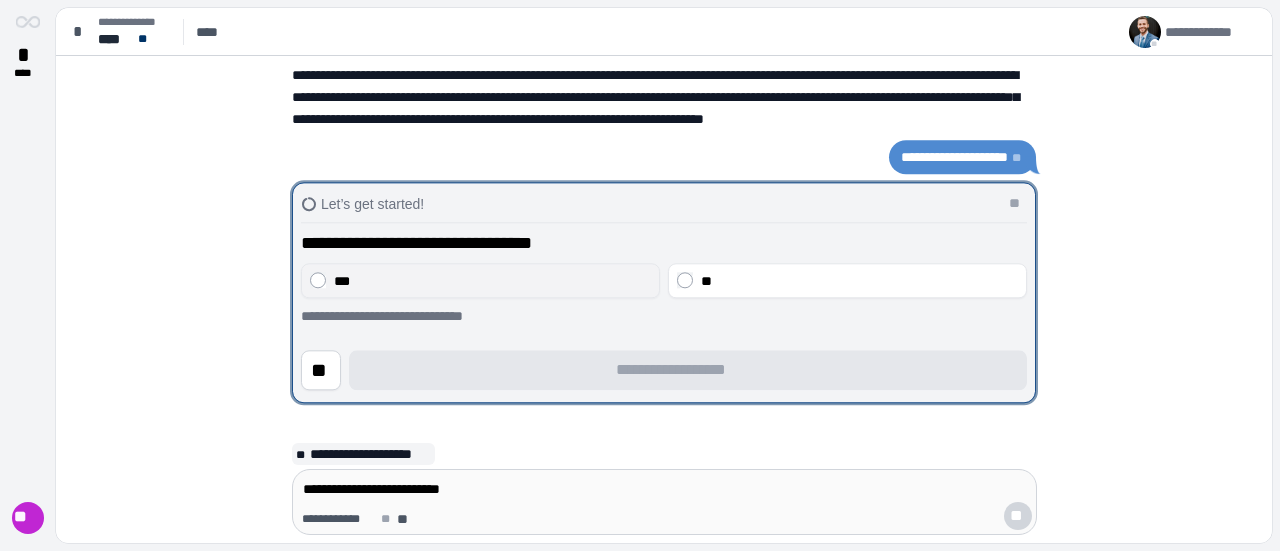 click on "***" at bounding box center [492, 281] 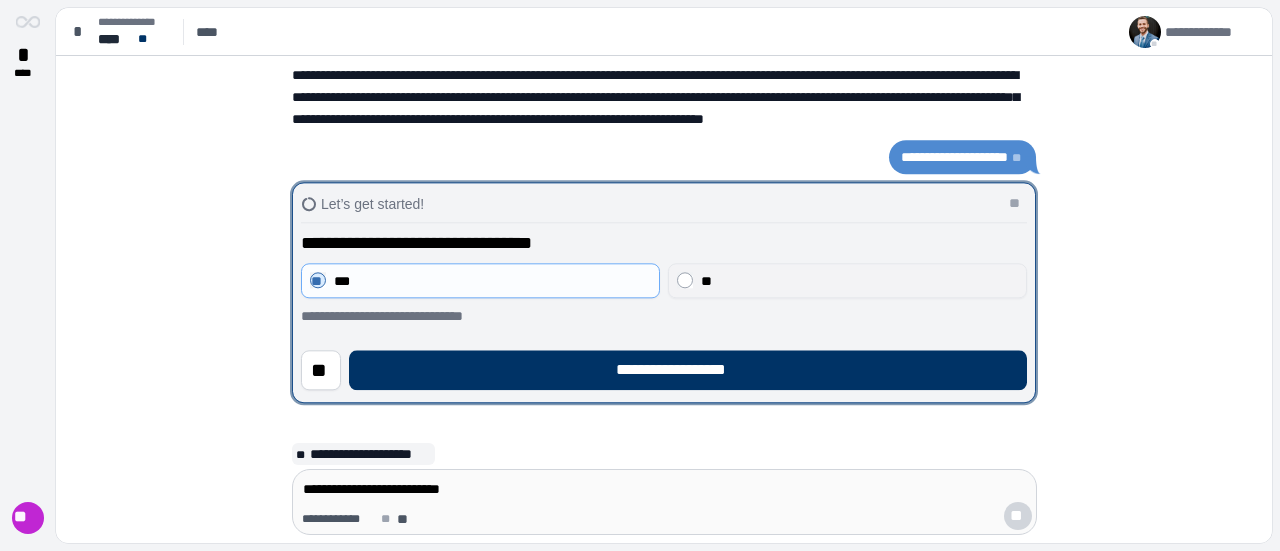 click on "**" at bounding box center [859, 281] 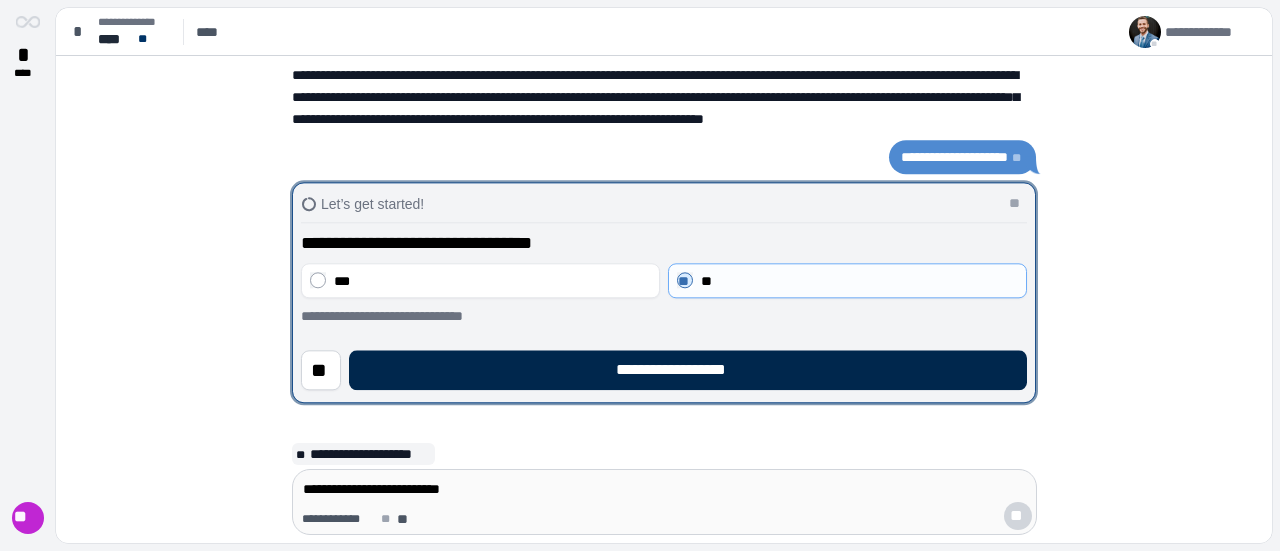 click on "**********" at bounding box center [688, 370] 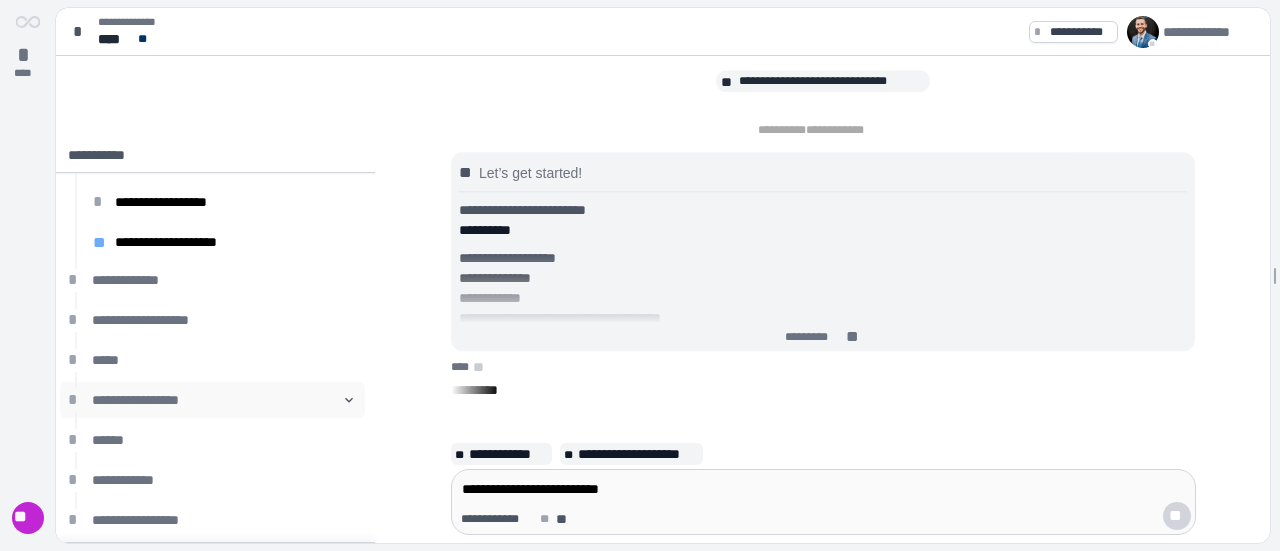 scroll, scrollTop: 61, scrollLeft: 0, axis: vertical 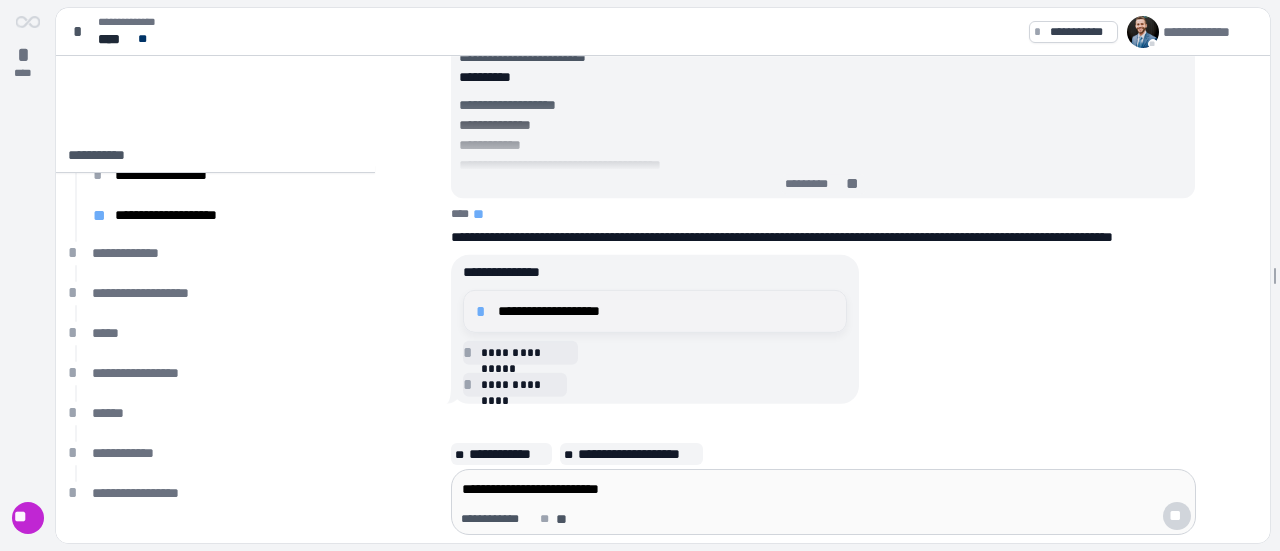 click on "**********" at bounding box center [666, 311] 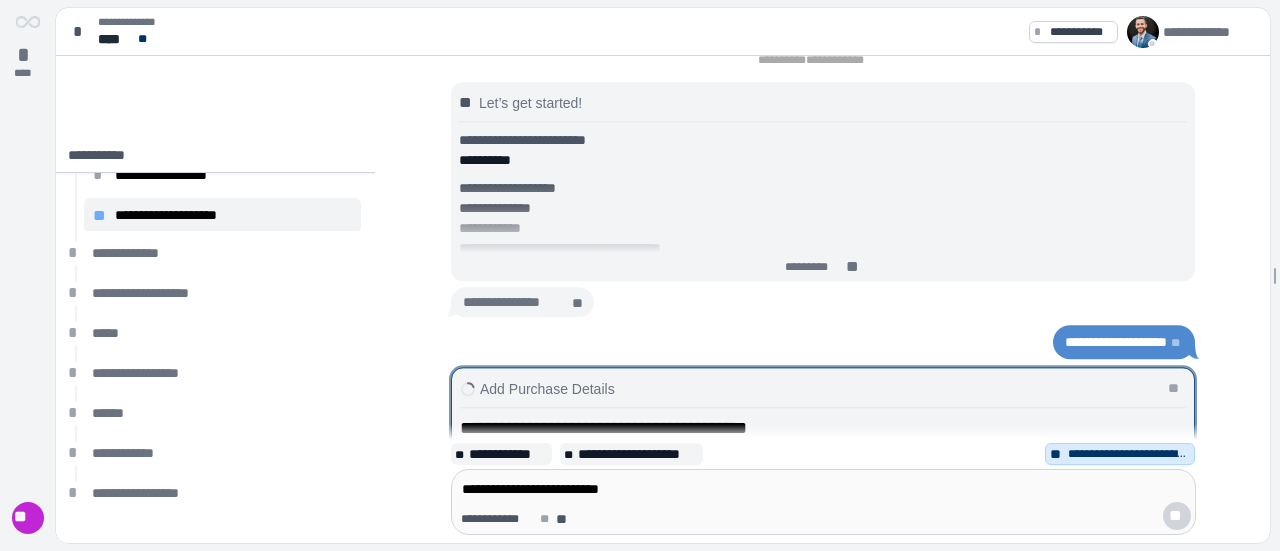 scroll, scrollTop: 0, scrollLeft: 0, axis: both 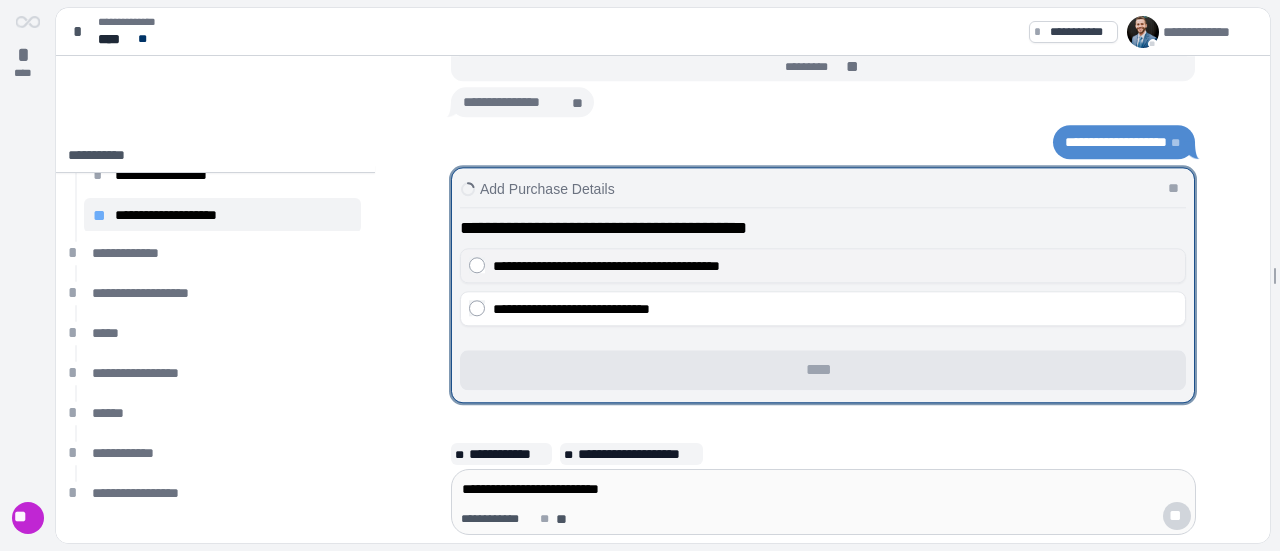 click on "**********" at bounding box center [606, 266] 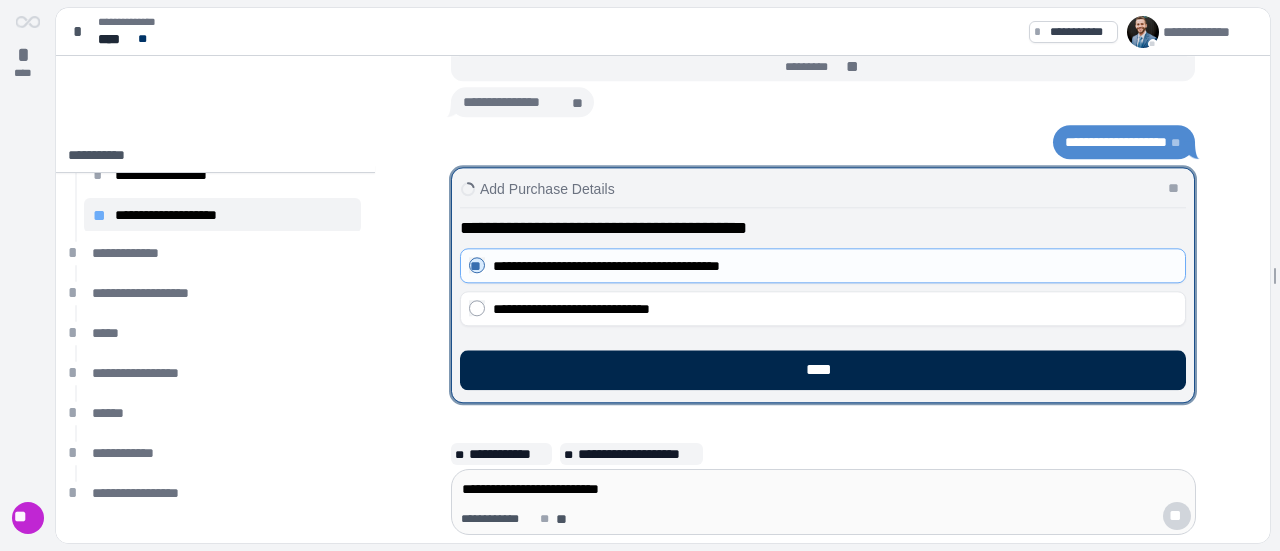 click on "****" at bounding box center [823, 370] 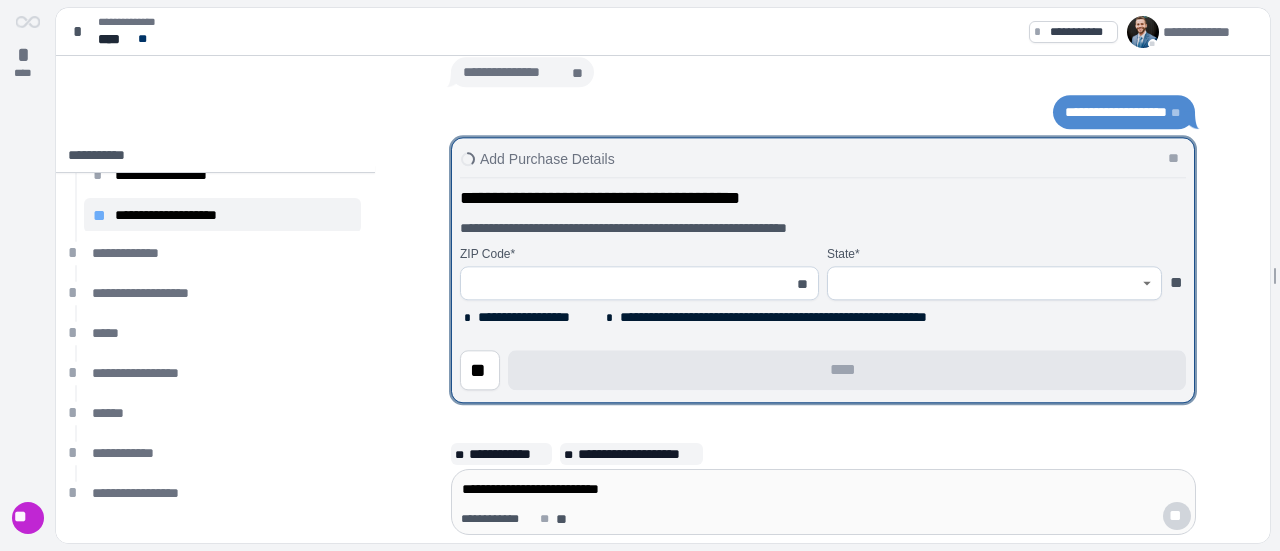 click at bounding box center [628, 283] 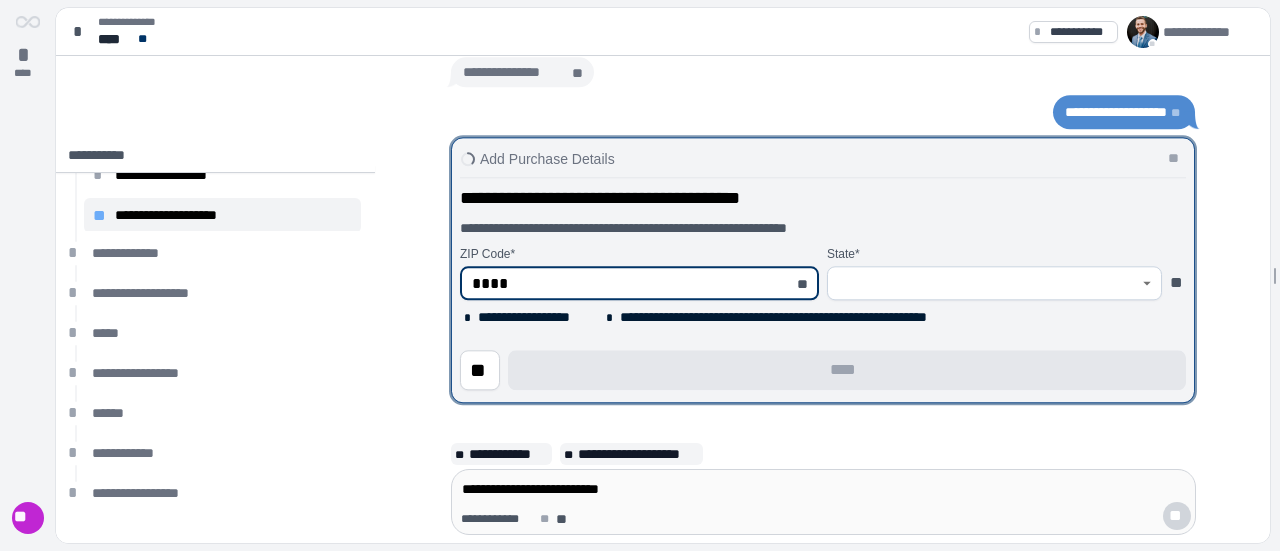 type on "*****" 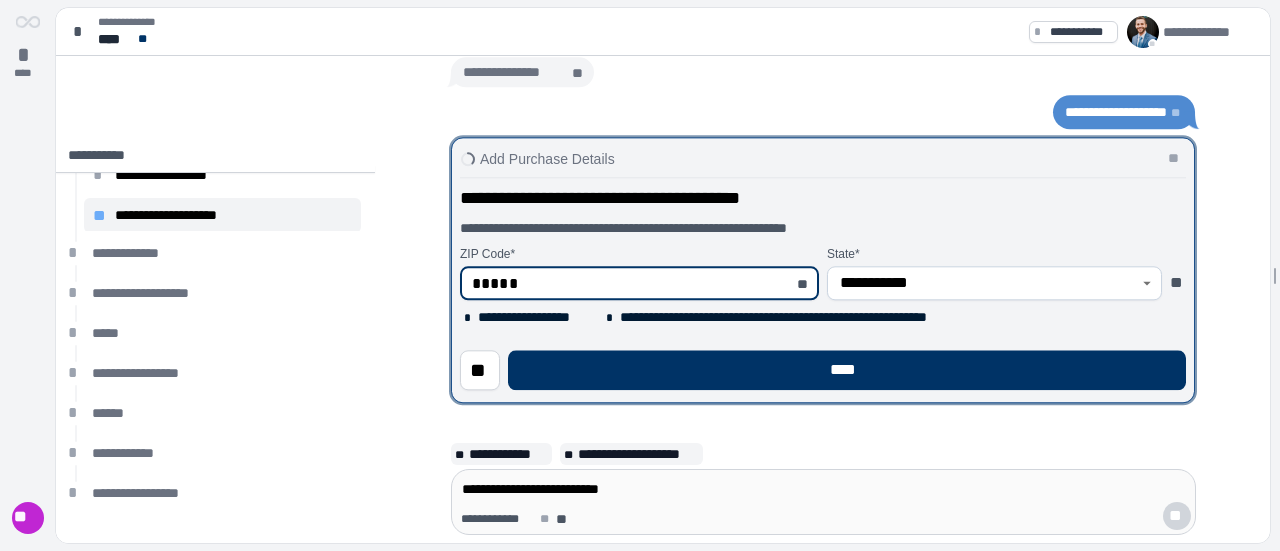 type on "**********" 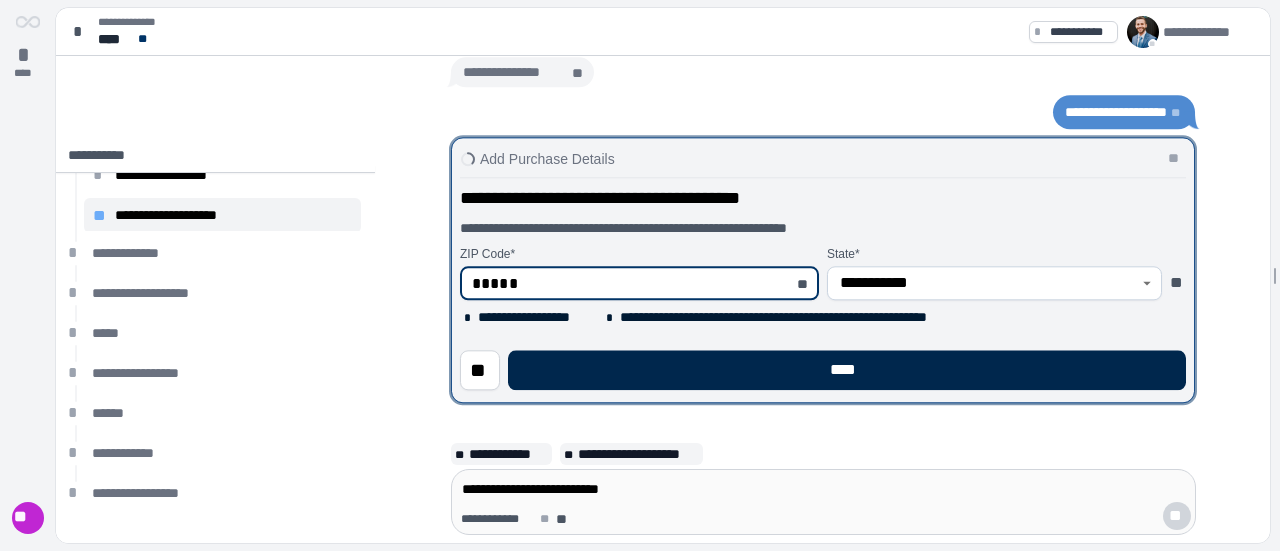 type on "*****" 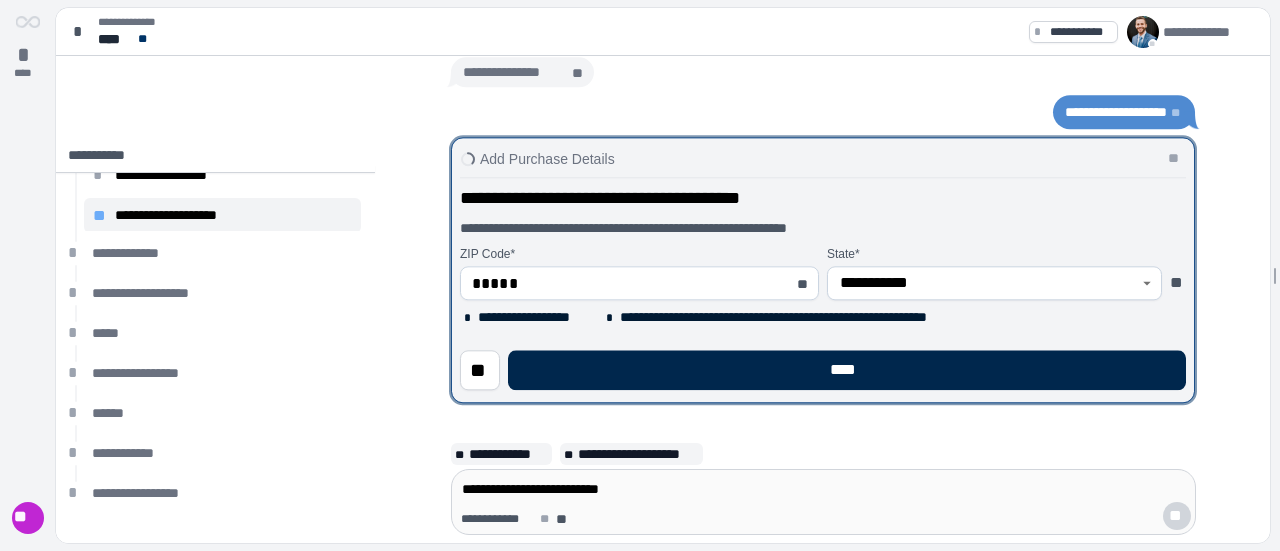 click on "****" at bounding box center [847, 370] 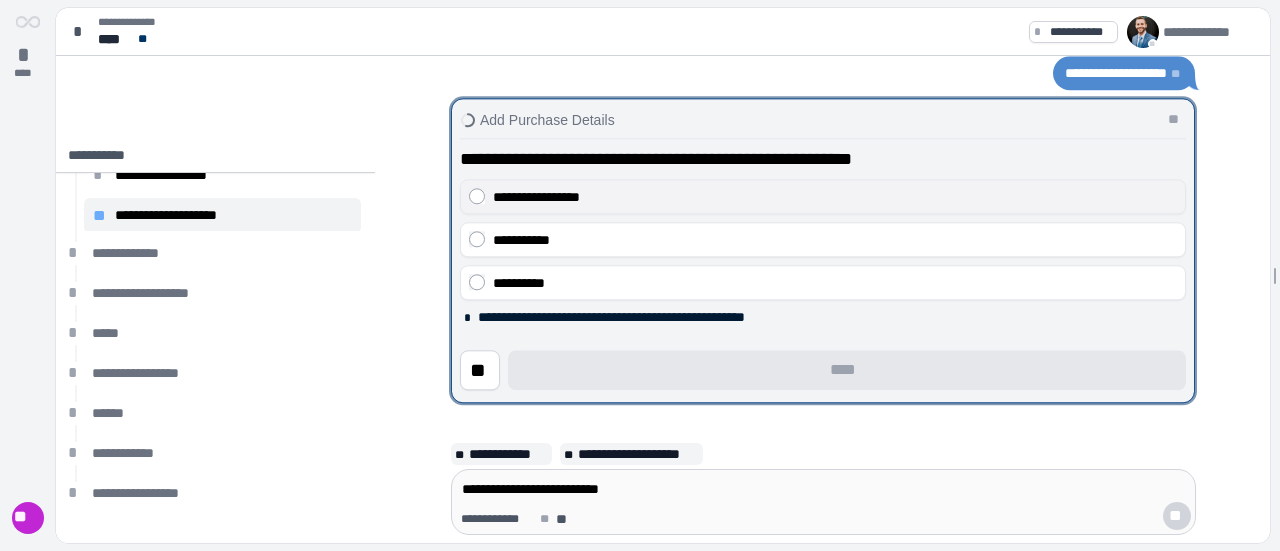 click on "**********" at bounding box center [536, 197] 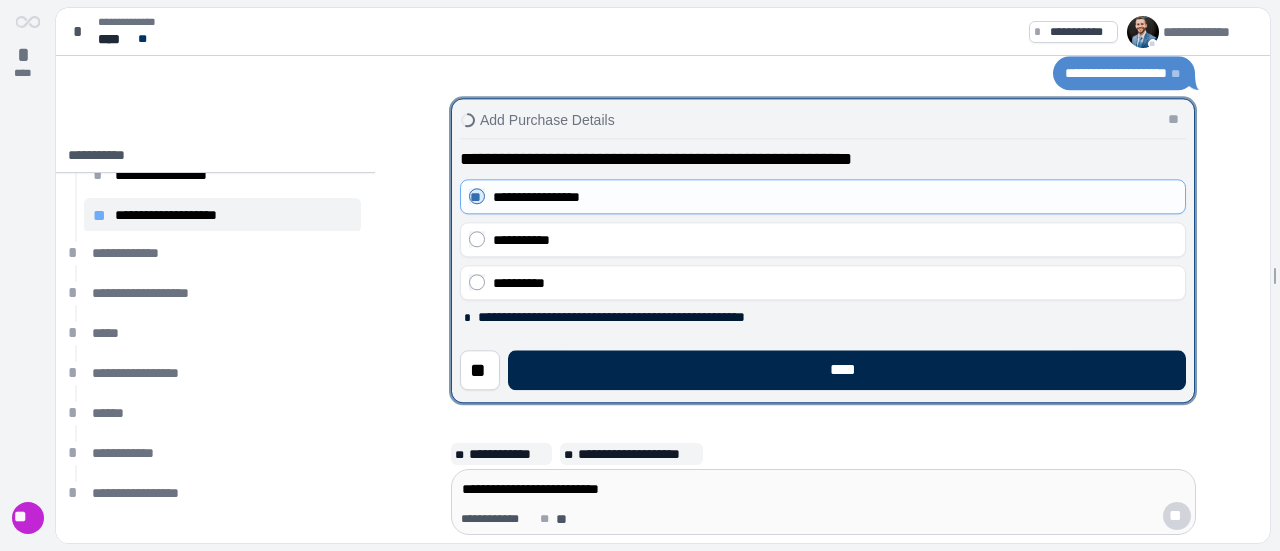 click on "****" at bounding box center (847, 370) 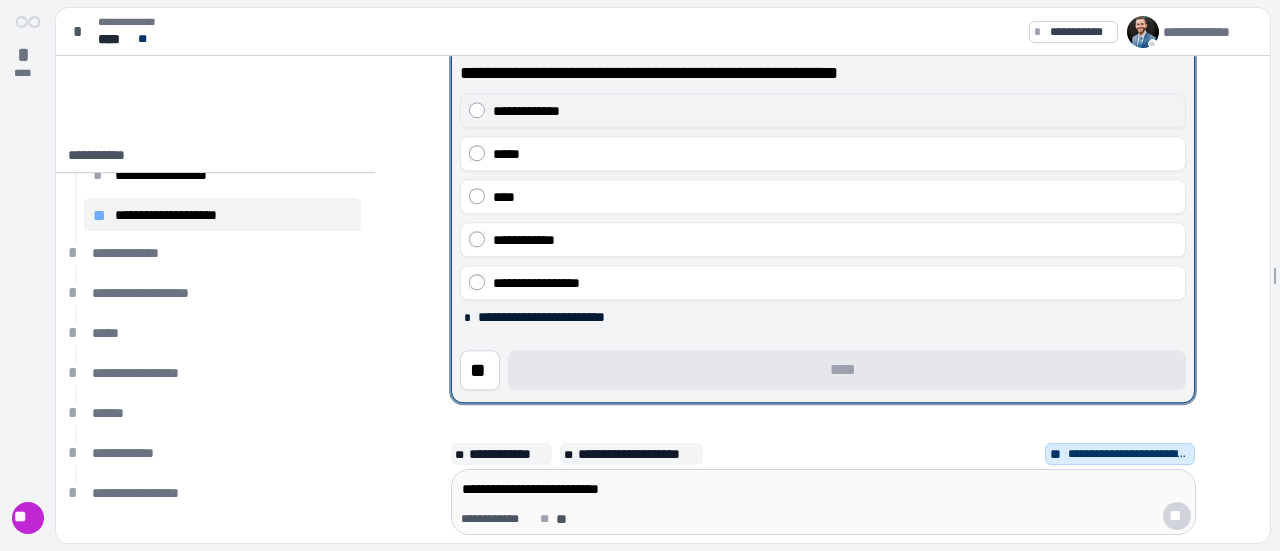 click on "**********" at bounding box center [835, 111] 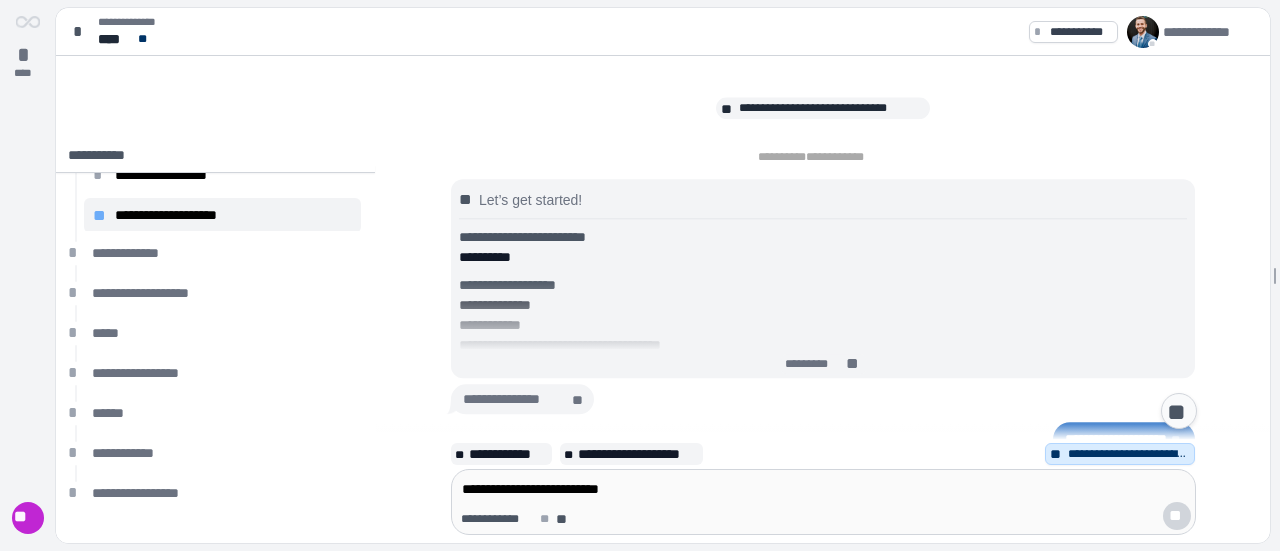scroll, scrollTop: 0, scrollLeft: 0, axis: both 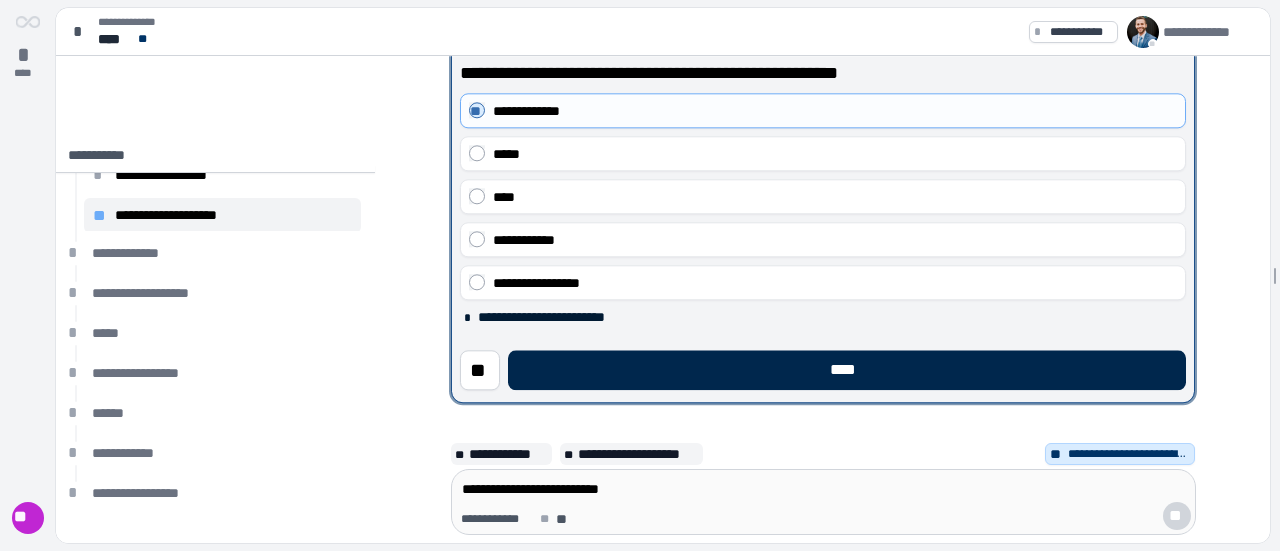 click on "****" at bounding box center [847, 370] 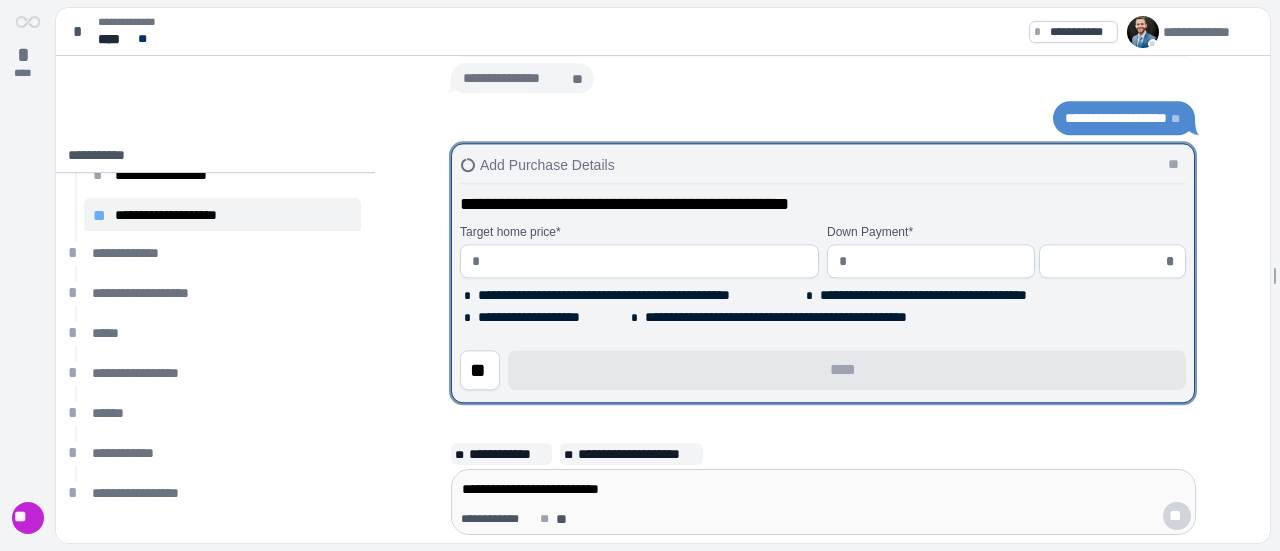 click at bounding box center (647, 261) 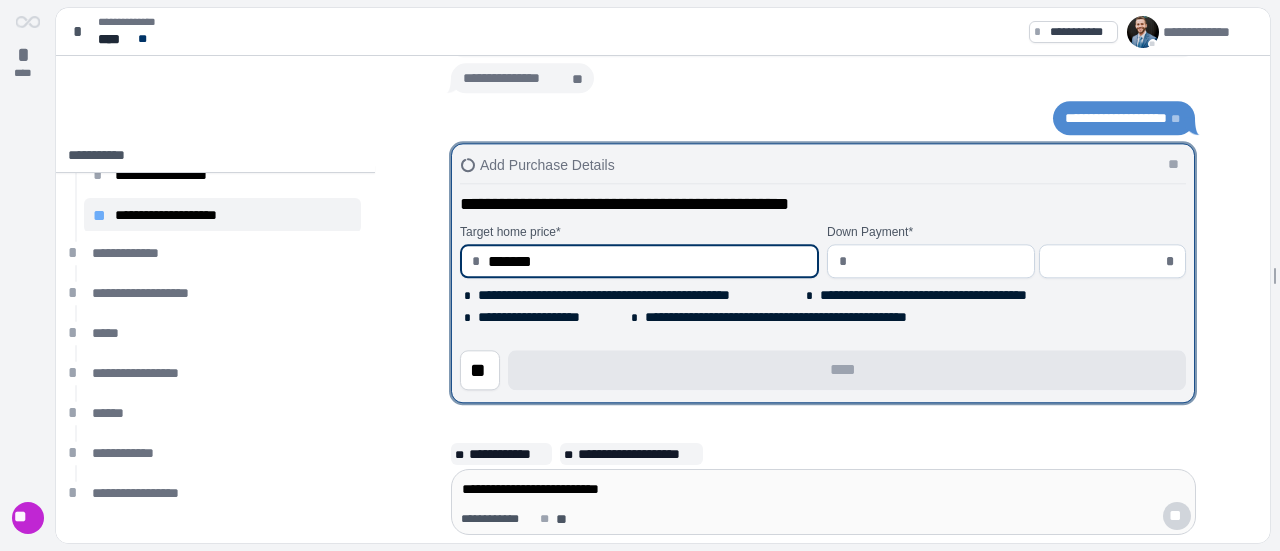 type on "**********" 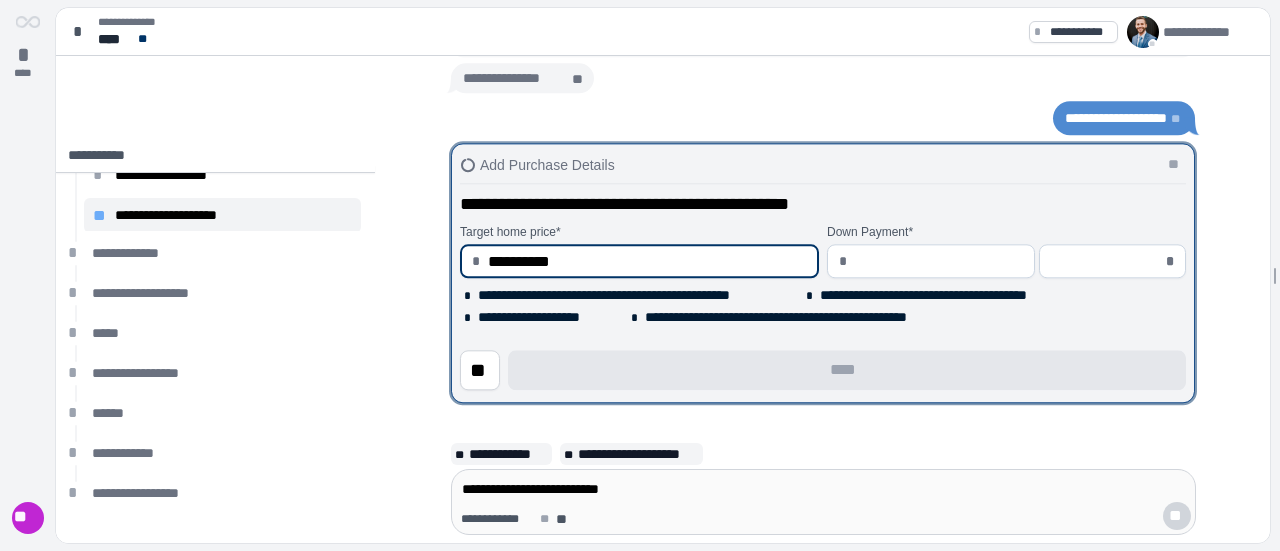 click at bounding box center [939, 261] 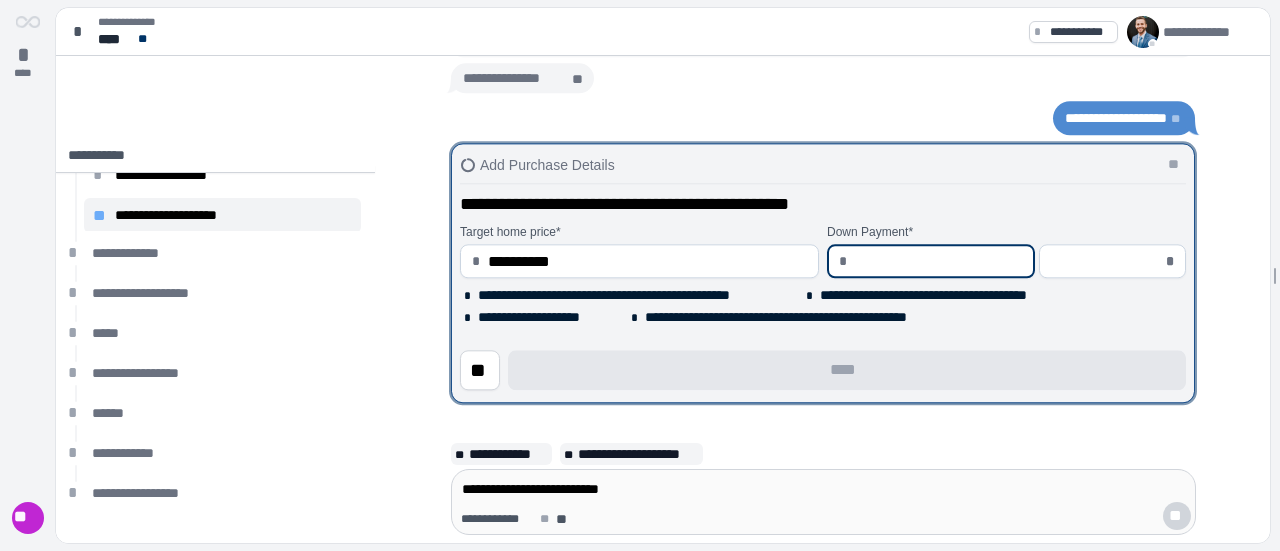 click at bounding box center [1106, 261] 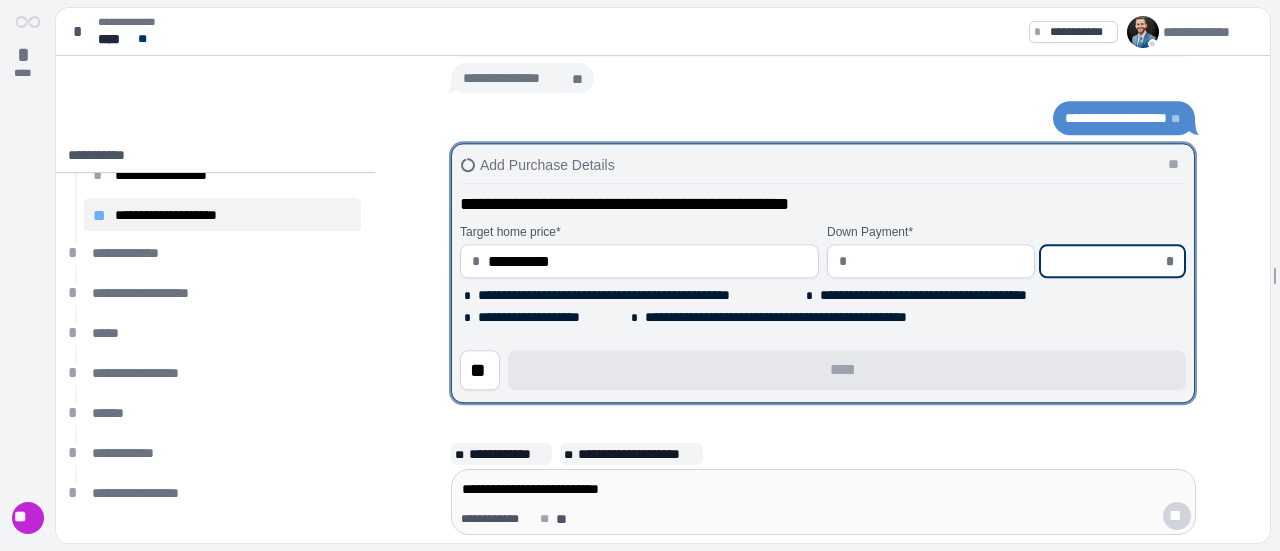 type on "********" 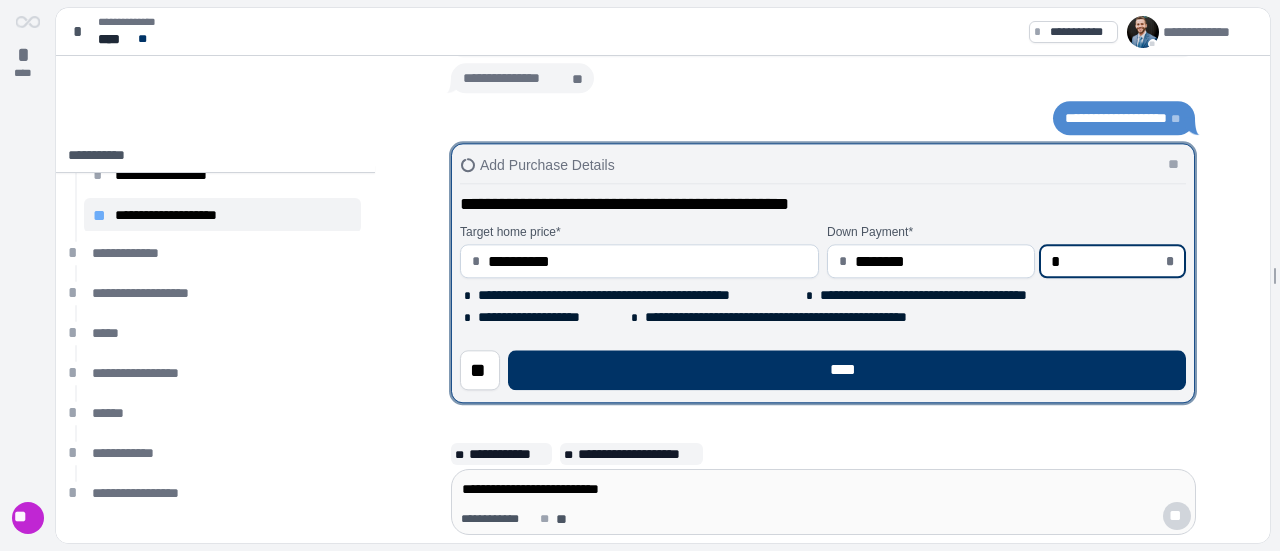 type on "**" 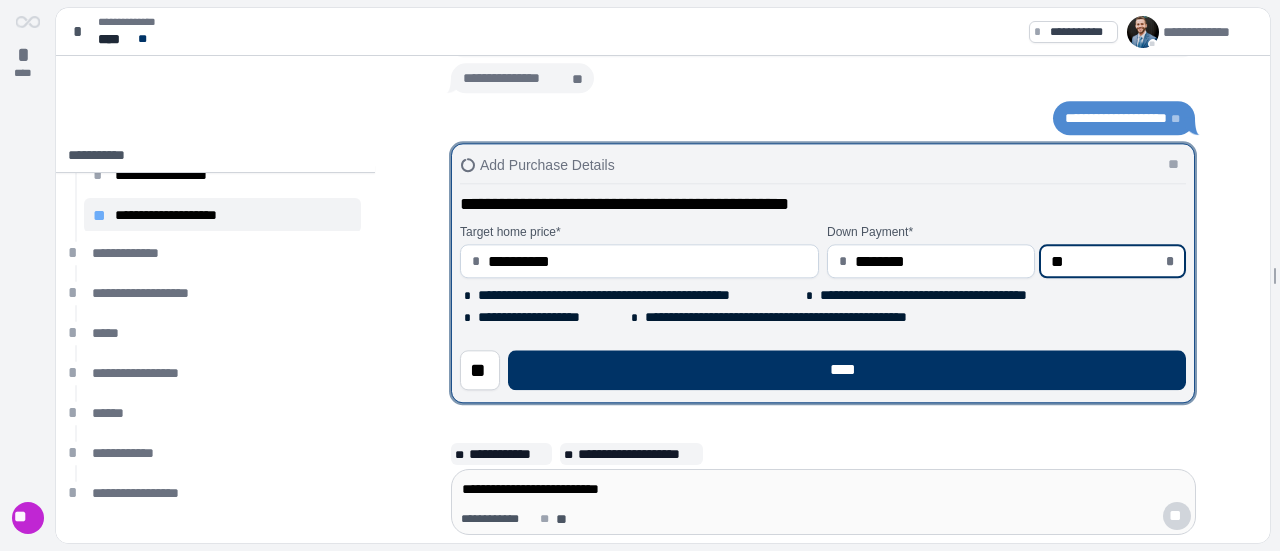 type on "********" 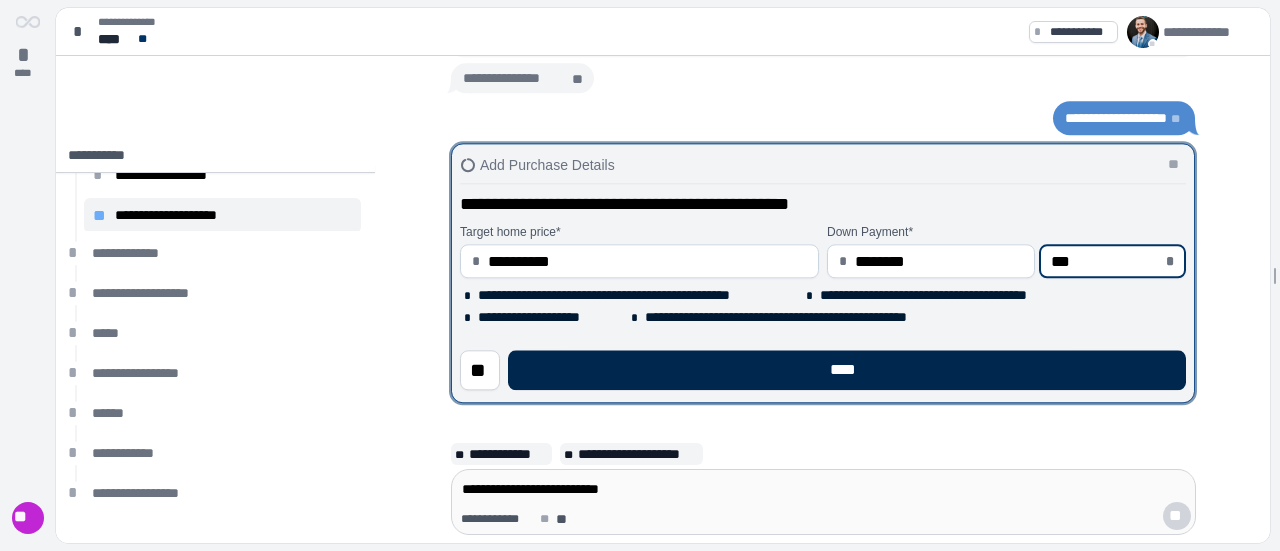 type on "*****" 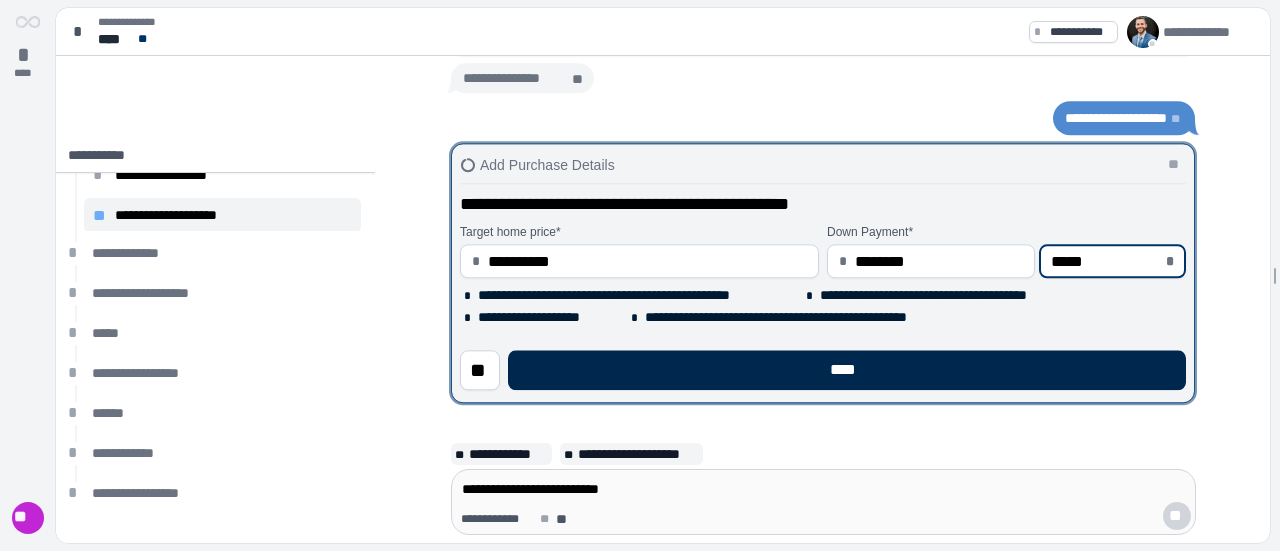 click on "****" at bounding box center [847, 370] 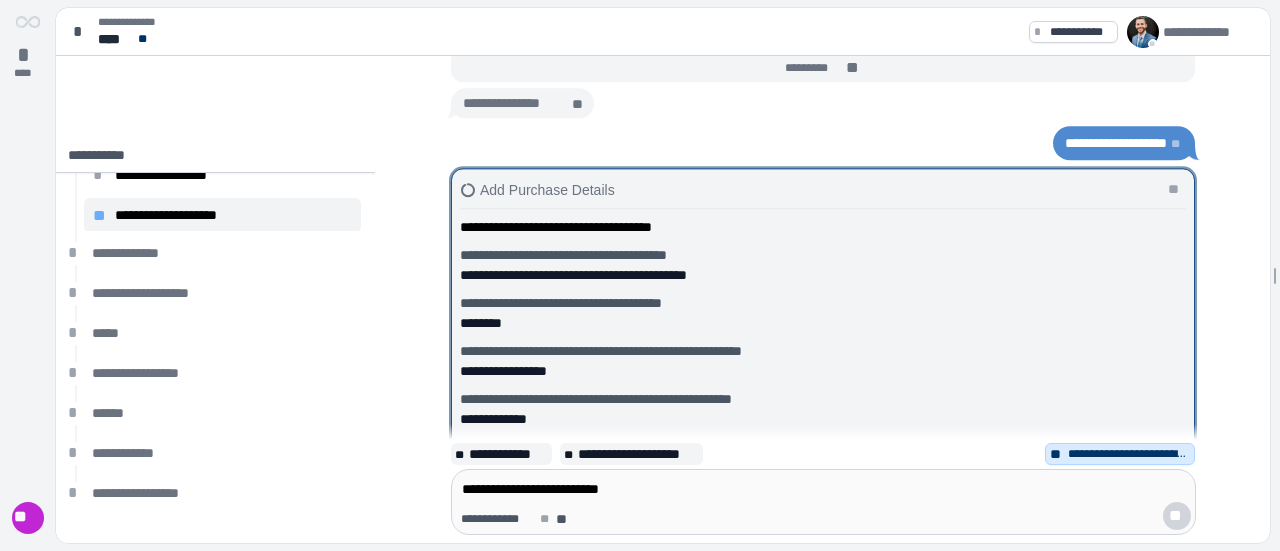 scroll, scrollTop: 0, scrollLeft: 0, axis: both 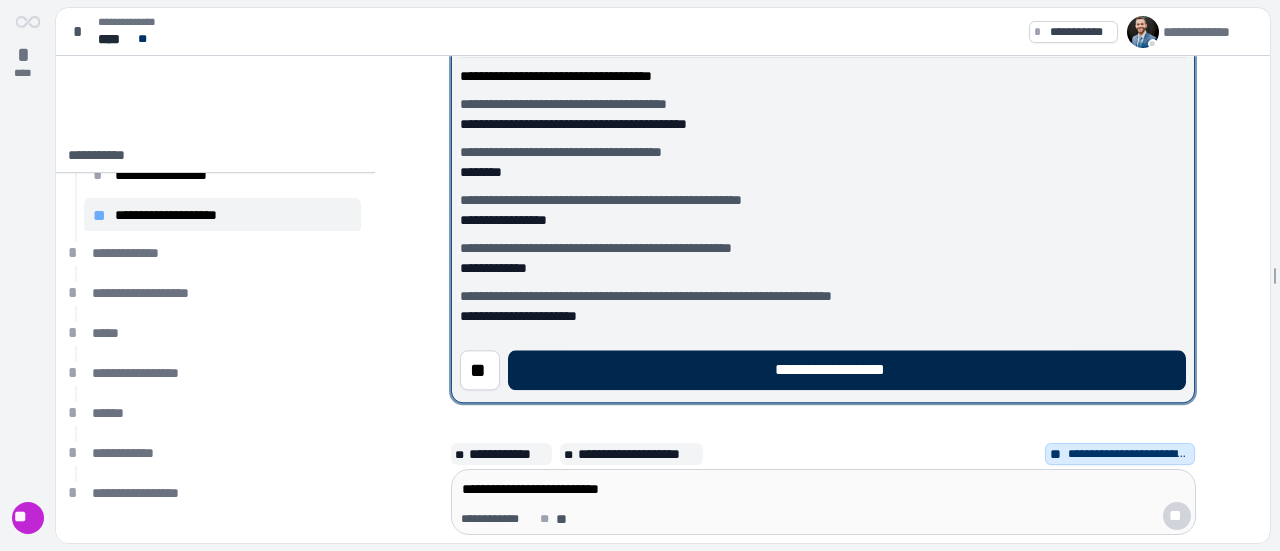 click on "**********" at bounding box center (847, 370) 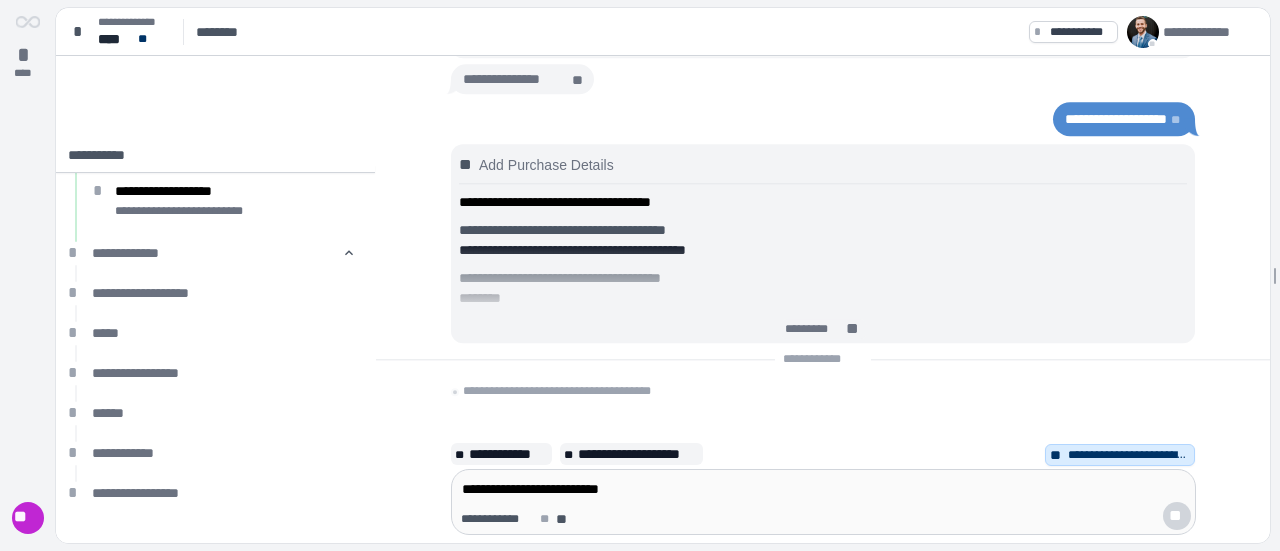scroll, scrollTop: 61, scrollLeft: 0, axis: vertical 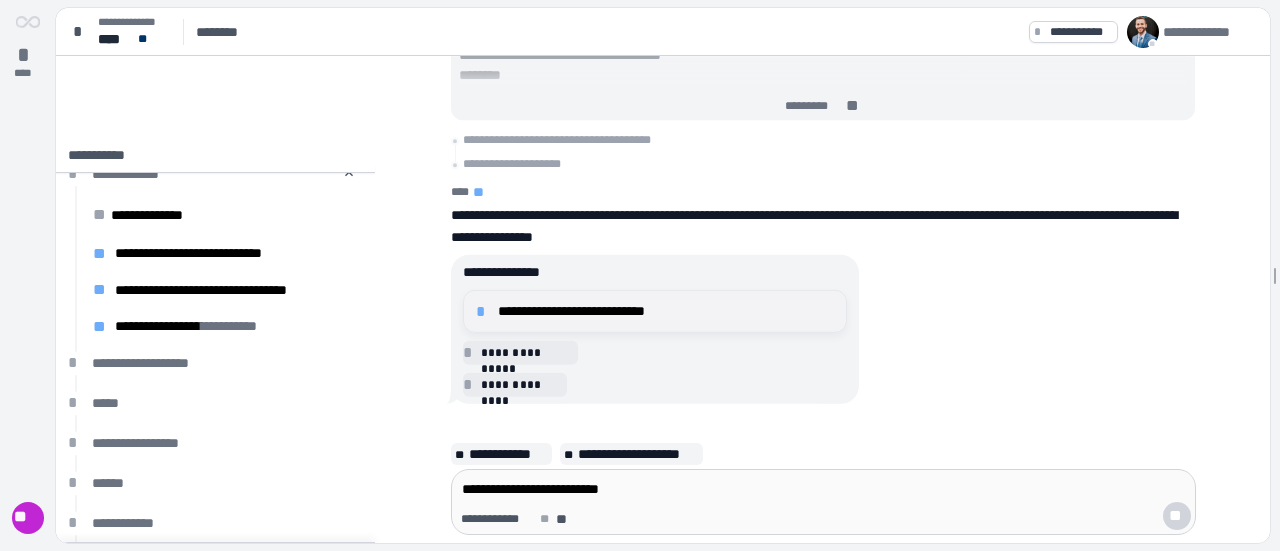 click on "**********" at bounding box center [666, 311] 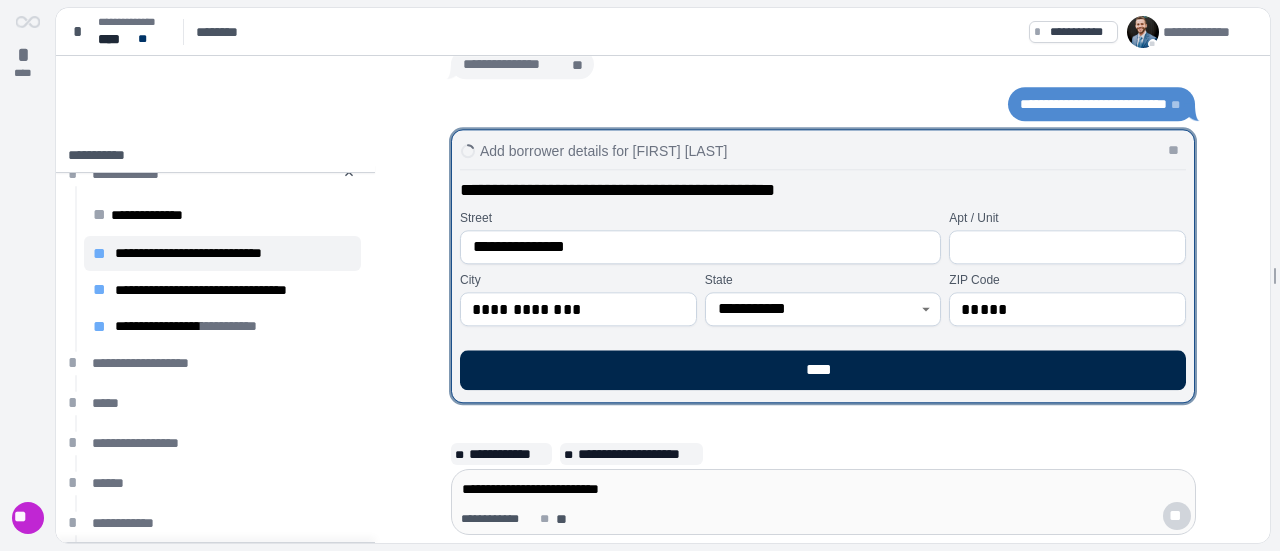 click on "****" at bounding box center [823, 370] 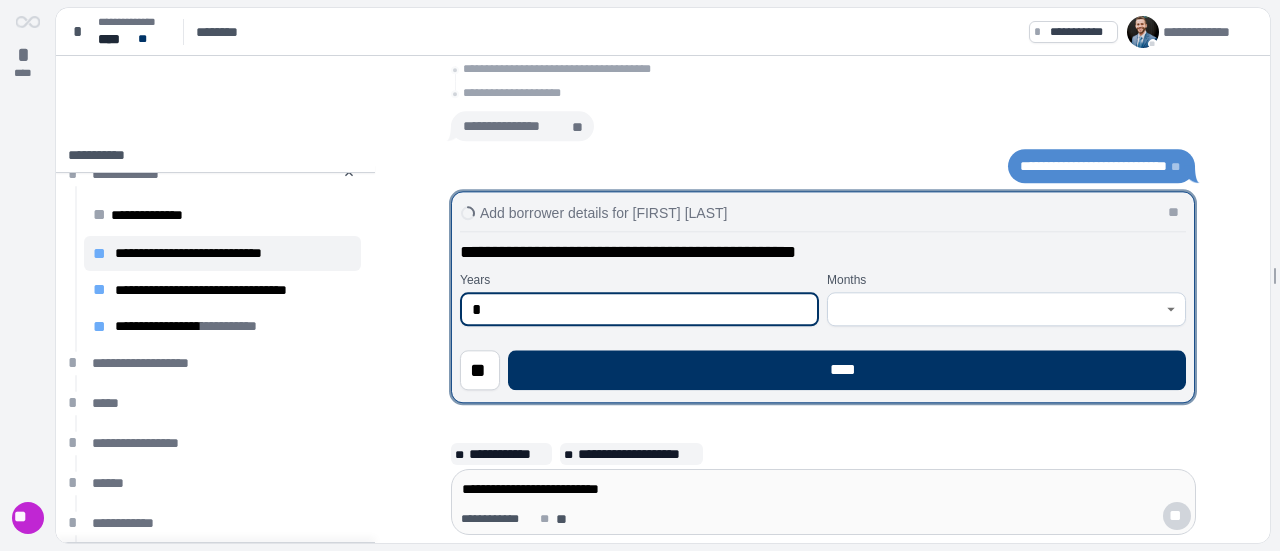 type on "*" 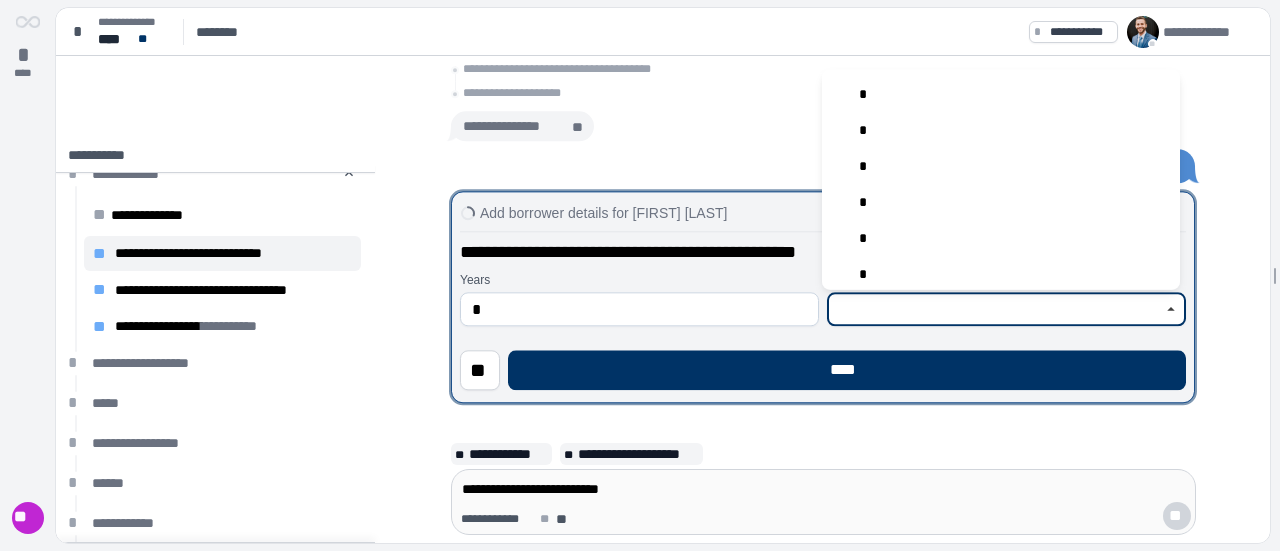 click at bounding box center [995, 309] 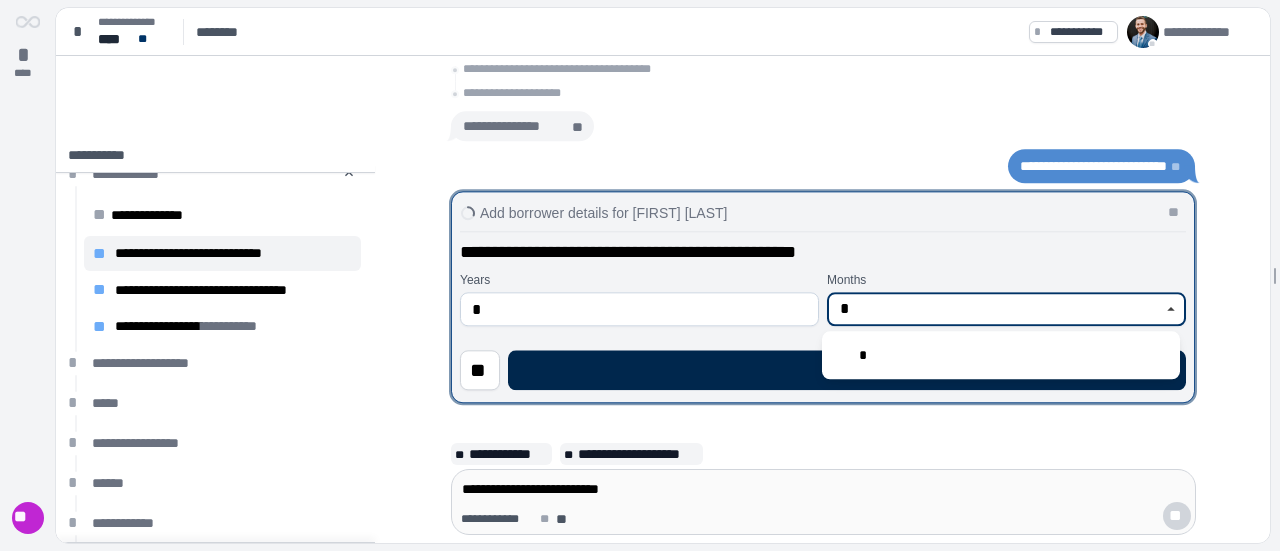 type on "*" 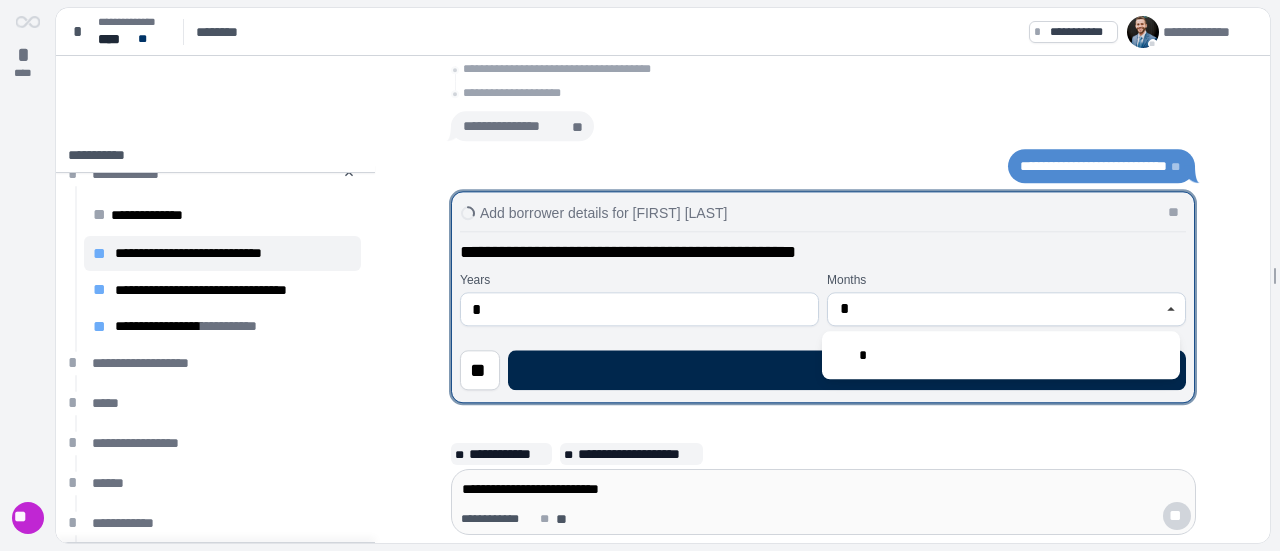 click on "****" at bounding box center (847, 370) 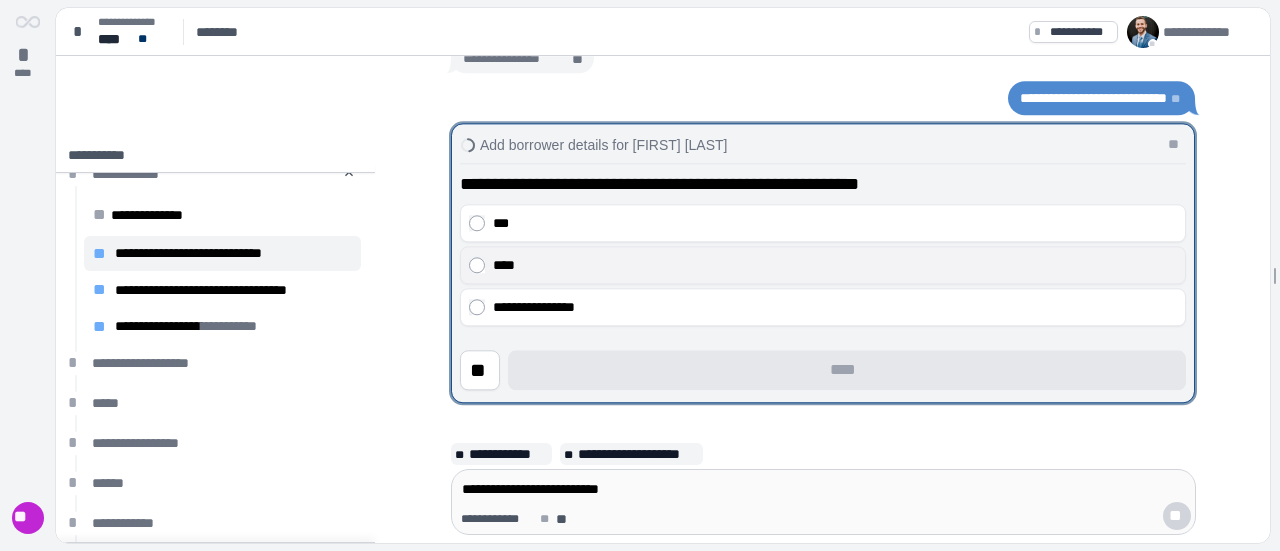 click on "****" at bounding box center (835, 265) 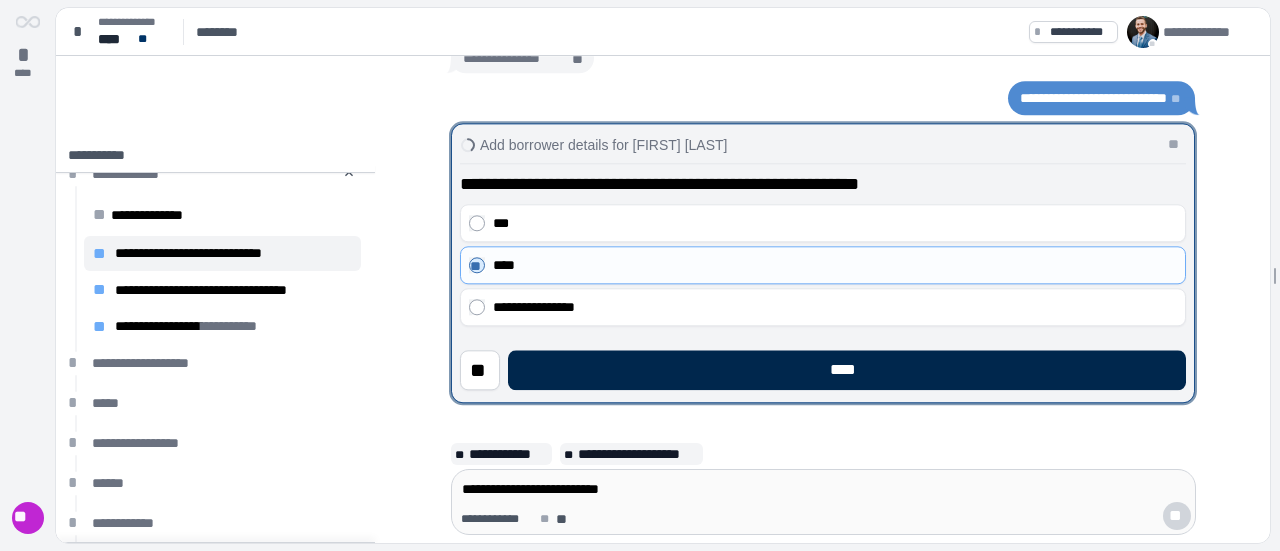 click on "****" at bounding box center [847, 370] 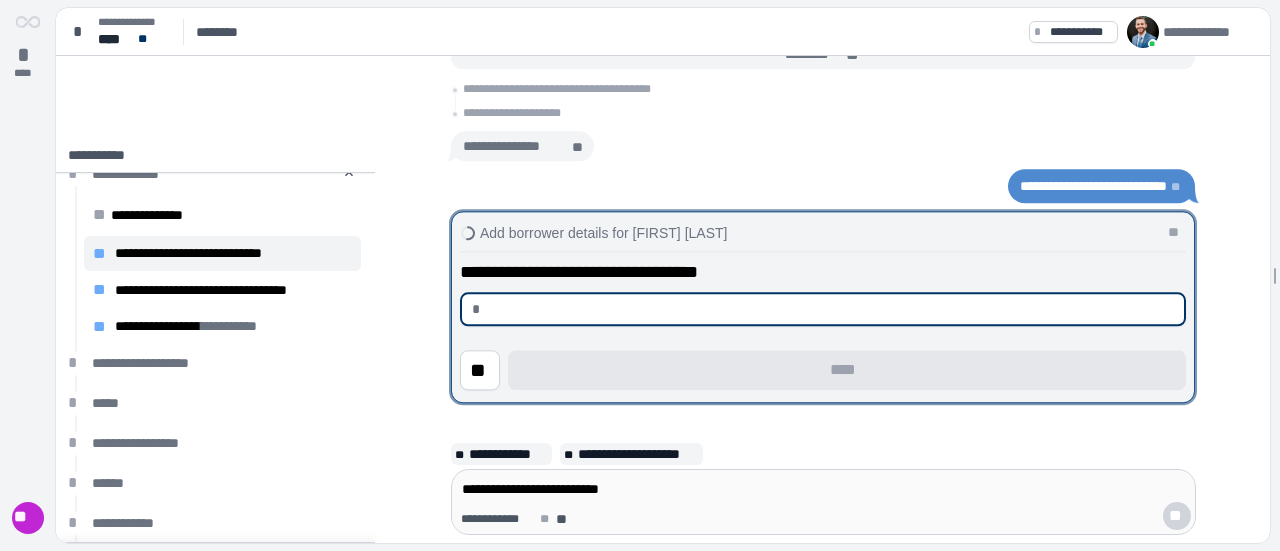 click at bounding box center [831, 309] 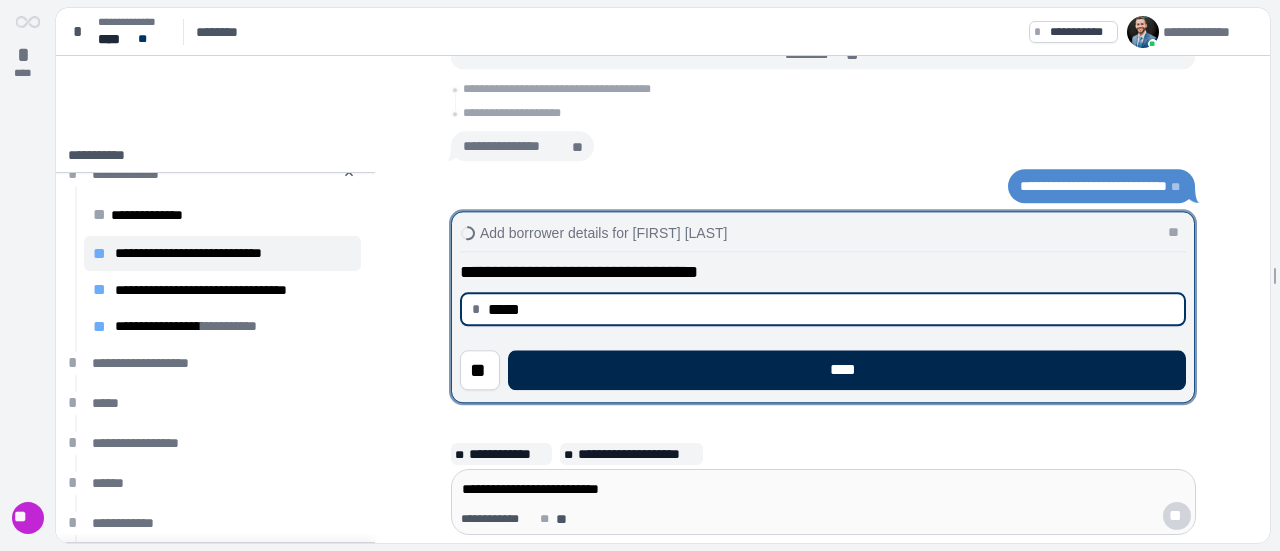 type on "********" 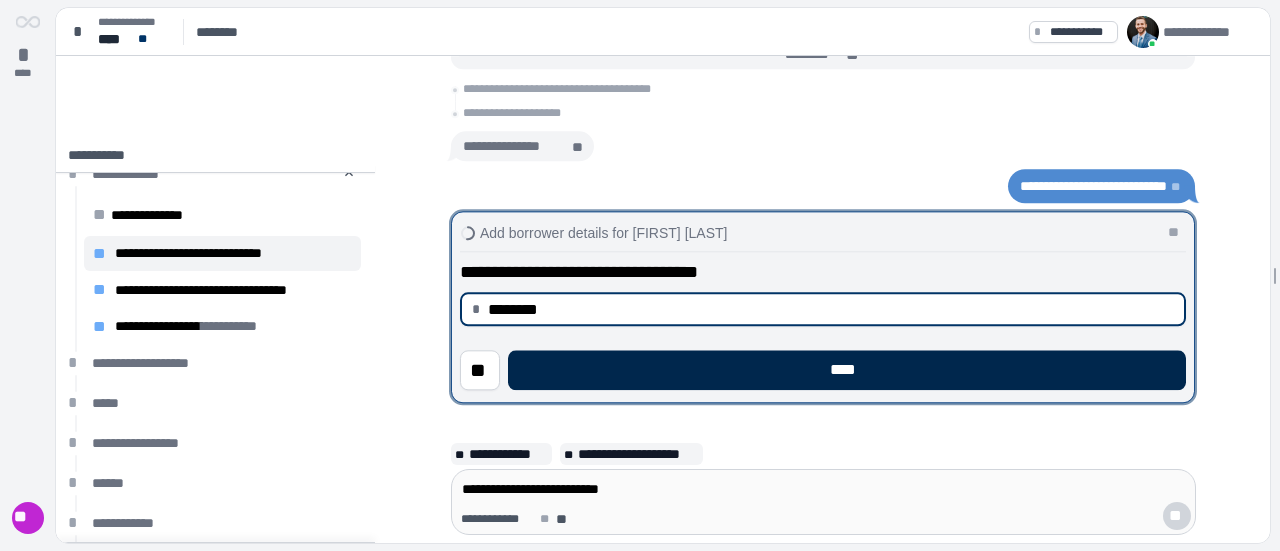 click on "****" at bounding box center [847, 370] 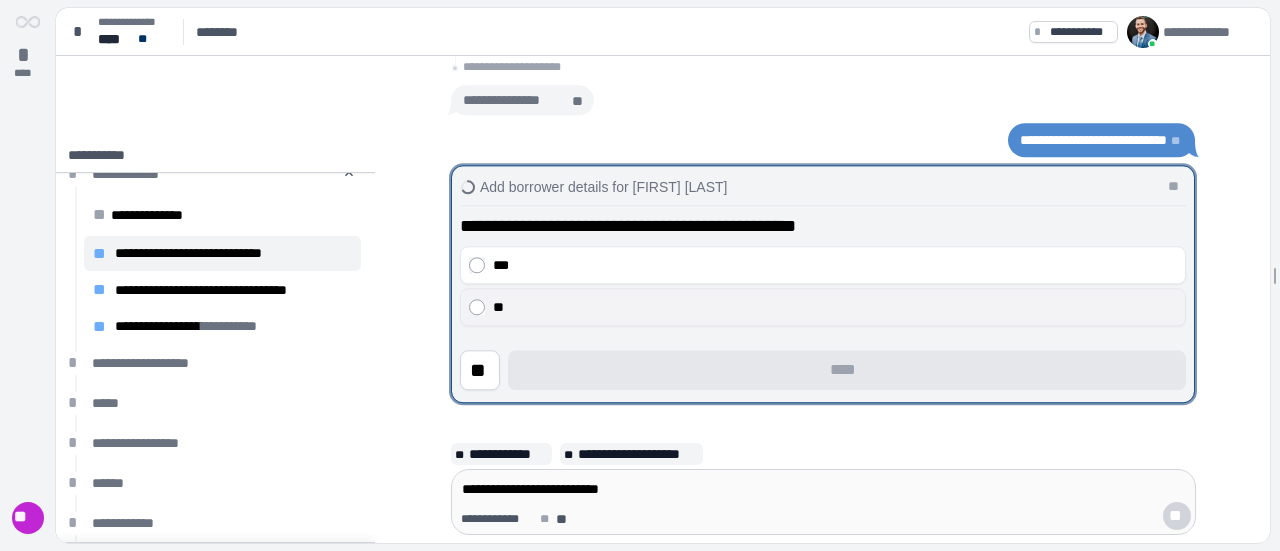 click on "**" at bounding box center (835, 307) 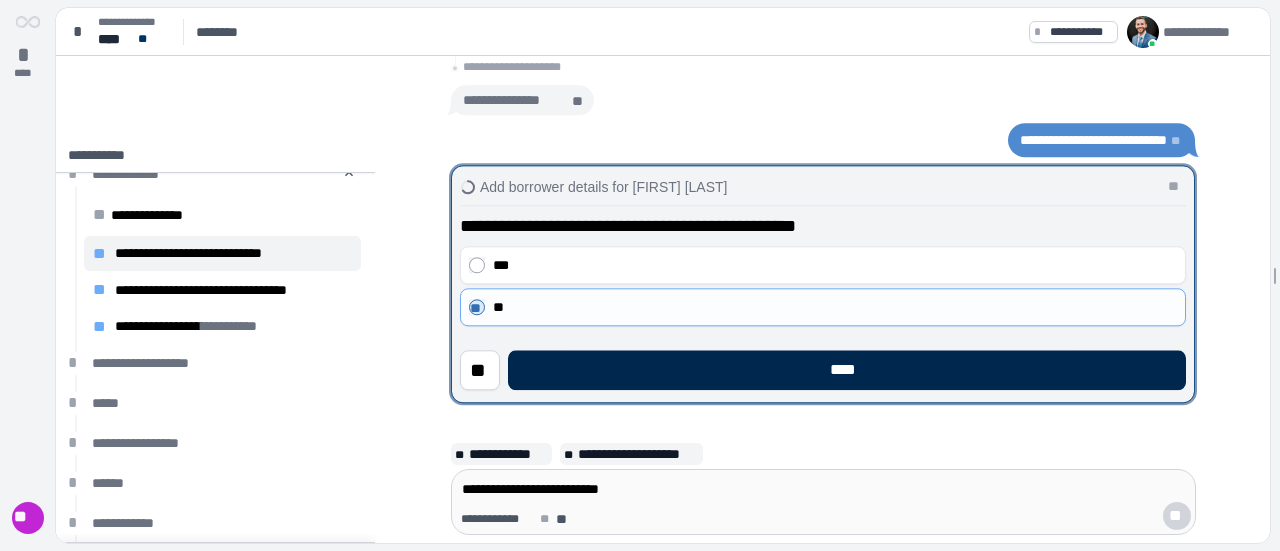 click on "****" at bounding box center (847, 370) 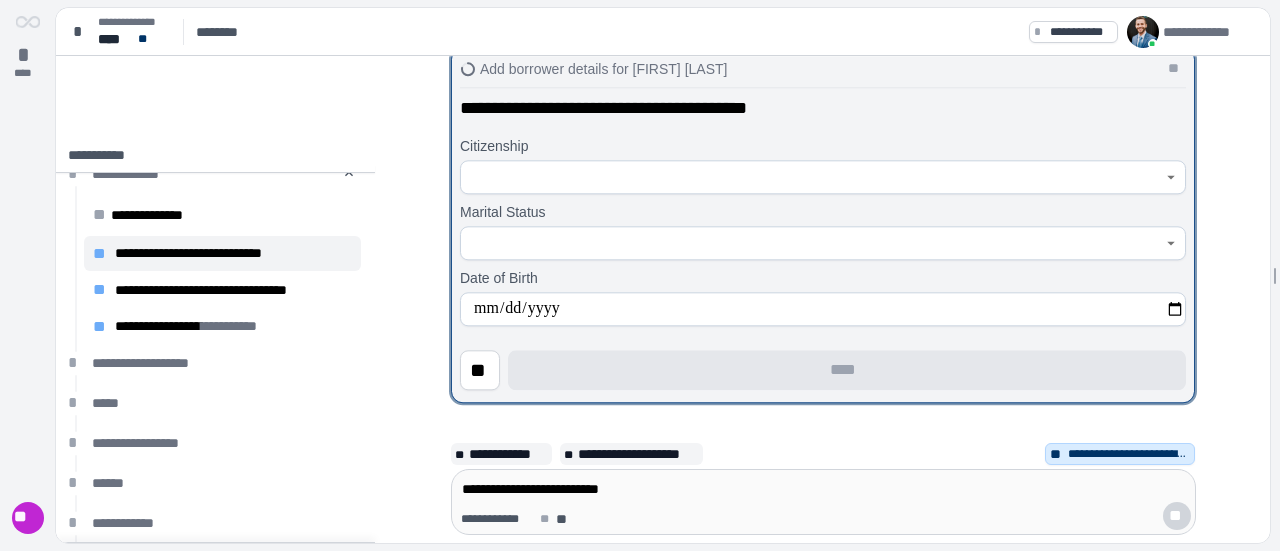 click 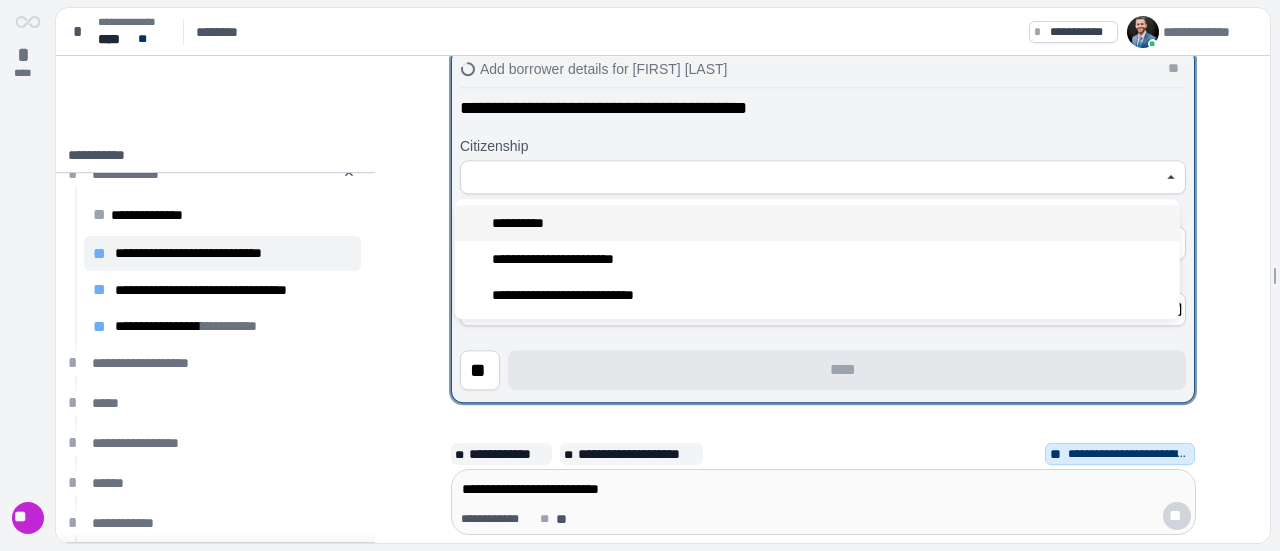 click on "**********" at bounding box center (523, 223) 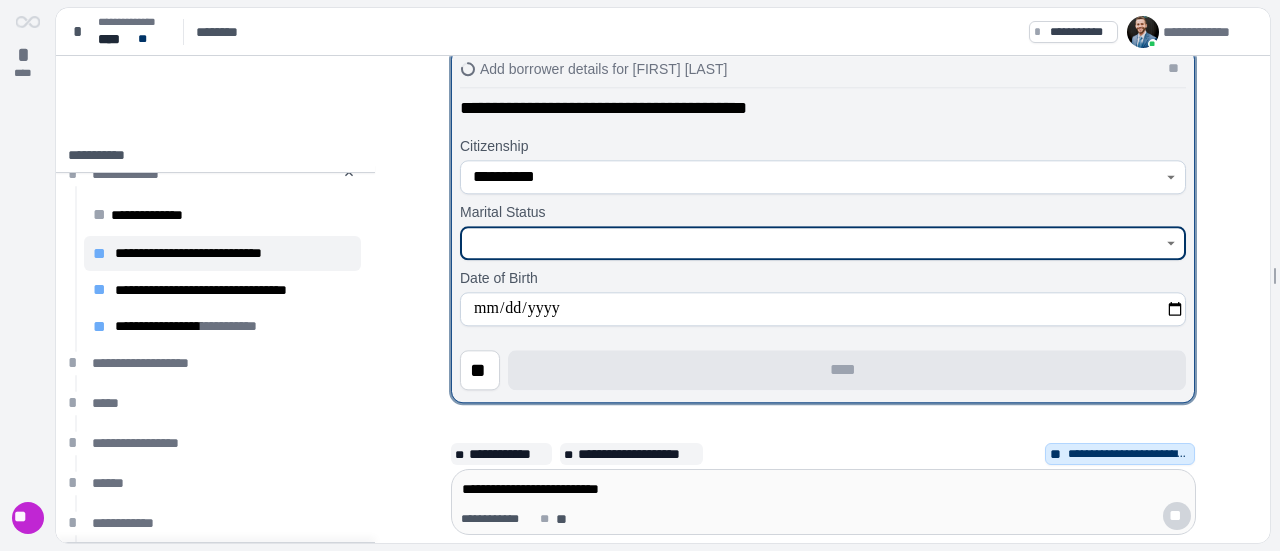 click at bounding box center [812, 243] 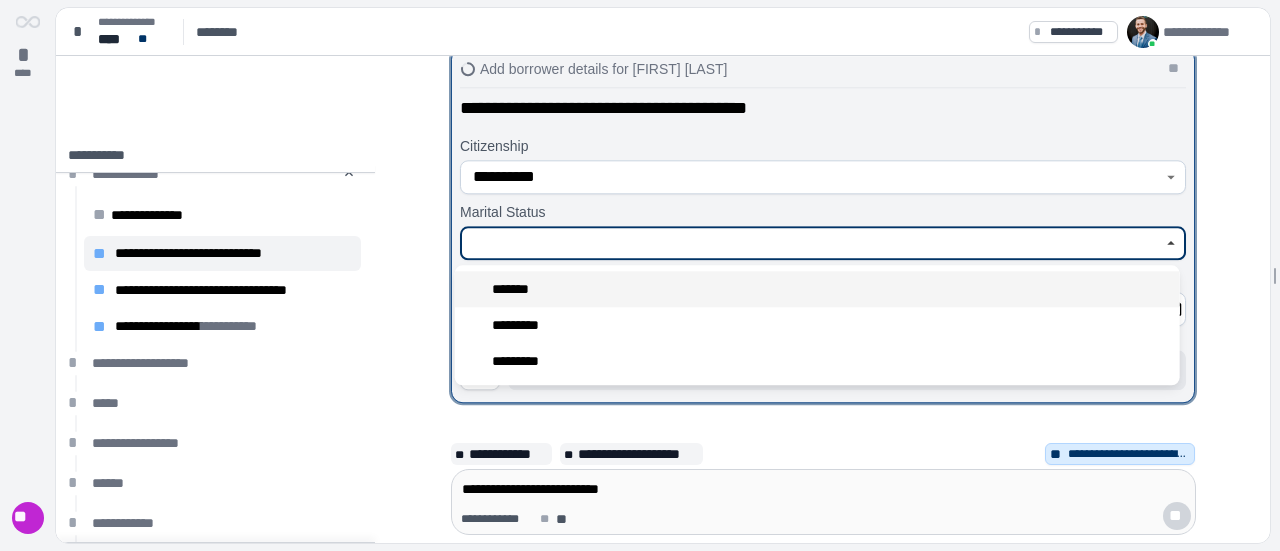 click on "*******" at bounding box center [516, 289] 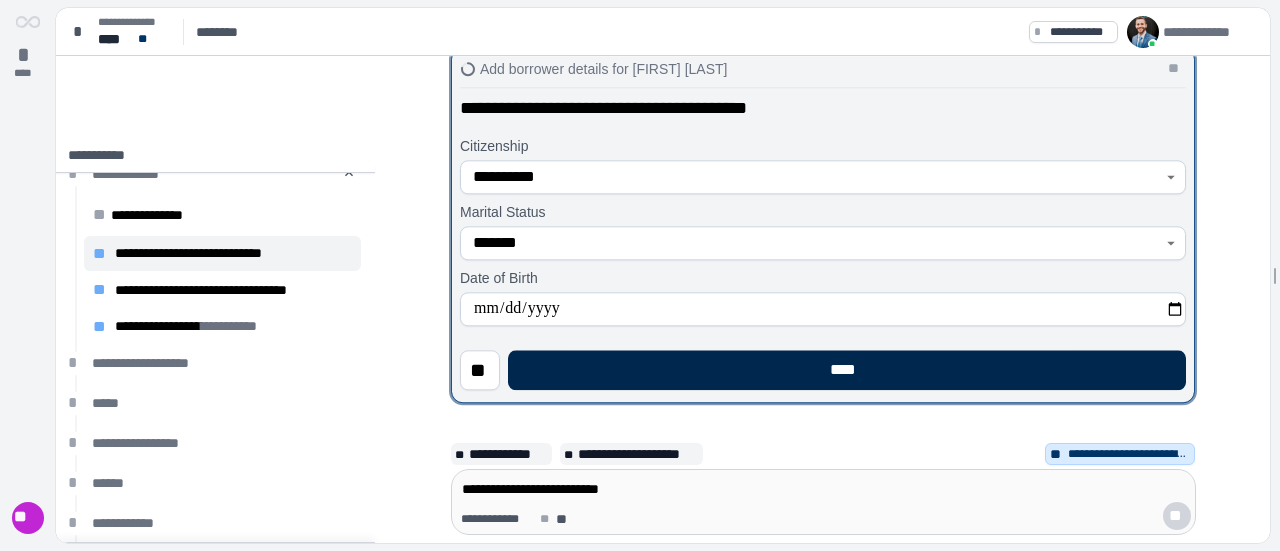 click on "****" at bounding box center (847, 370) 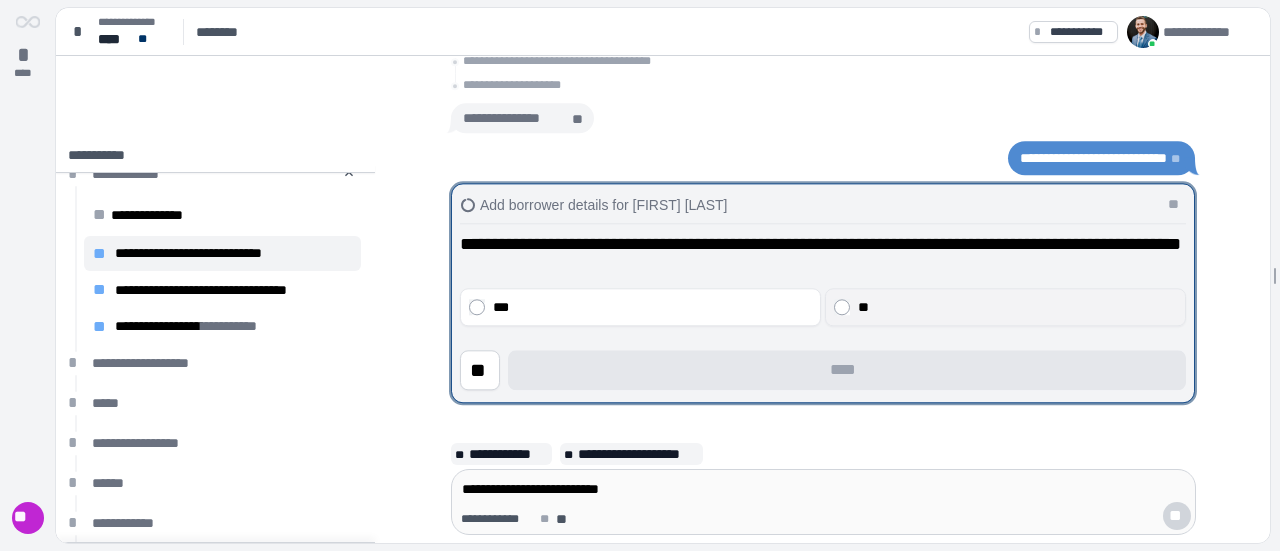 click on "**" at bounding box center [1018, 307] 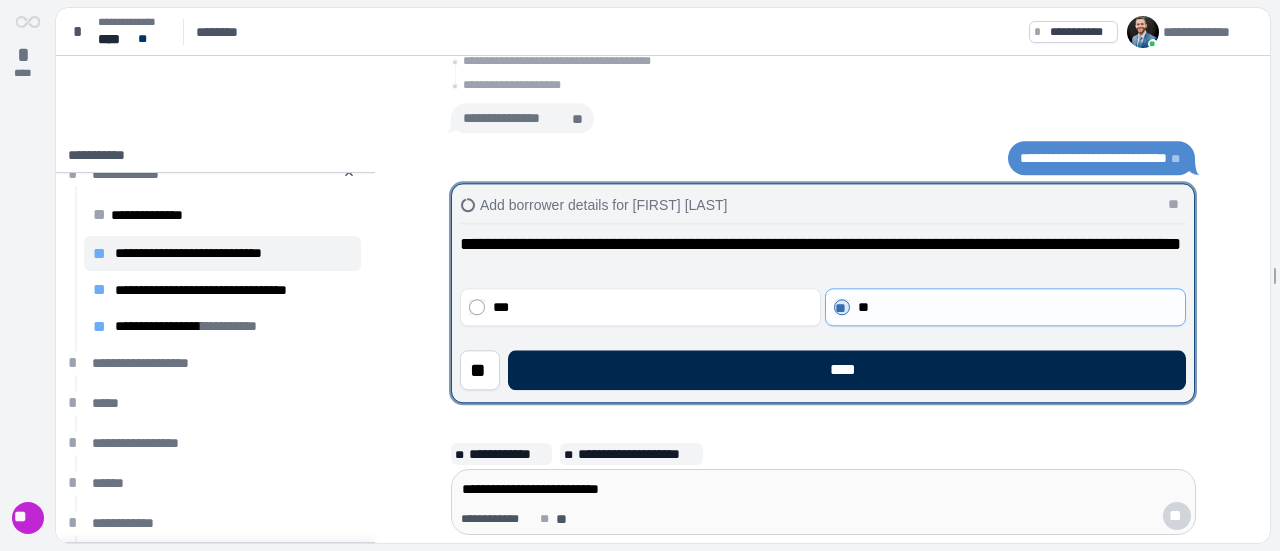 click on "****" at bounding box center [847, 370] 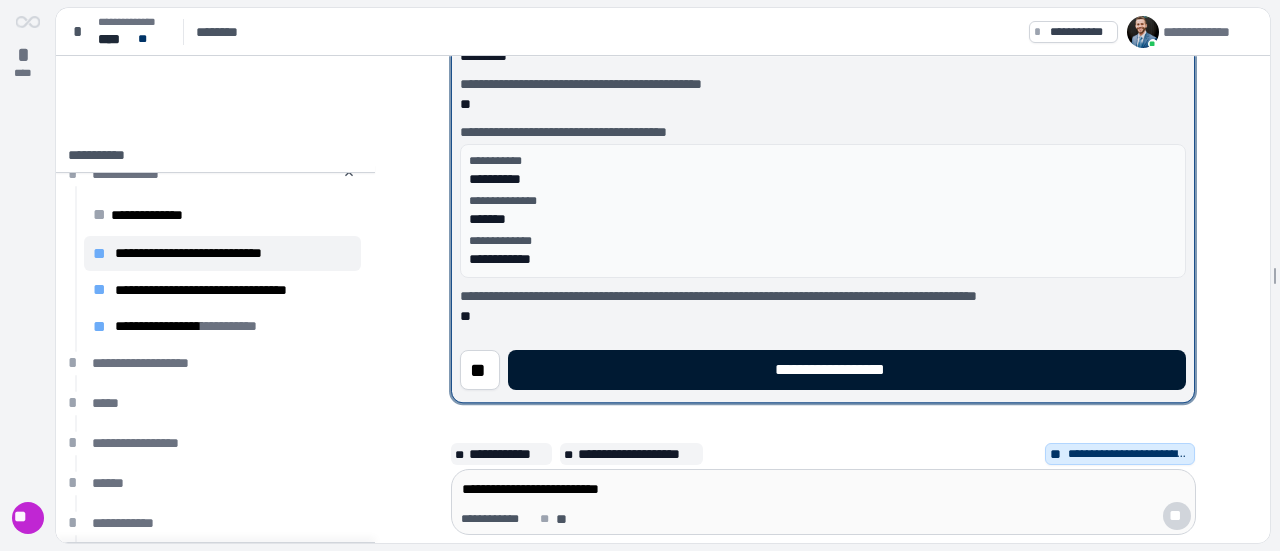 click on "**********" at bounding box center [847, 370] 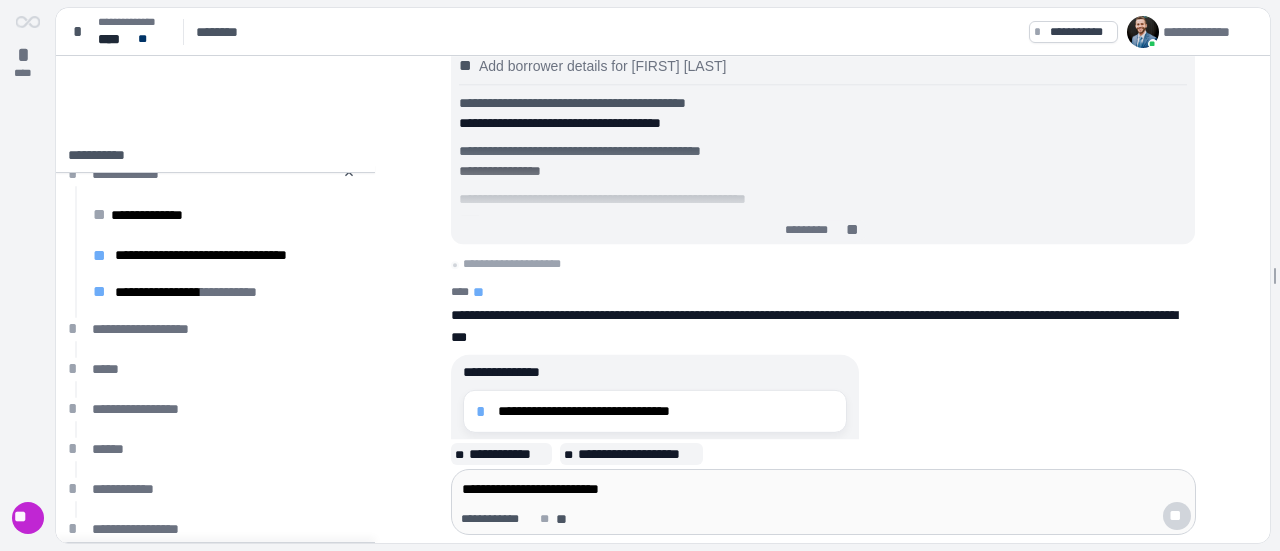 scroll, scrollTop: 0, scrollLeft: 0, axis: both 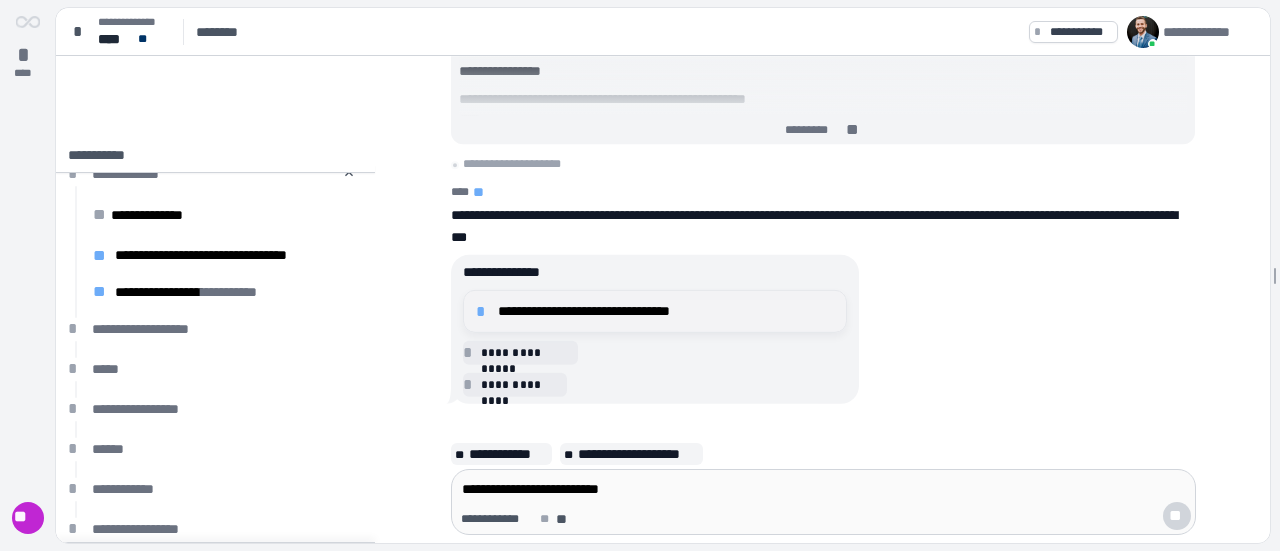 click on "**********" at bounding box center (666, 311) 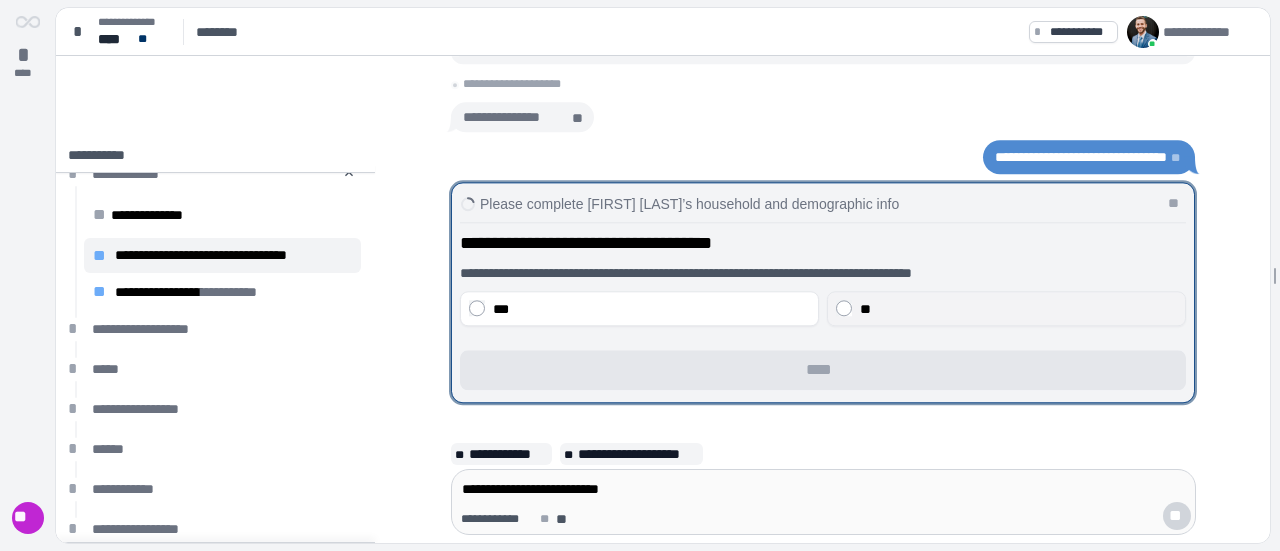 click on "**" at bounding box center [1018, 309] 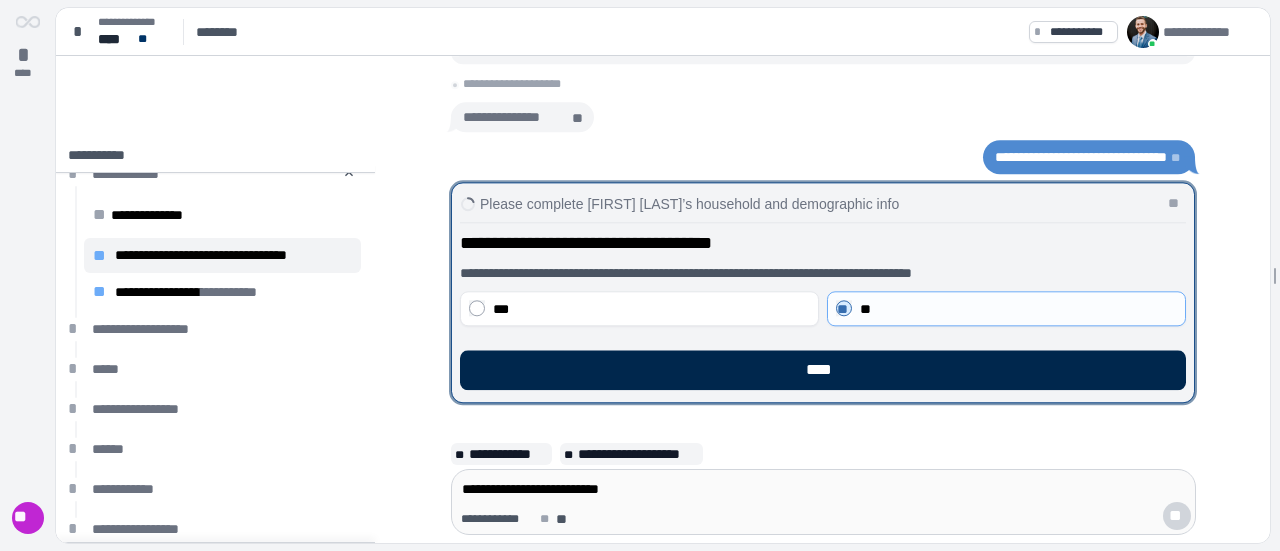 click on "****" at bounding box center [823, 370] 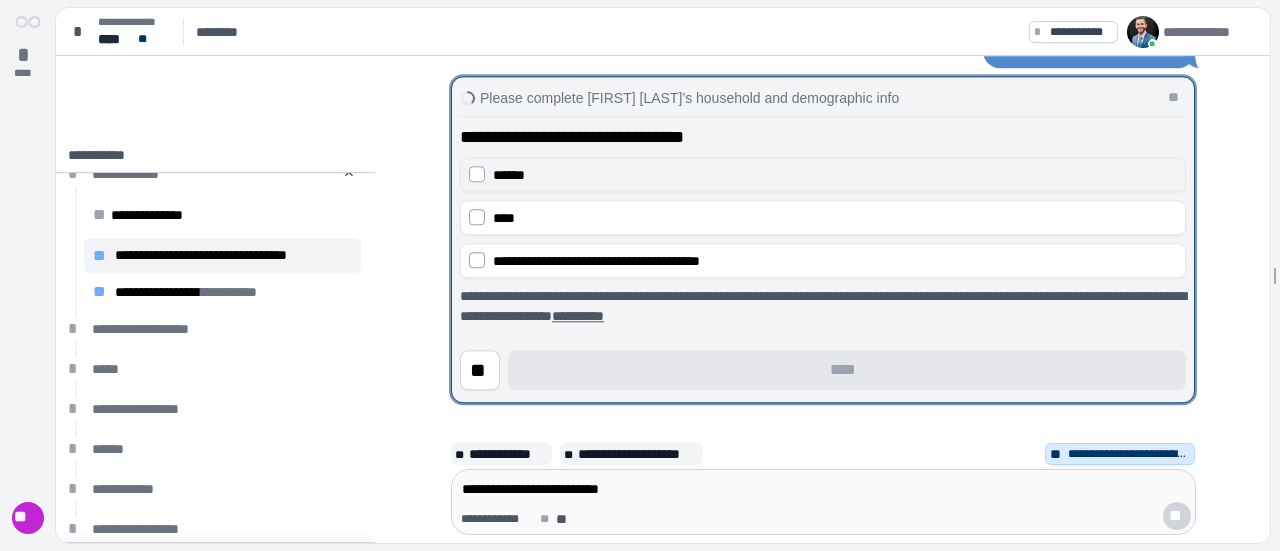 click on "******" at bounding box center [509, 175] 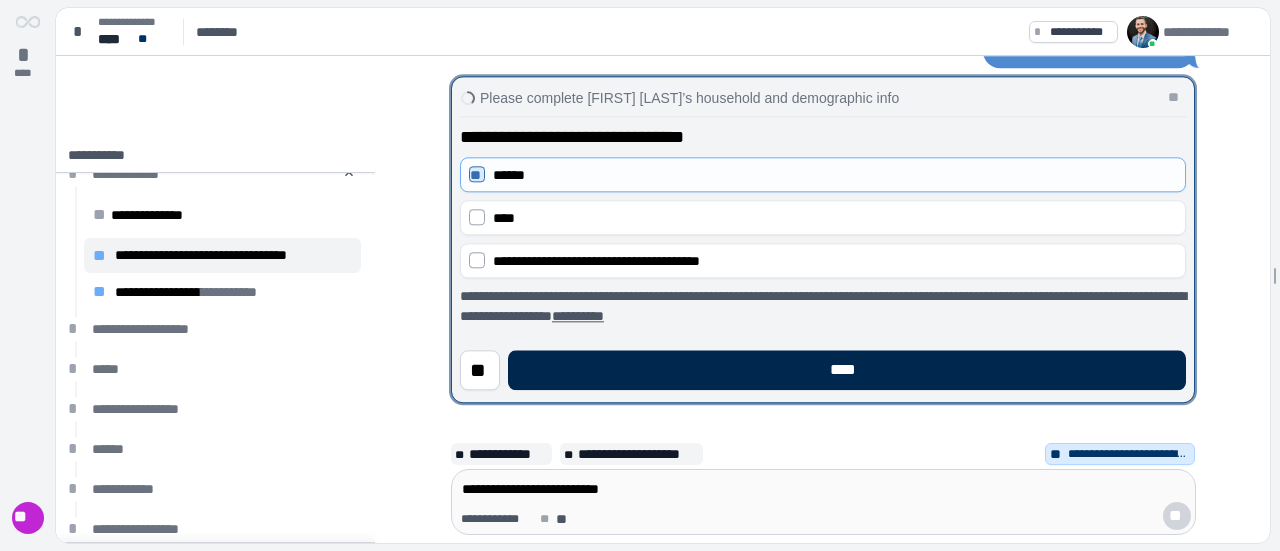 click on "****" at bounding box center (847, 370) 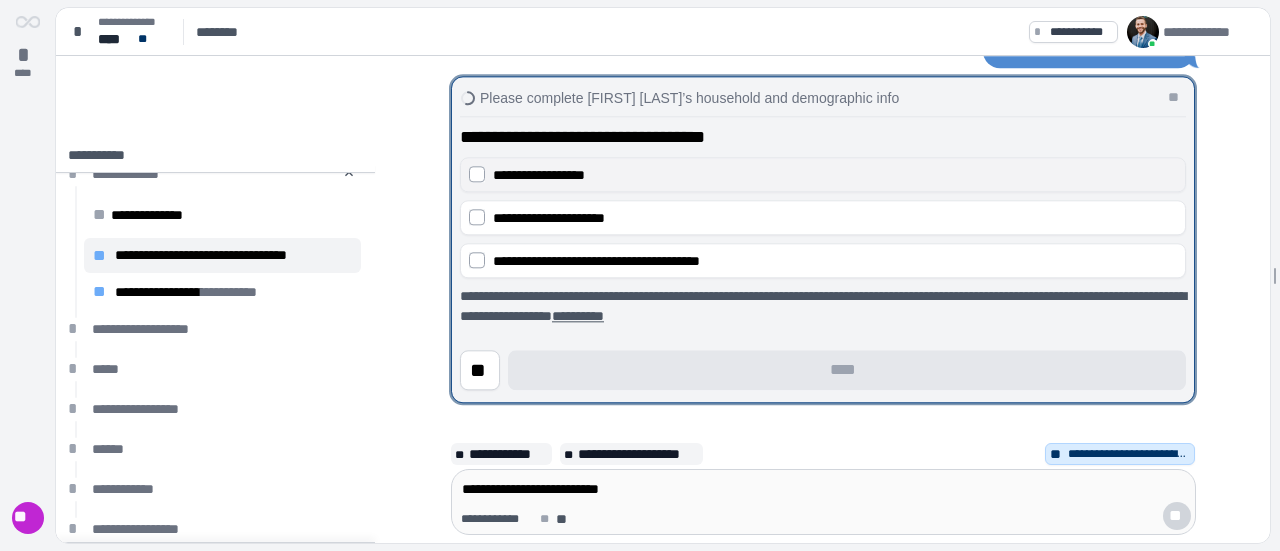 click on "**********" at bounding box center (835, 175) 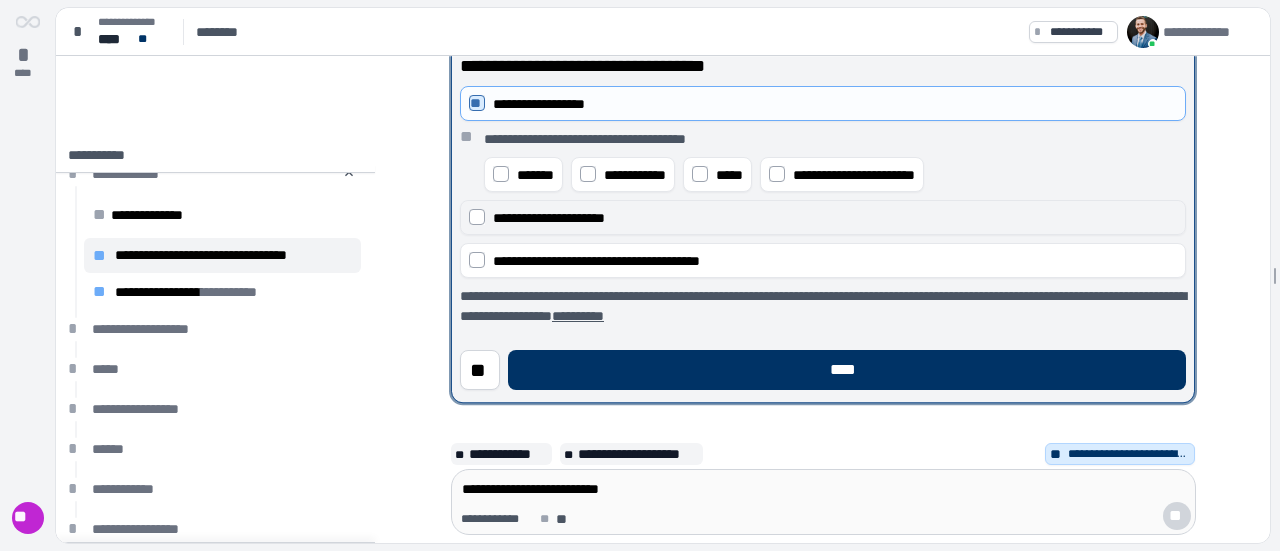 click on "**********" at bounding box center [549, 218] 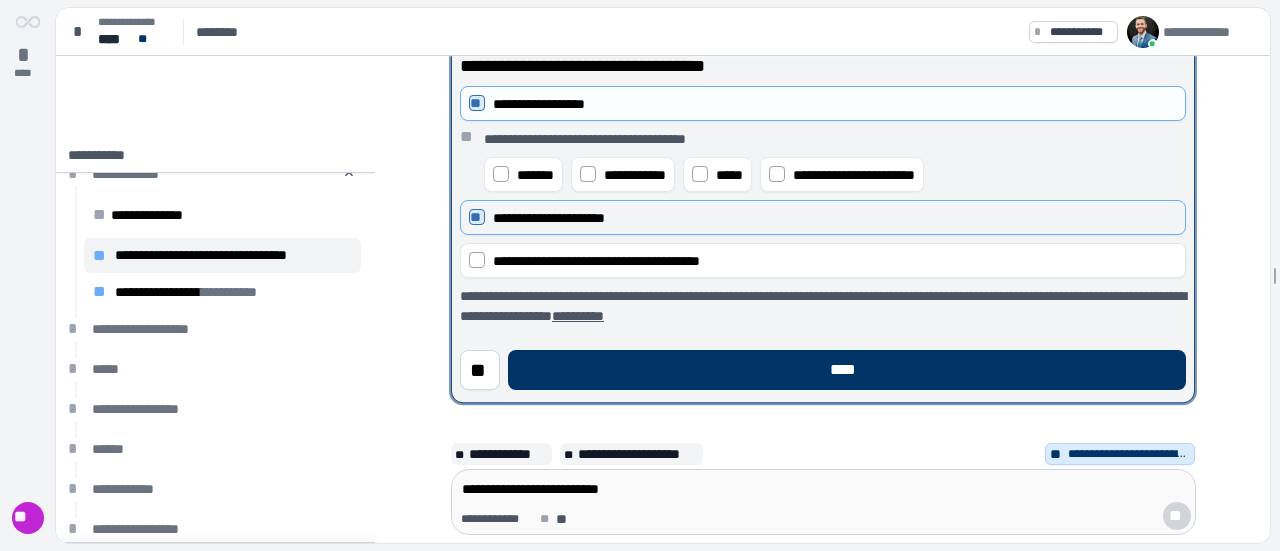 click on "**********" at bounding box center (549, 218) 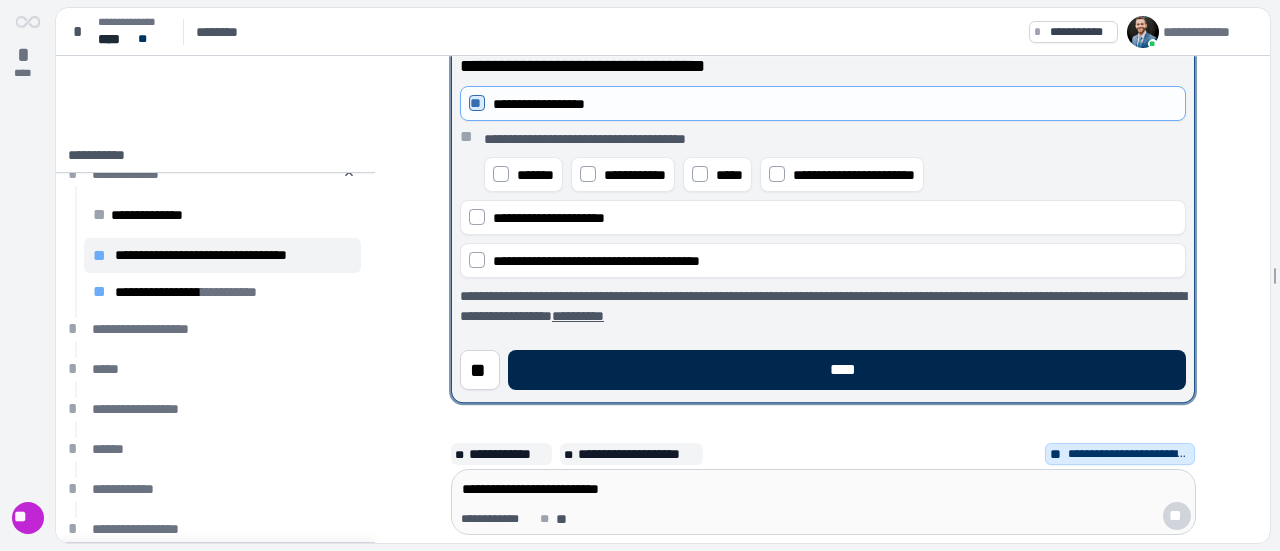 click on "****" at bounding box center (847, 370) 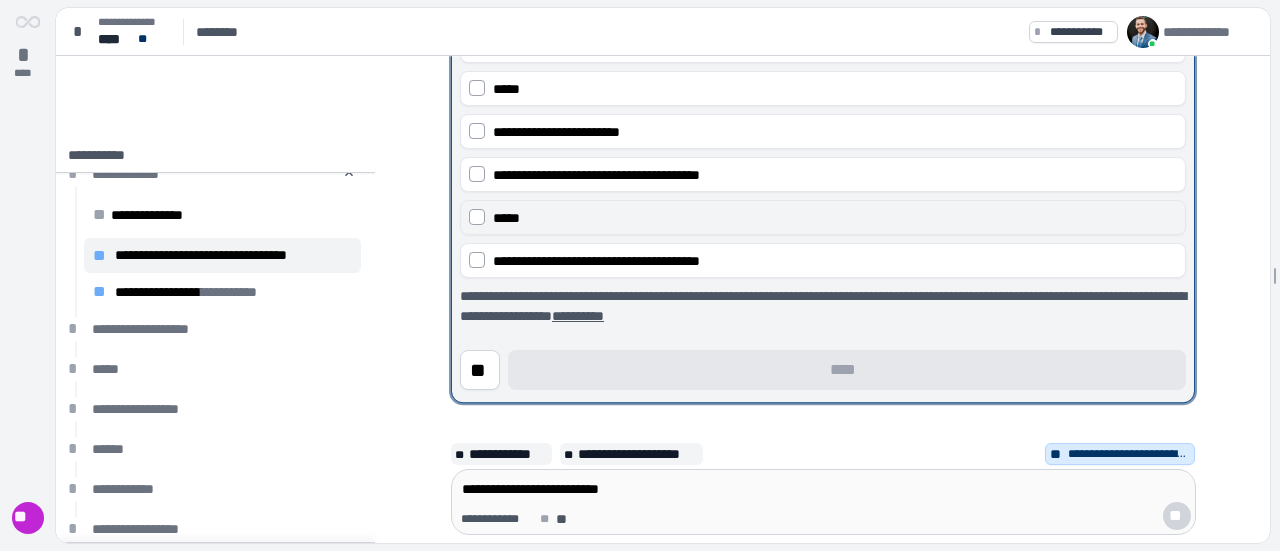 click on "*****" at bounding box center [506, 218] 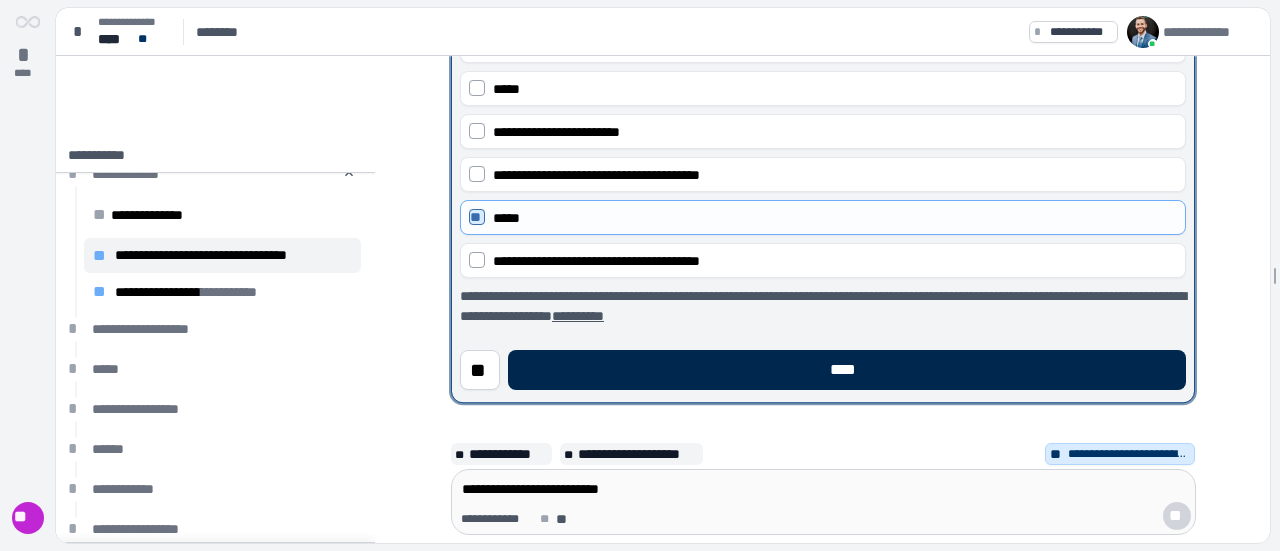 click on "****" at bounding box center [847, 370] 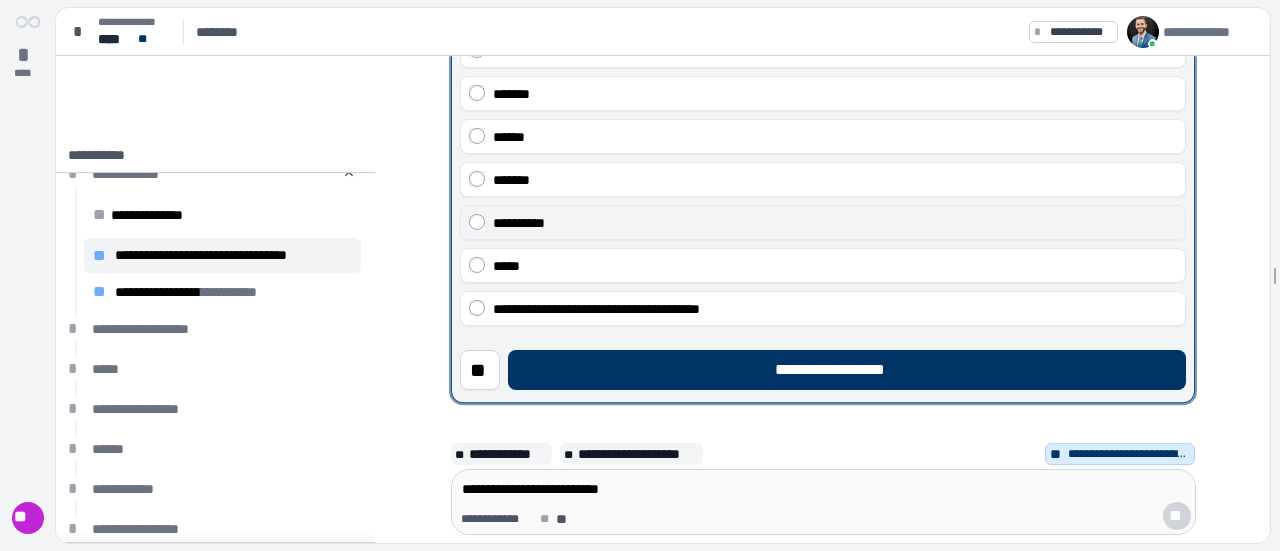 click on "**********" at bounding box center [519, 223] 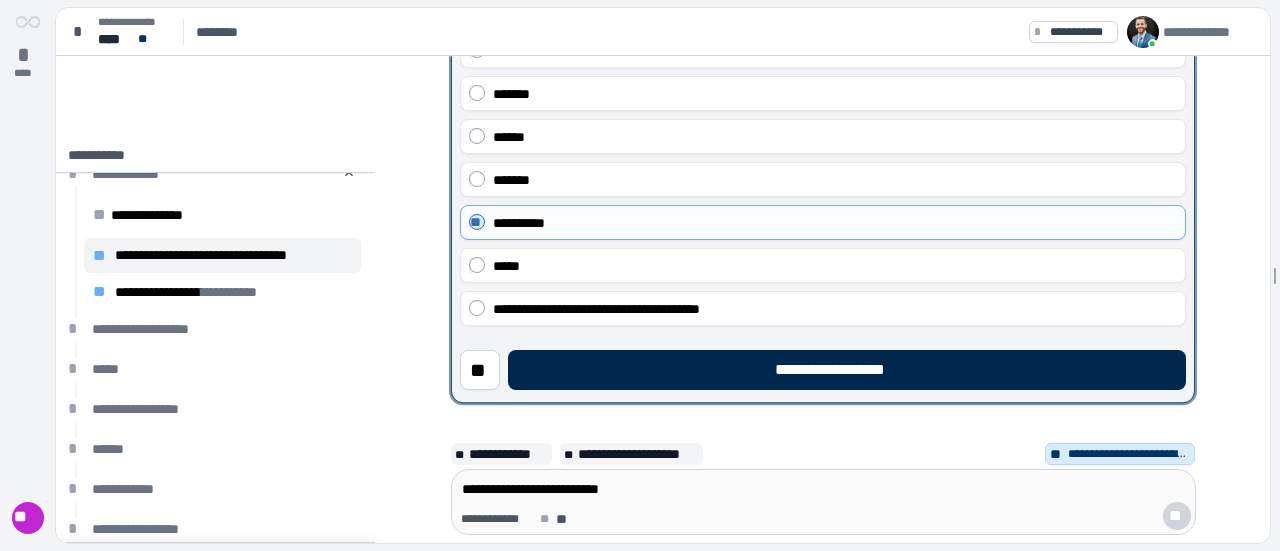 click on "**********" at bounding box center [847, 370] 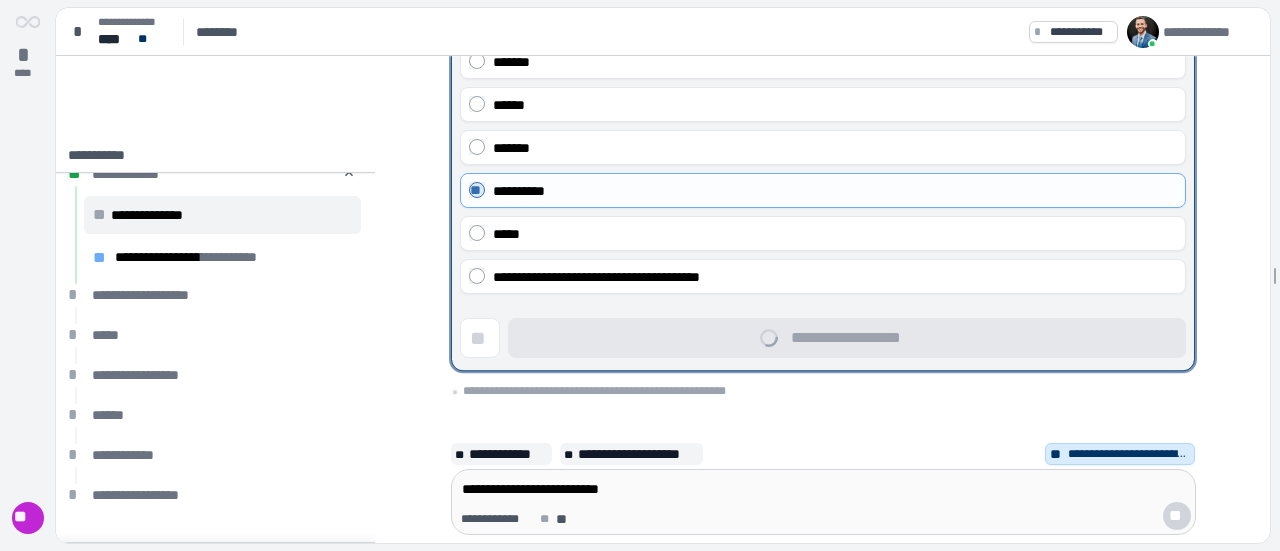 scroll, scrollTop: 20, scrollLeft: 0, axis: vertical 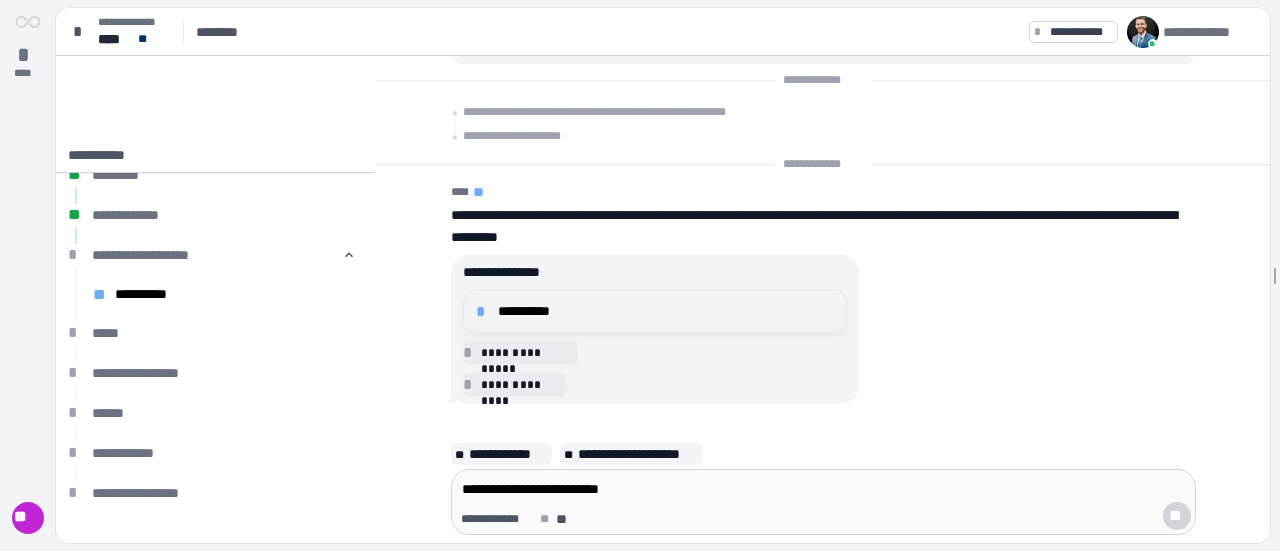 click on "**********" at bounding box center (666, 311) 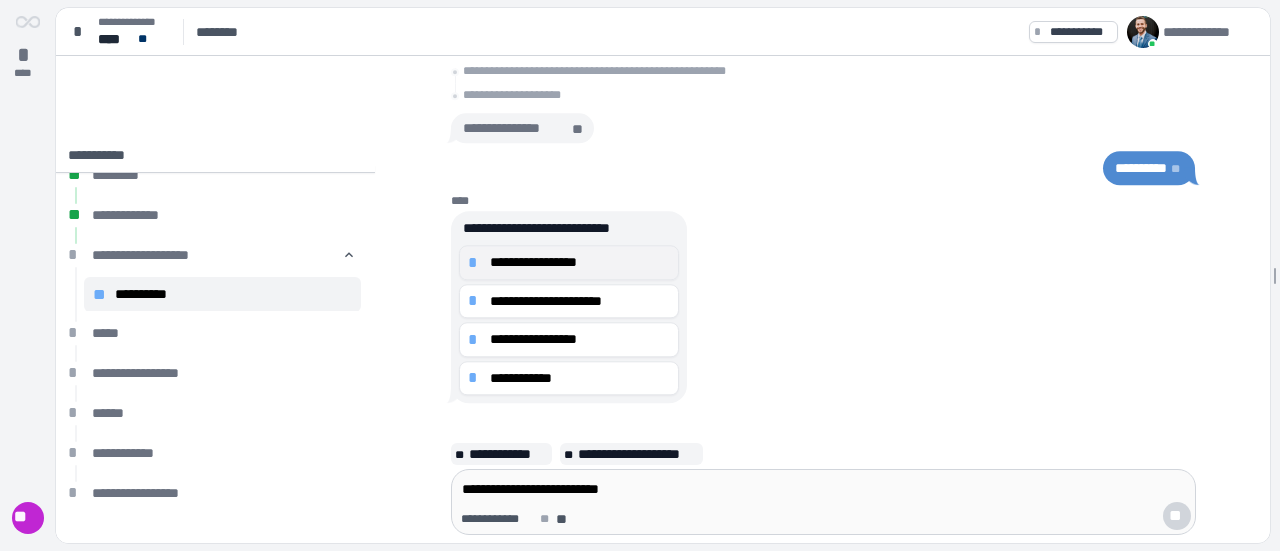 click on "**********" at bounding box center (580, 262) 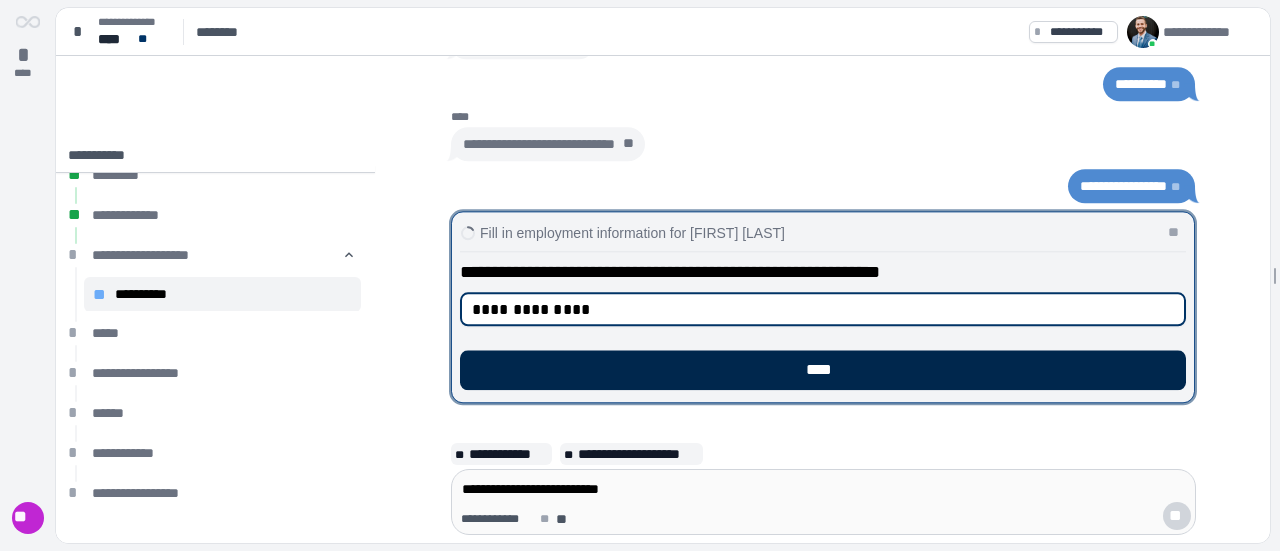 type on "**********" 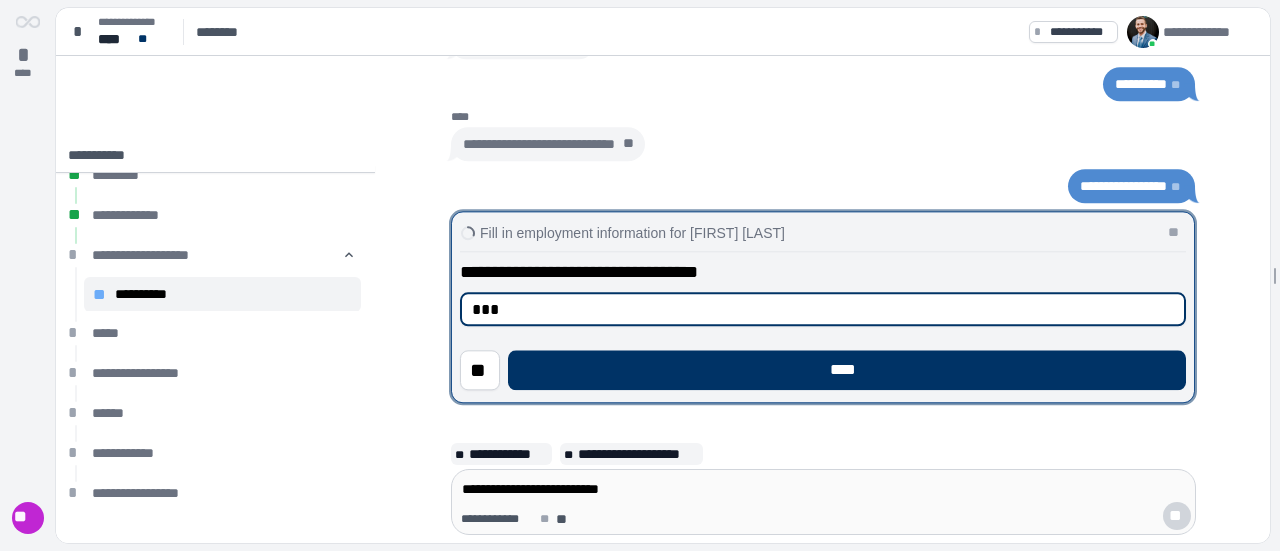 type on "***" 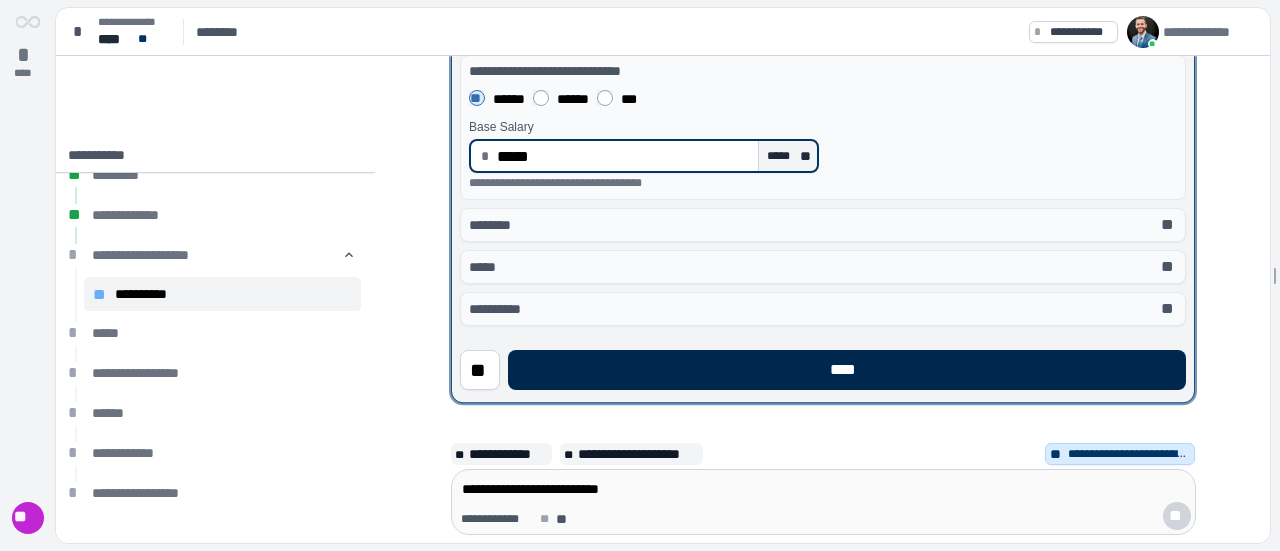type on "********" 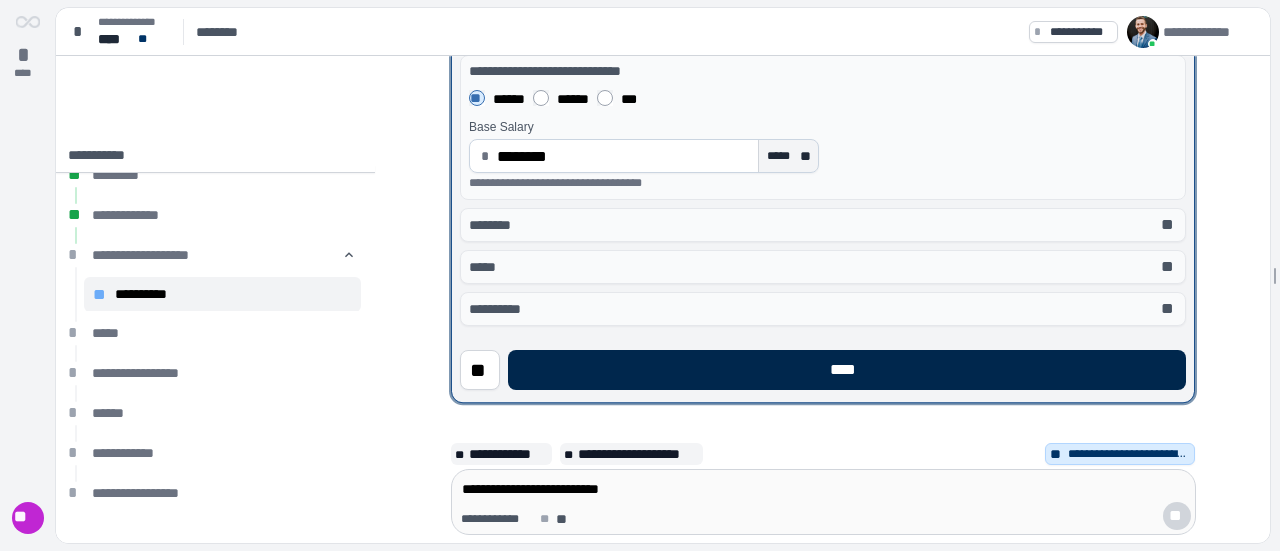 click on "****" at bounding box center [847, 370] 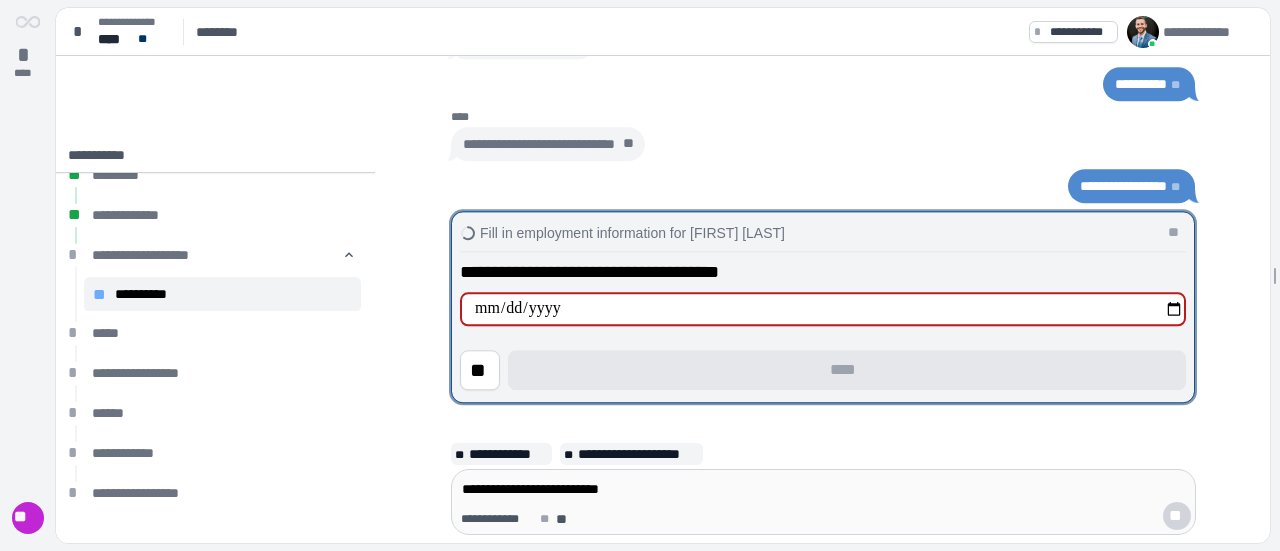 type on "**********" 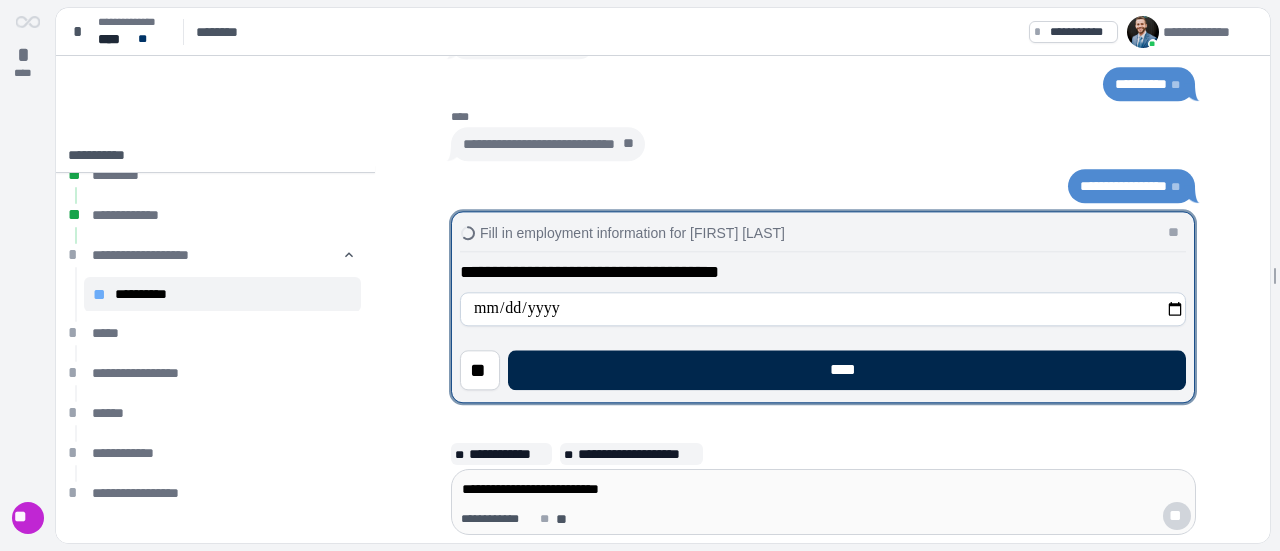 click on "****" at bounding box center [847, 370] 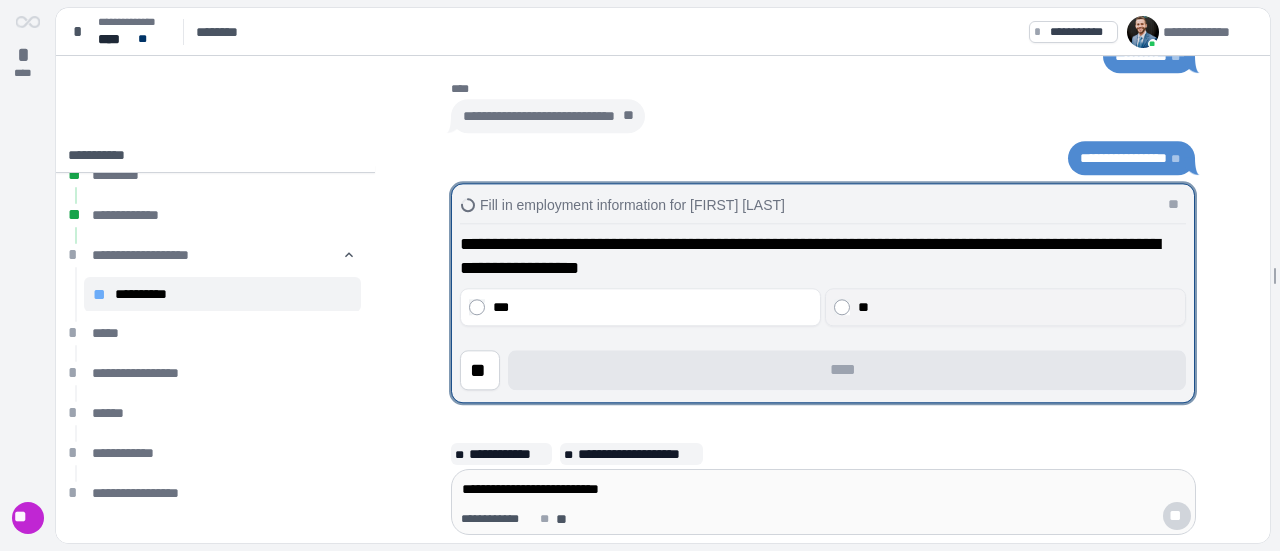 click on "**" at bounding box center (1018, 307) 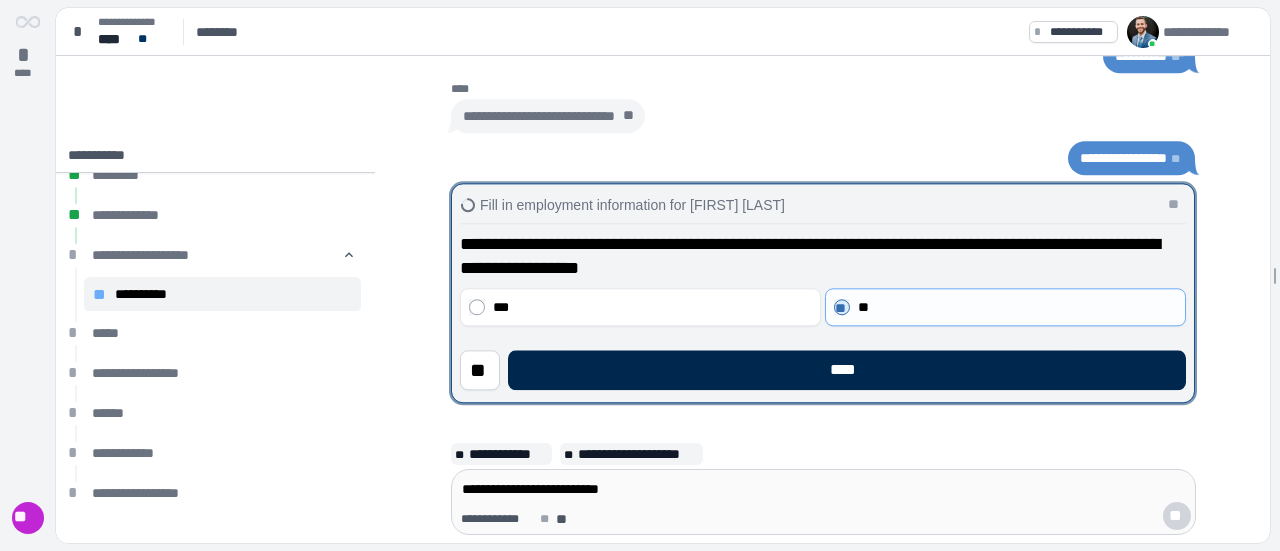 click on "****" at bounding box center (847, 370) 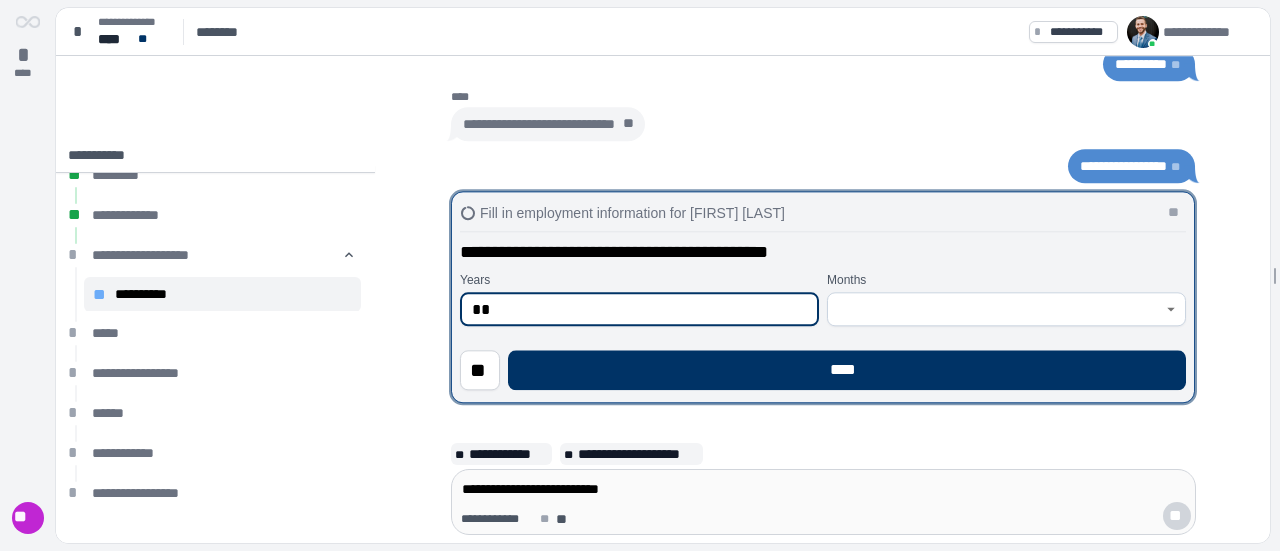 type on "**" 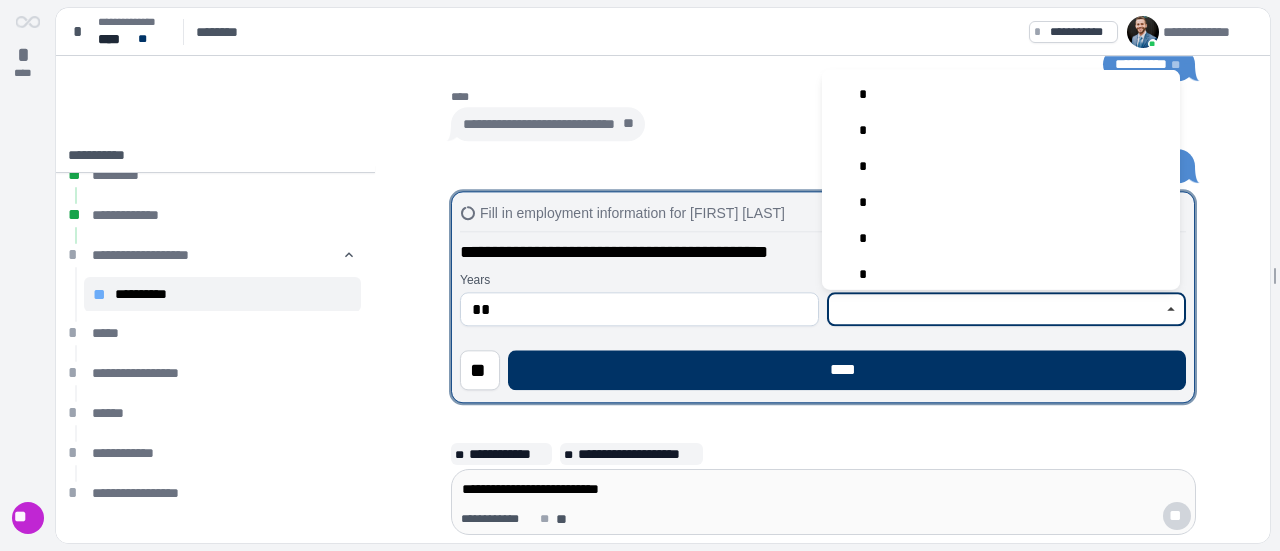click at bounding box center [995, 309] 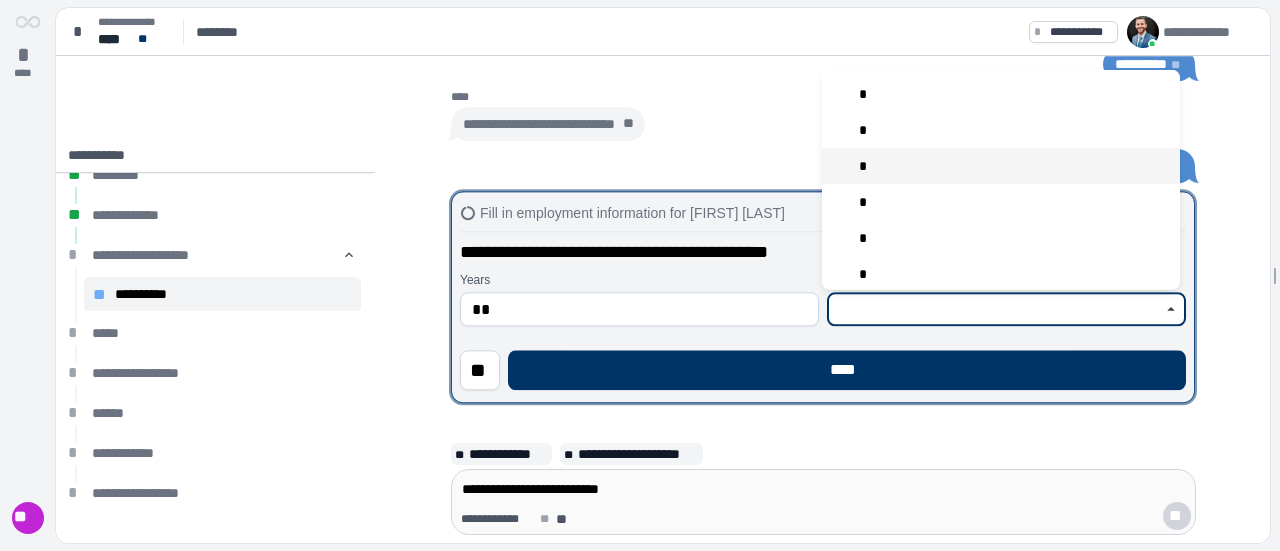 click on "*" at bounding box center [1001, 165] 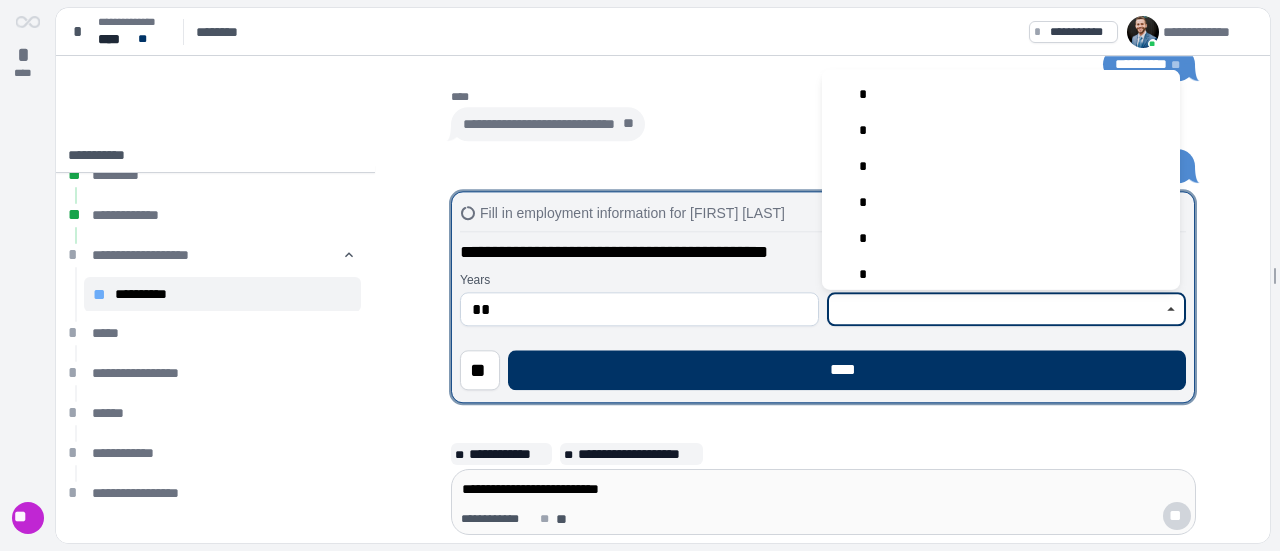 type on "*" 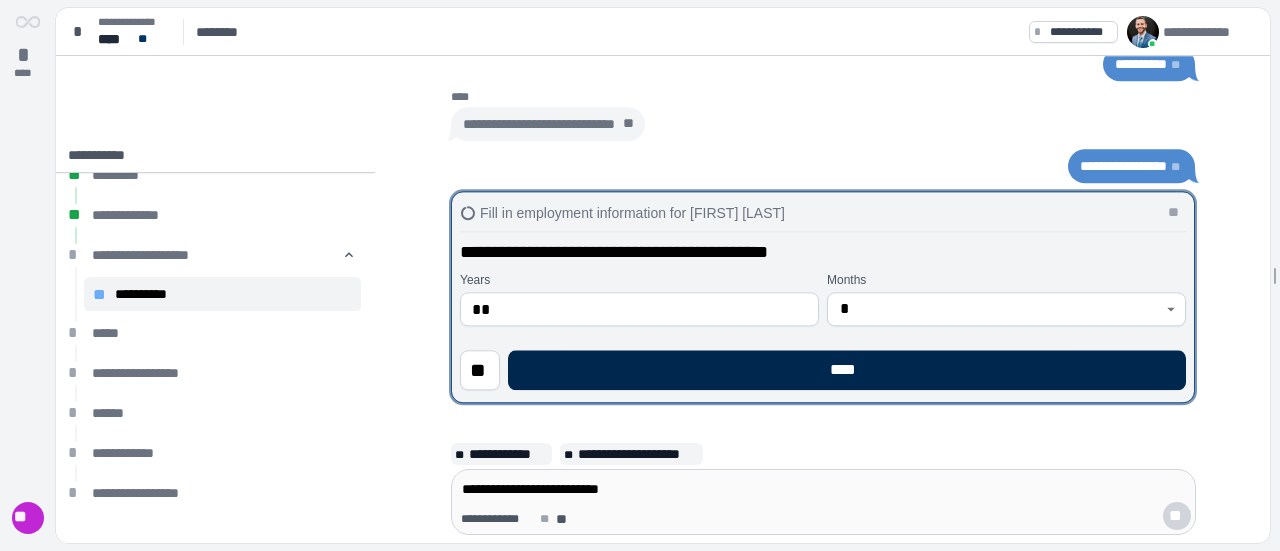 click on "****" at bounding box center [847, 370] 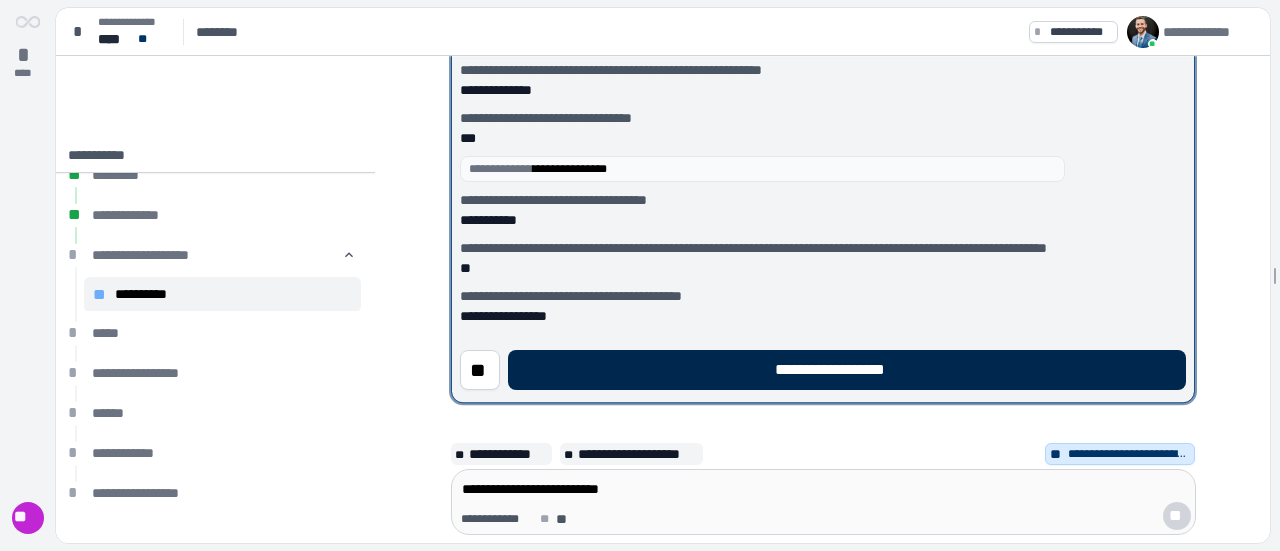click on "**********" at bounding box center [847, 370] 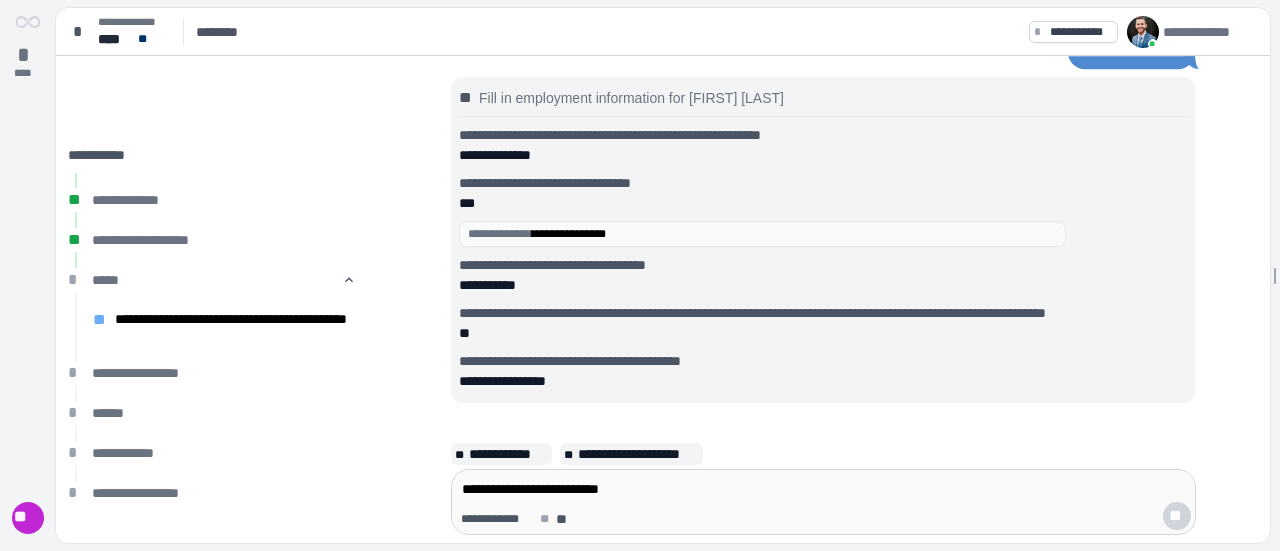 scroll, scrollTop: 0, scrollLeft: 0, axis: both 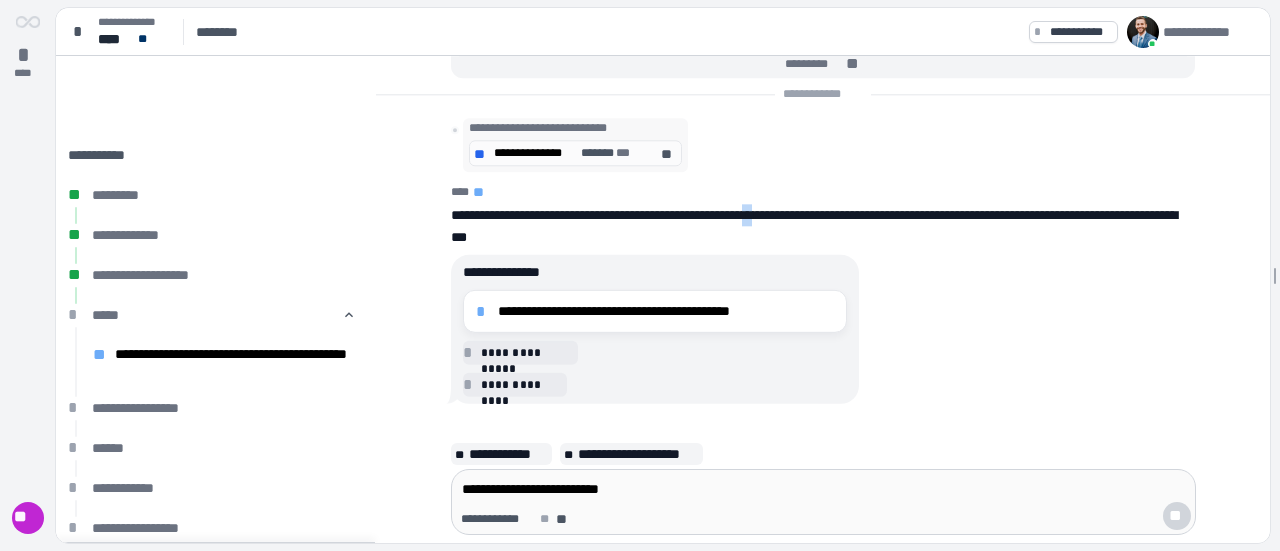 click on "**********" at bounding box center [814, 227] 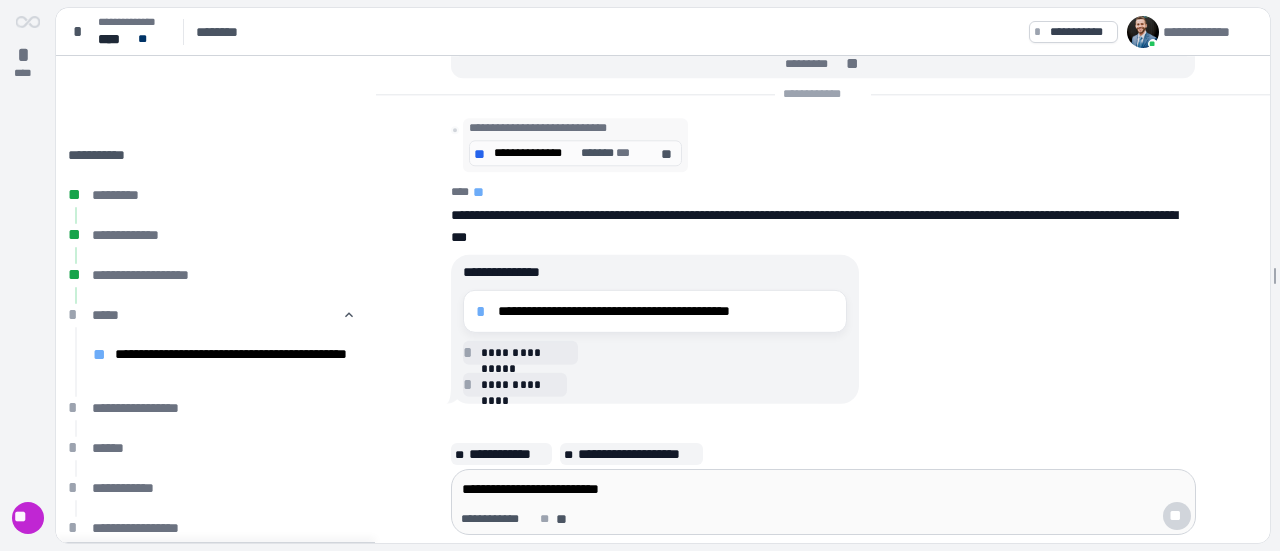 click on "**********" at bounding box center [685, 329] 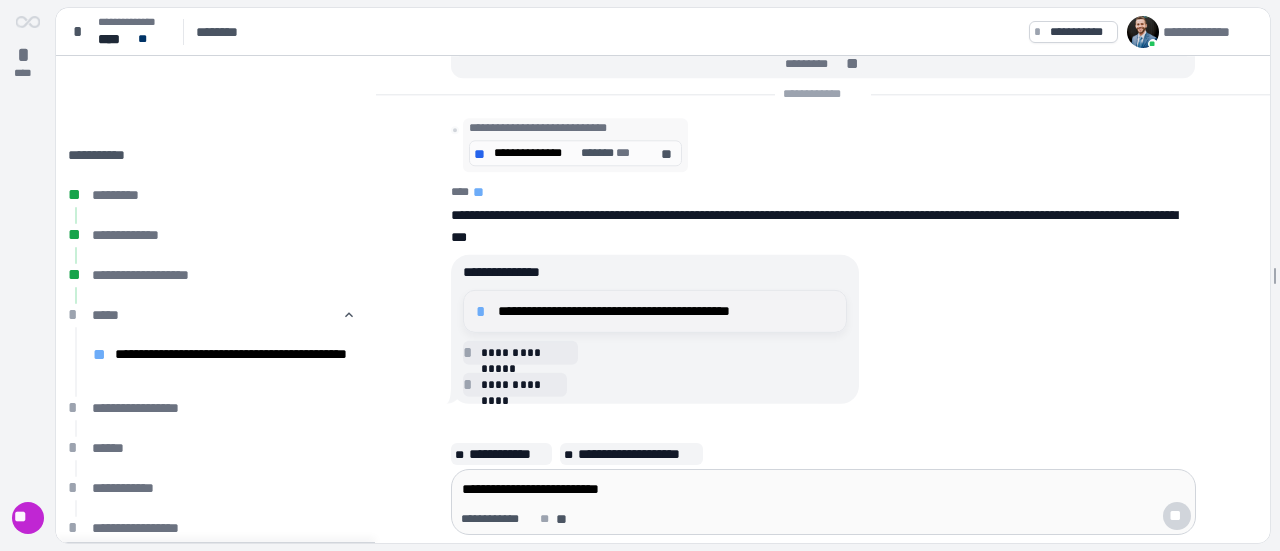 click on "**********" at bounding box center (666, 311) 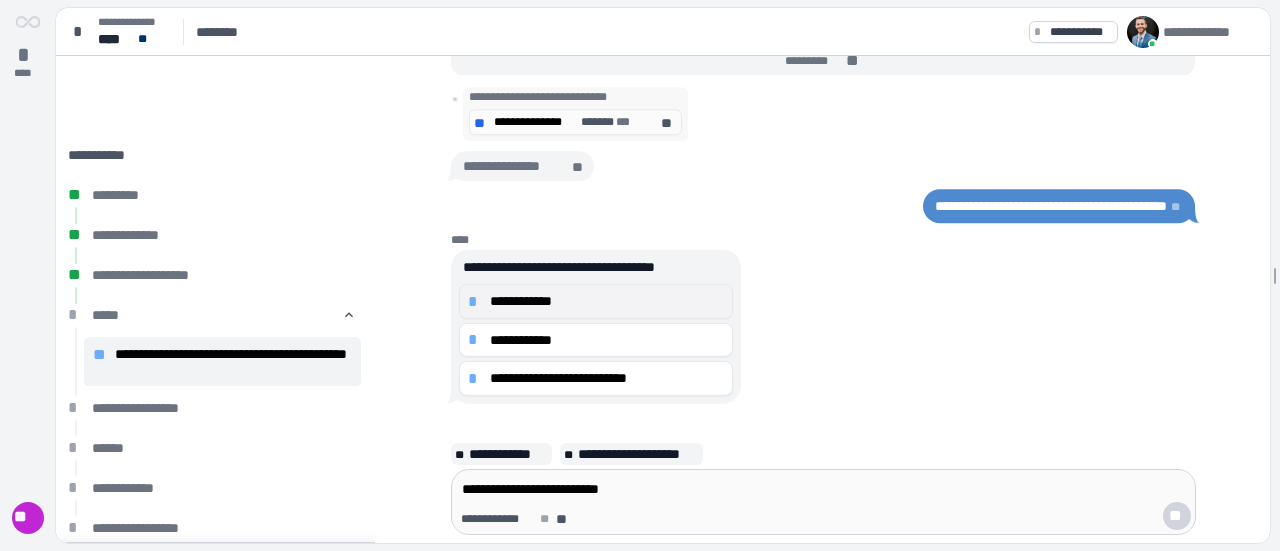 click on "**********" at bounding box center [607, 301] 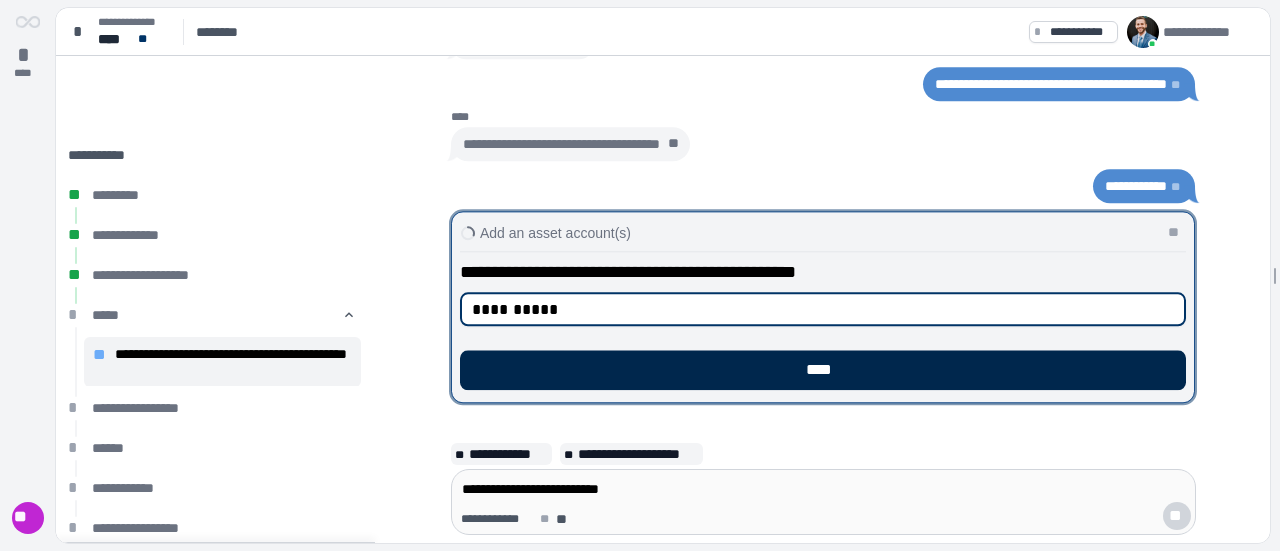 type on "**********" 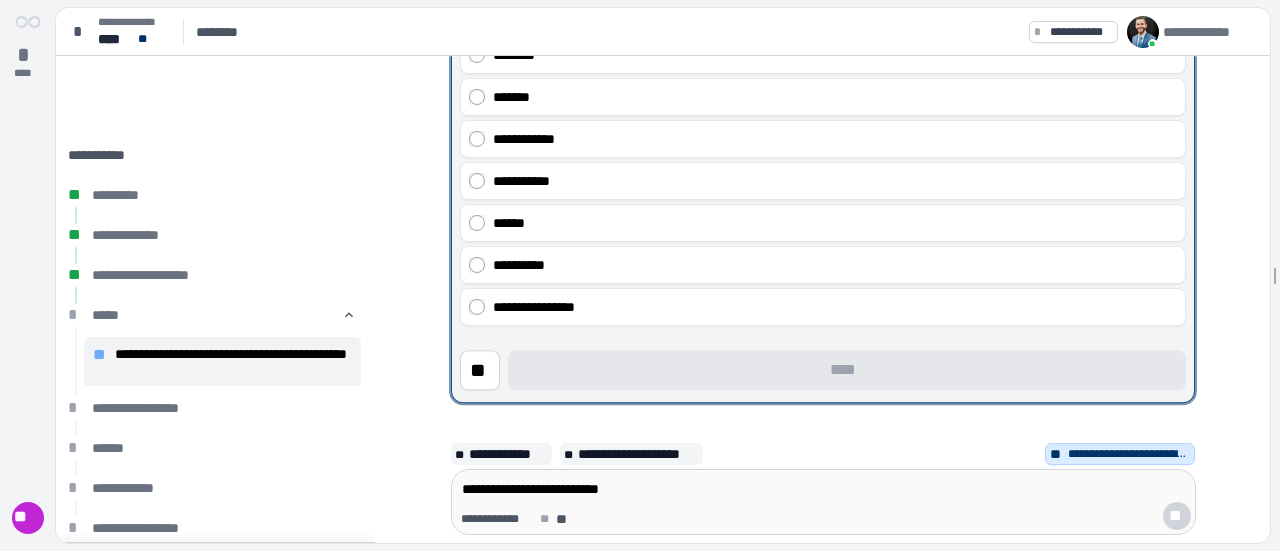 scroll, scrollTop: 300, scrollLeft: 0, axis: vertical 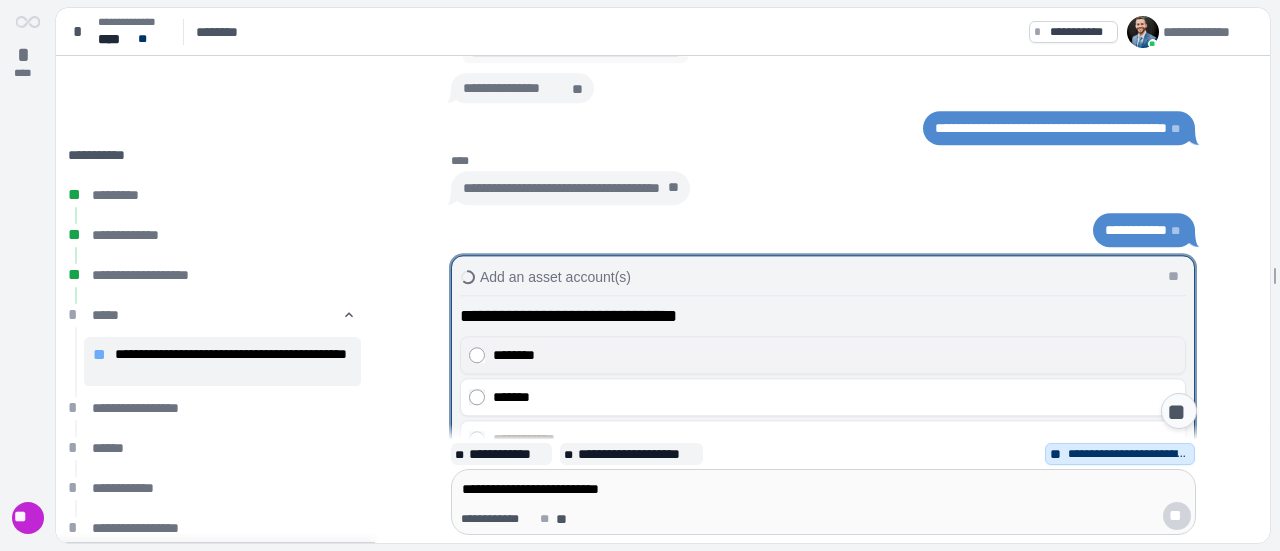 click on "********" at bounding box center (835, 355) 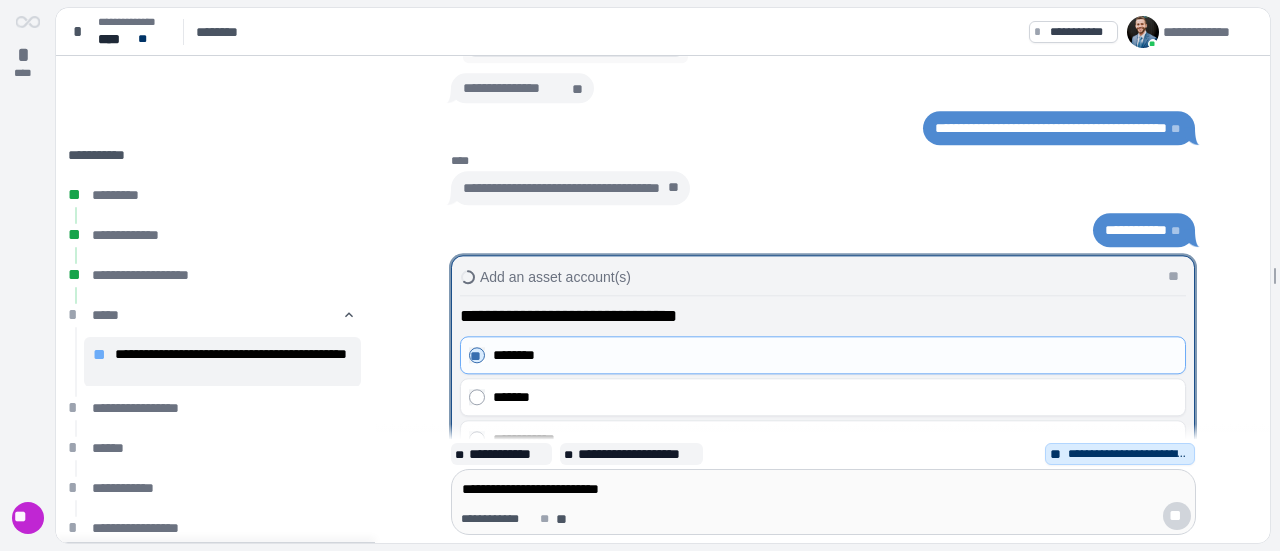 scroll, scrollTop: 0, scrollLeft: 0, axis: both 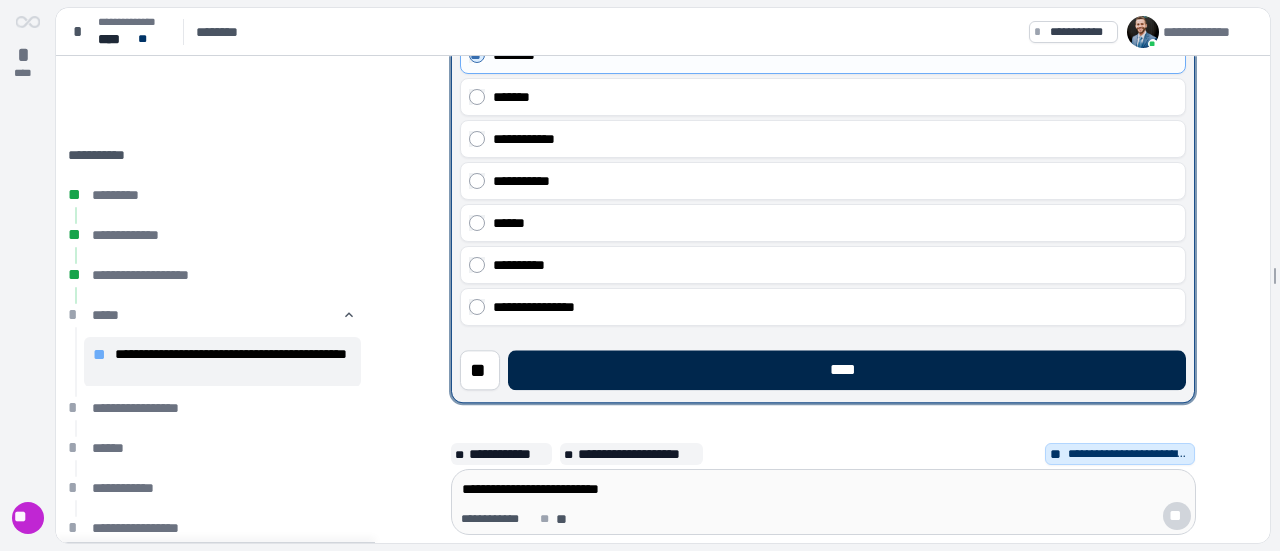 click on "****" at bounding box center (847, 370) 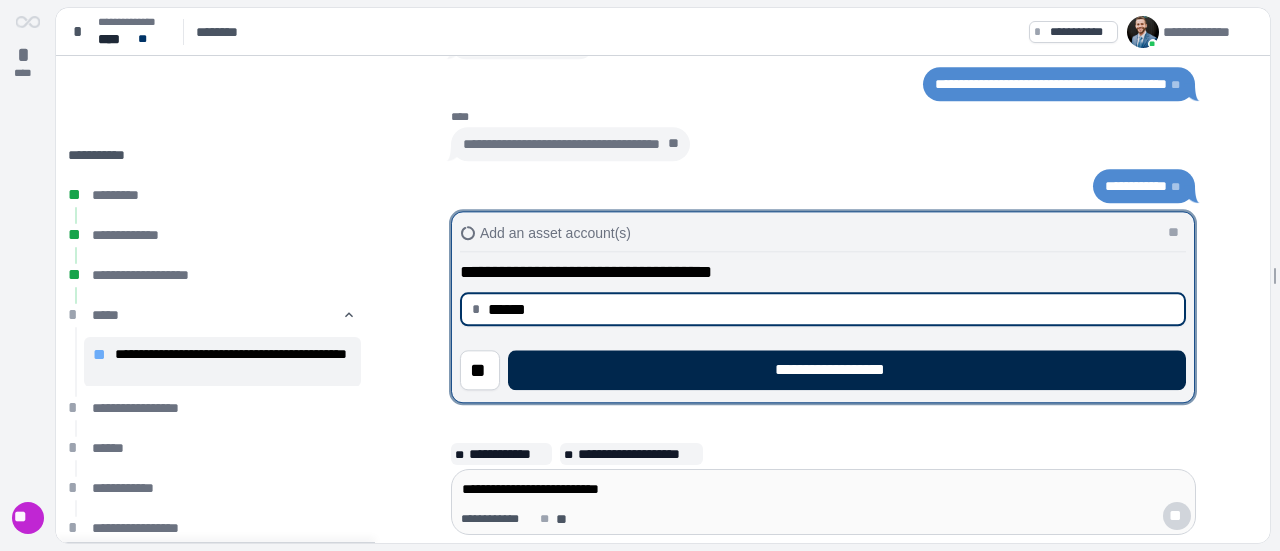 type on "*********" 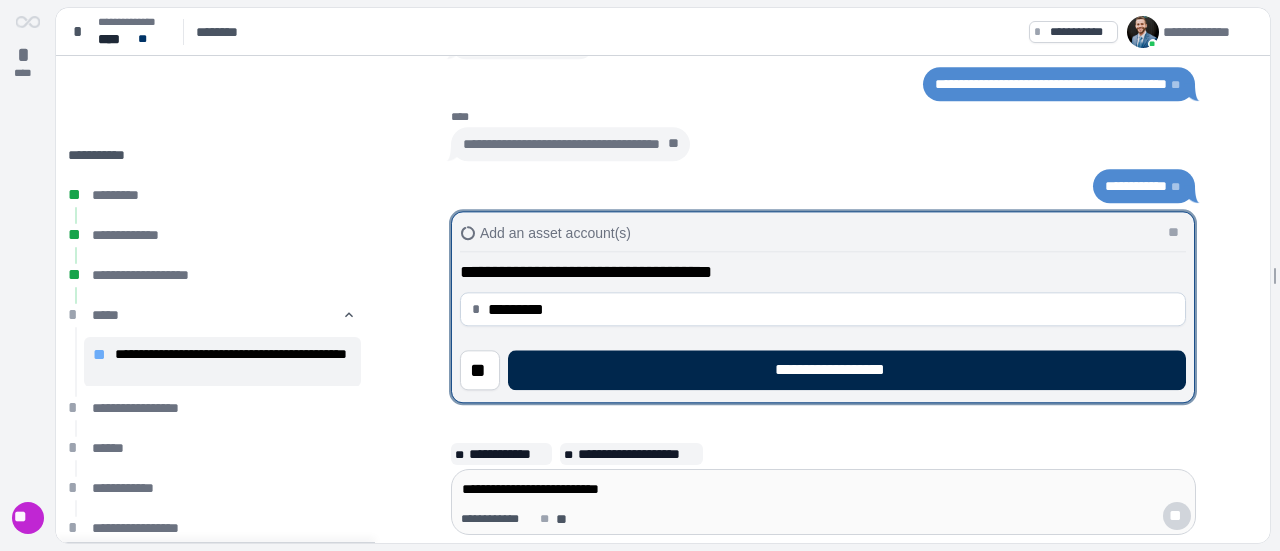 click on "**********" at bounding box center (847, 370) 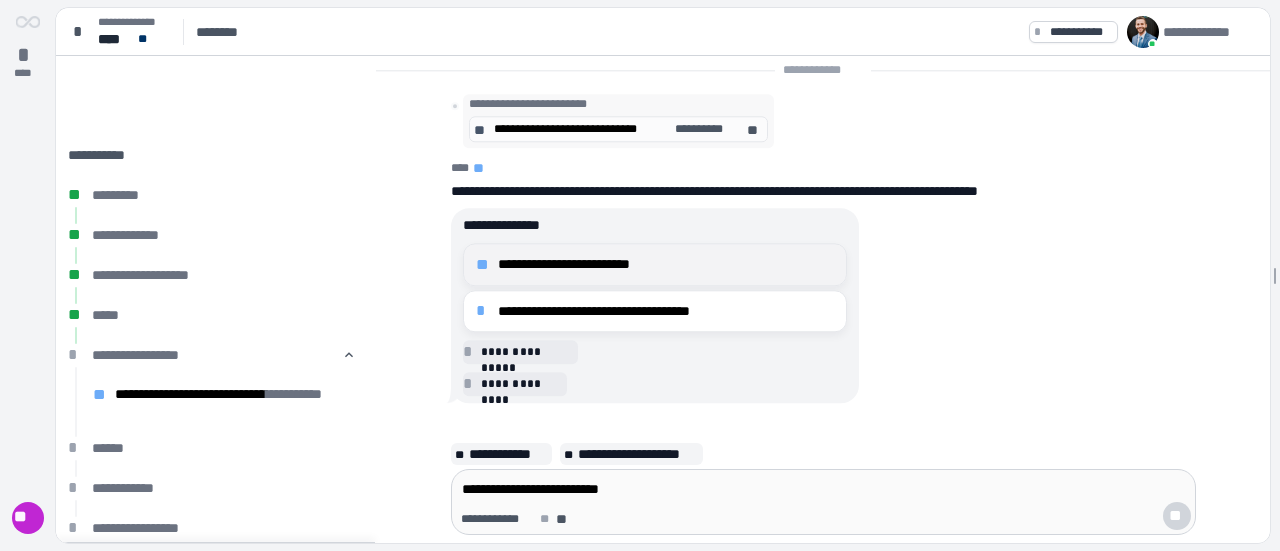 click on "**********" at bounding box center (666, 264) 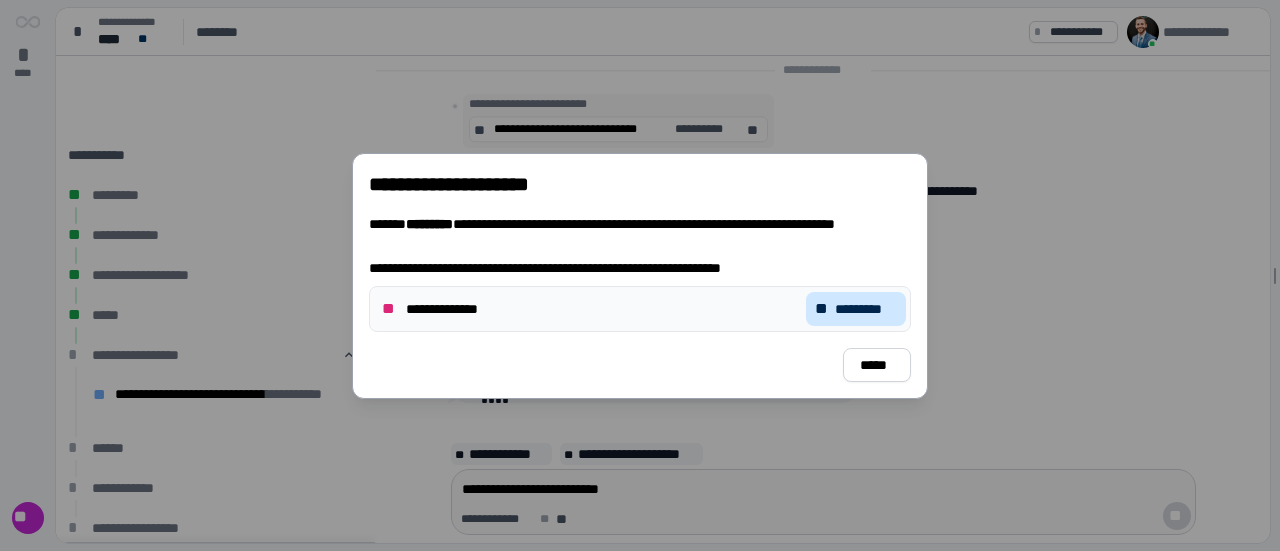 click on "*********" at bounding box center [866, 309] 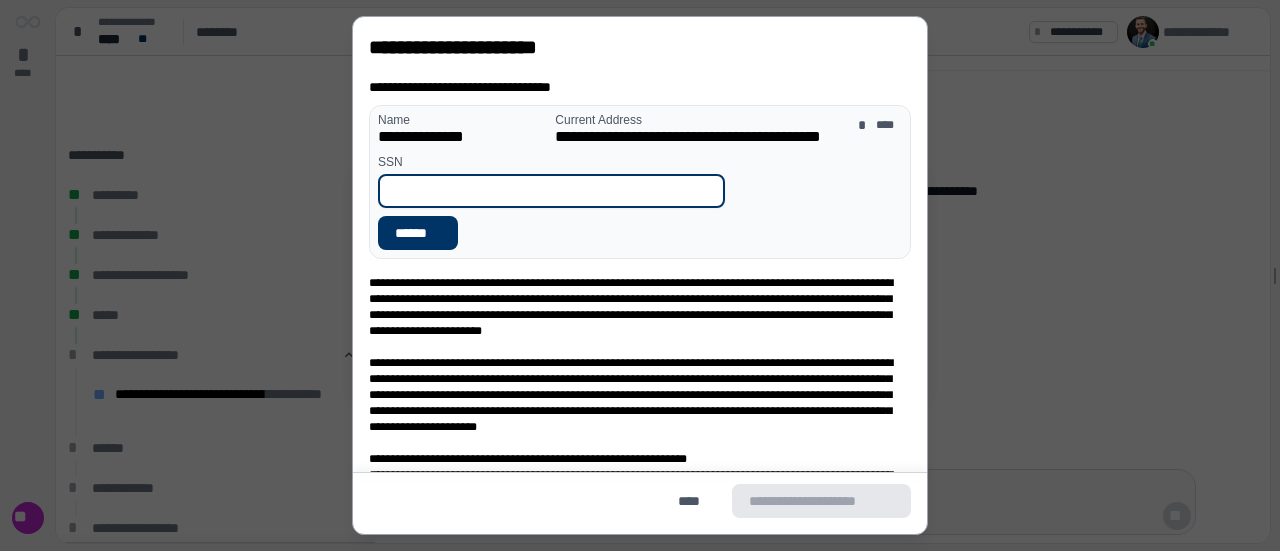 click at bounding box center (551, 191) 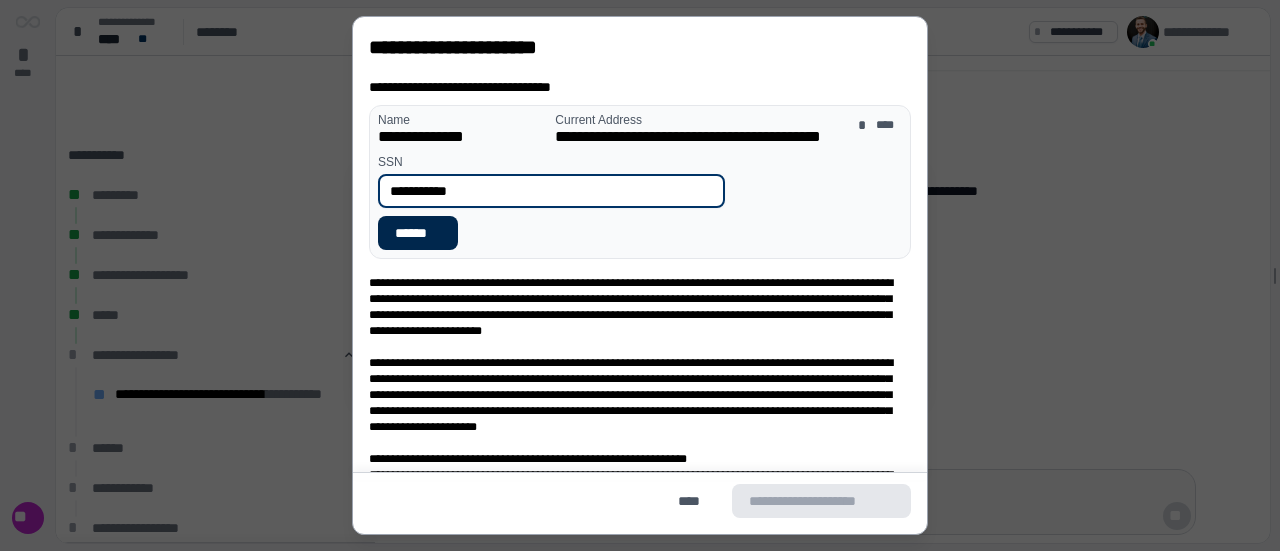 type on "**********" 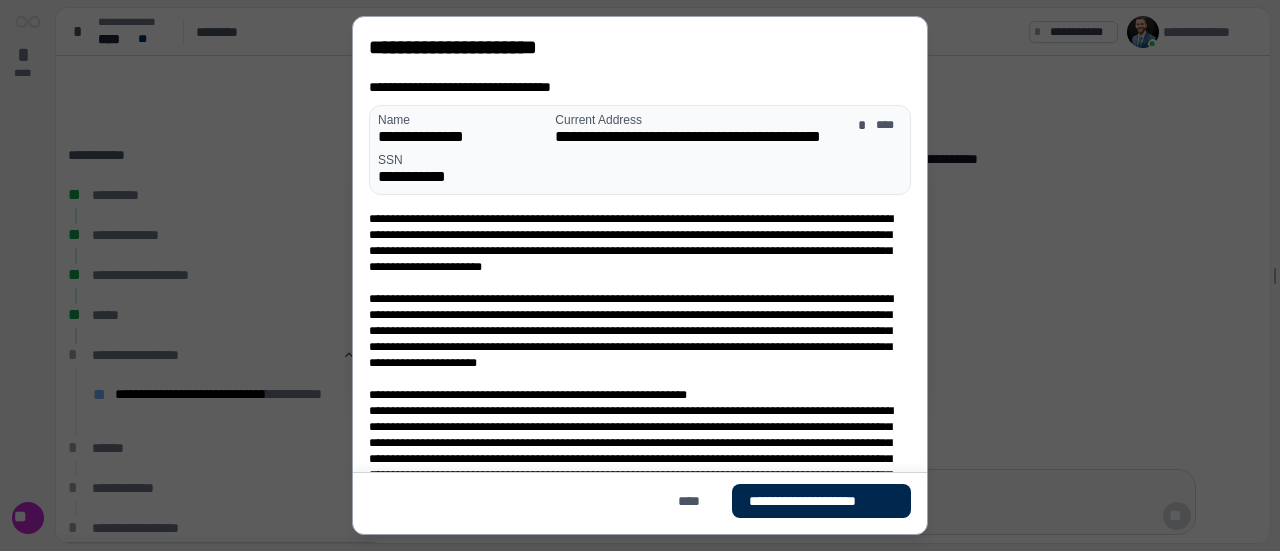 click on "**********" at bounding box center (821, 501) 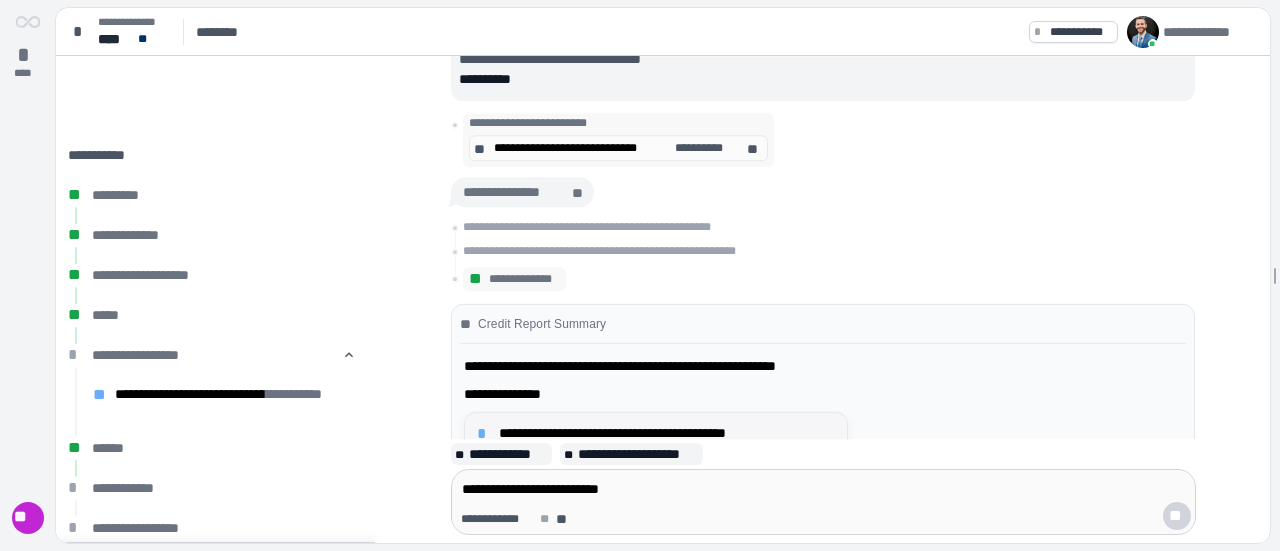 scroll, scrollTop: 0, scrollLeft: 0, axis: both 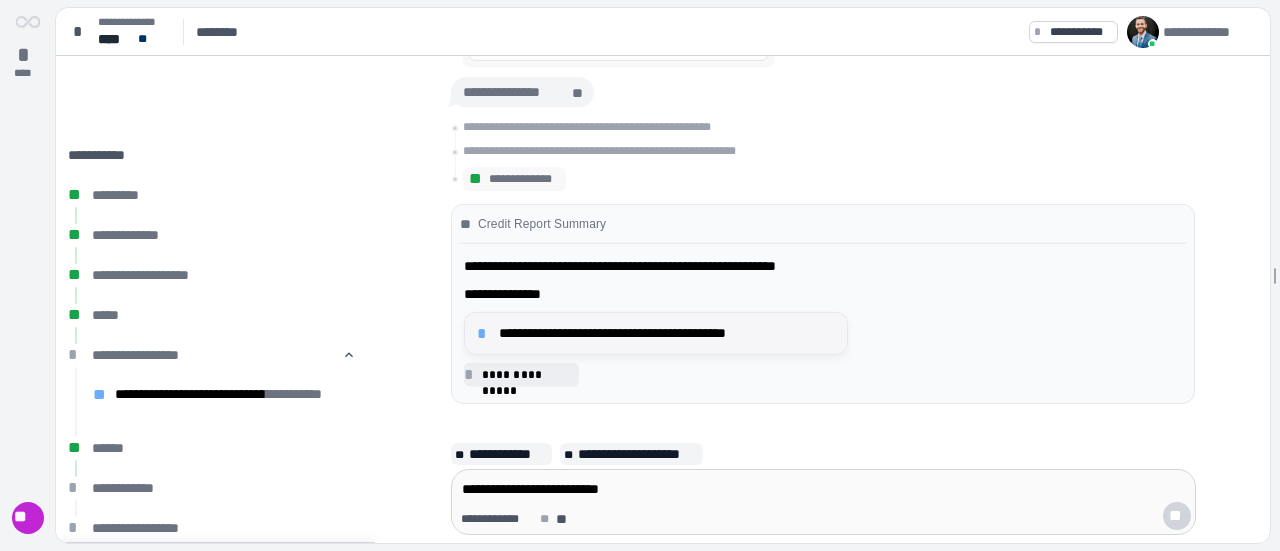 click on "**********" at bounding box center (667, 333) 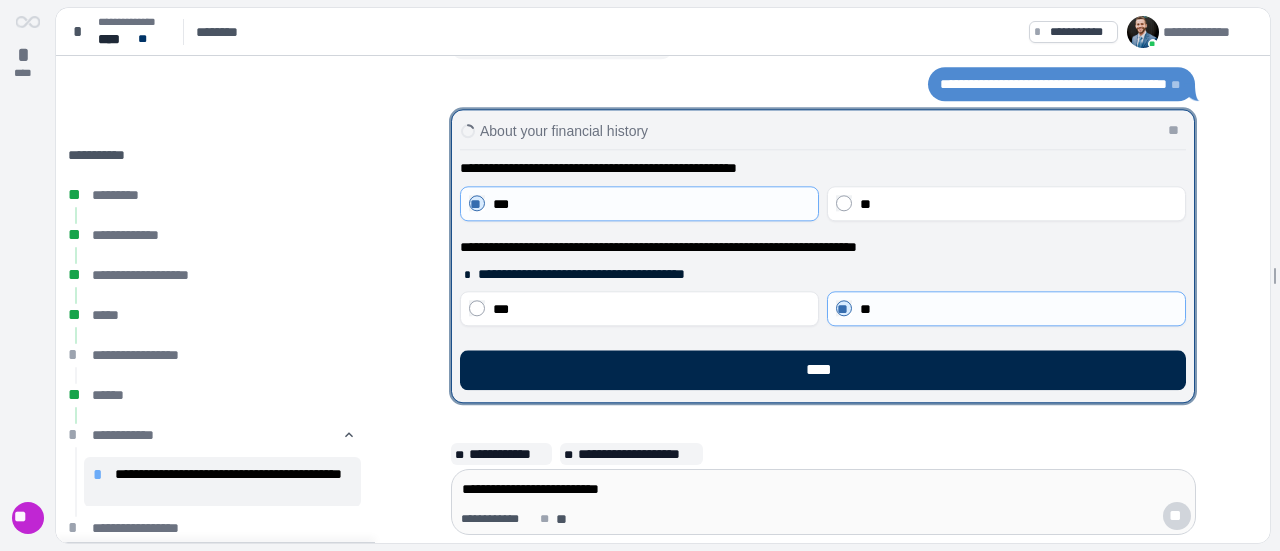 click on "****" at bounding box center (823, 370) 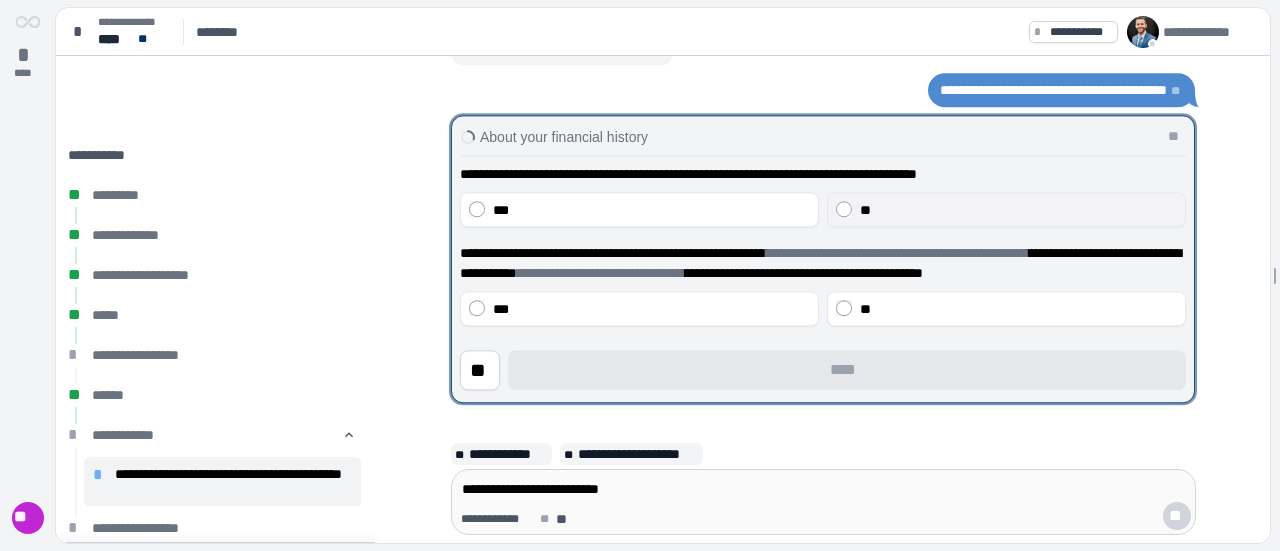 click on "**" at bounding box center (865, 210) 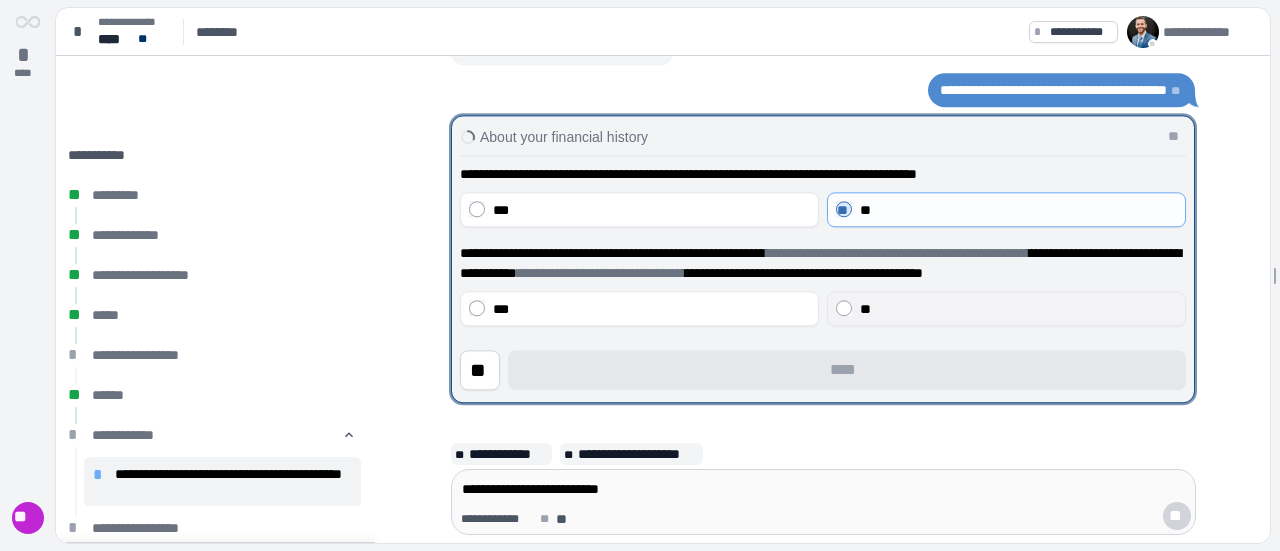 click on "**" at bounding box center [1018, 309] 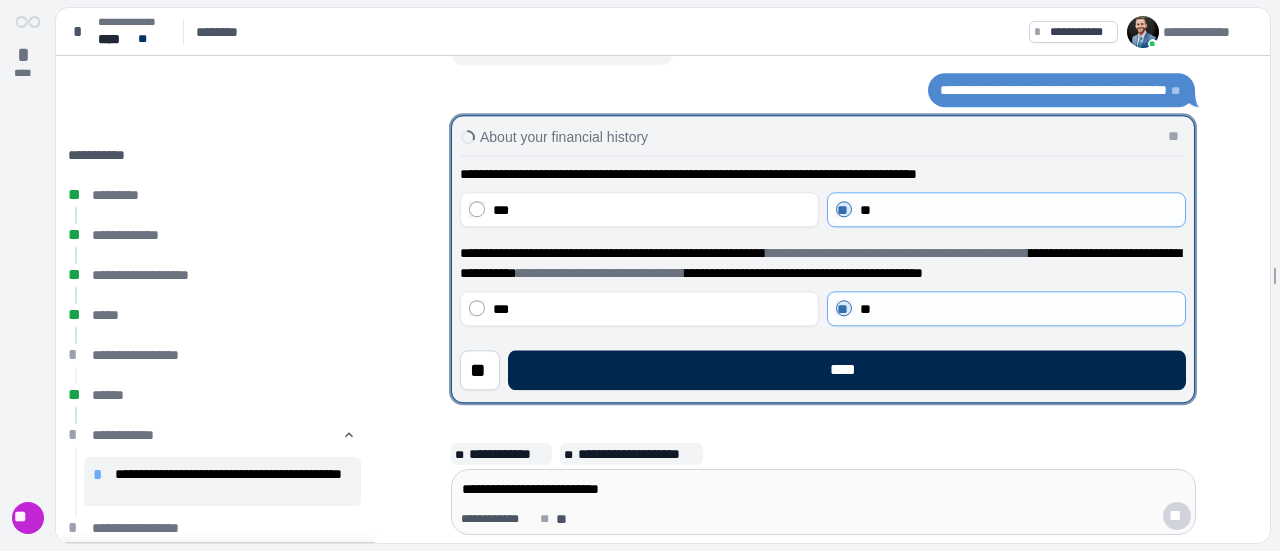 click on "****" at bounding box center (847, 370) 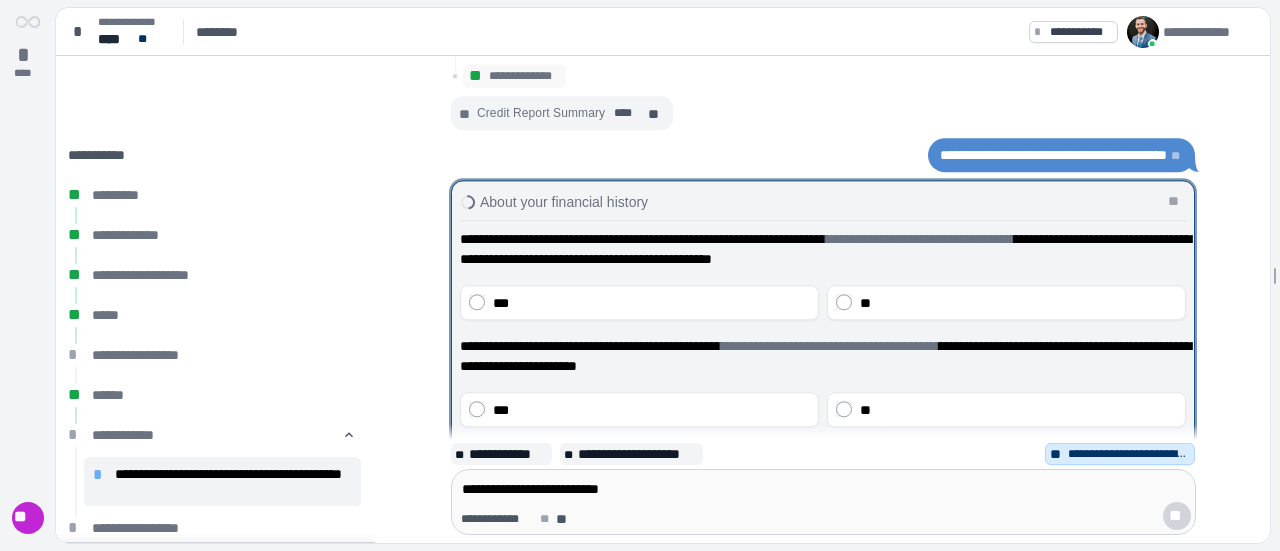 scroll, scrollTop: 104, scrollLeft: 0, axis: vertical 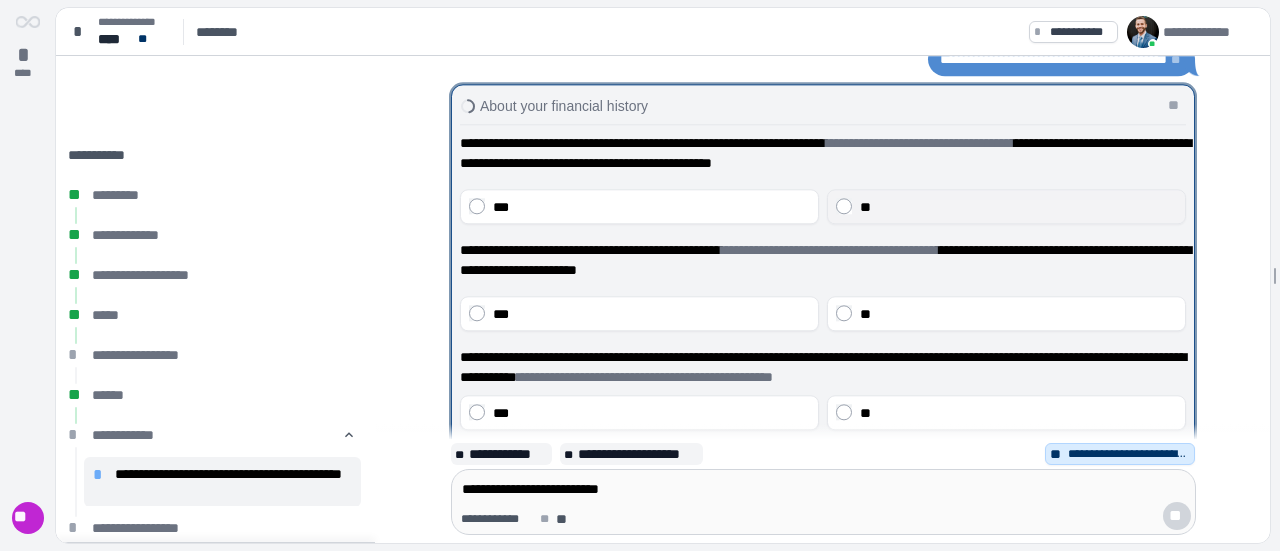 click on "**" at bounding box center (1018, 207) 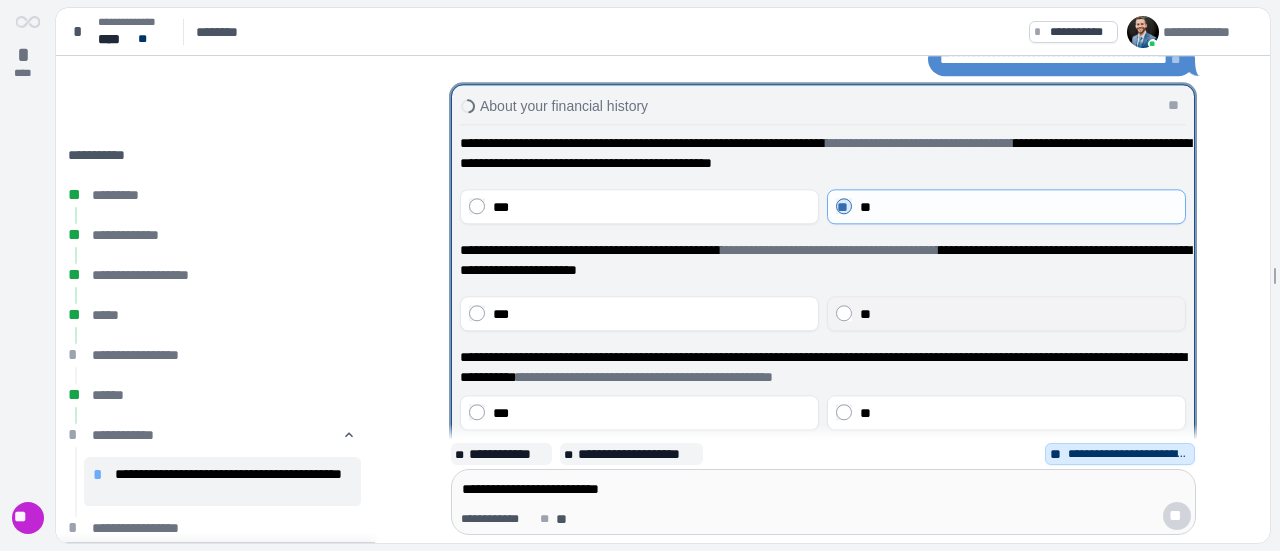 click on "**" at bounding box center (1018, 314) 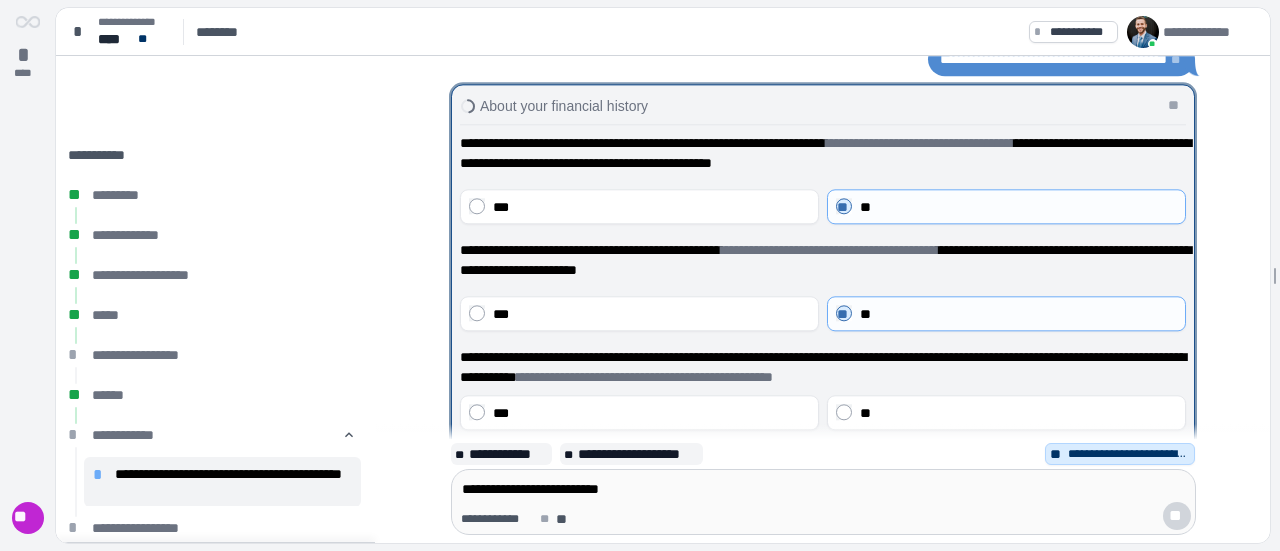click 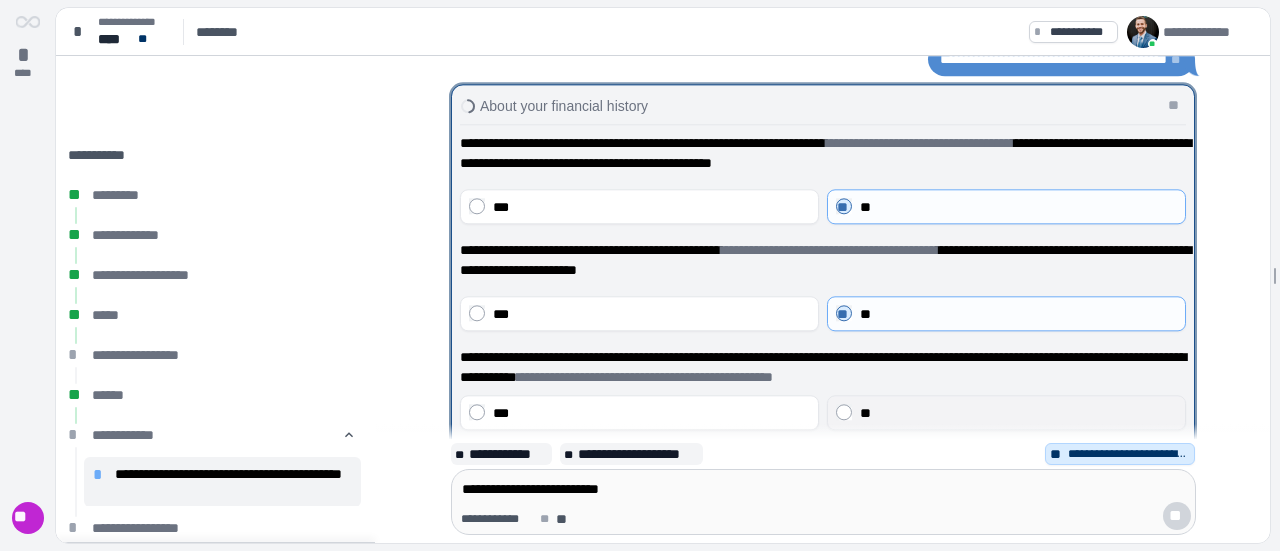 click on "**" at bounding box center [1018, 413] 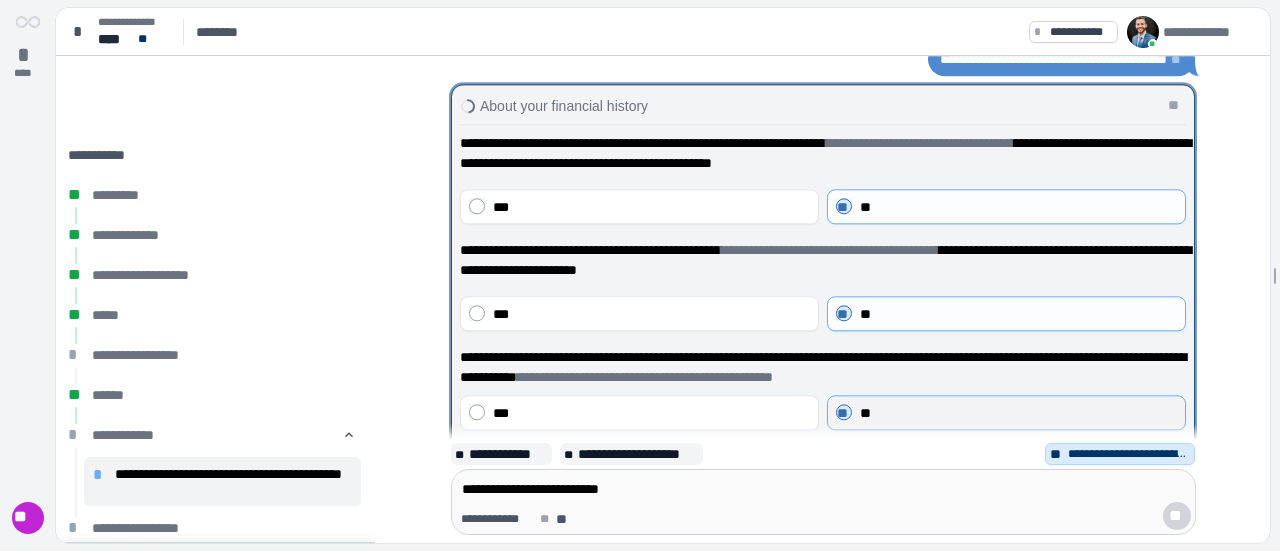 scroll, scrollTop: 0, scrollLeft: 0, axis: both 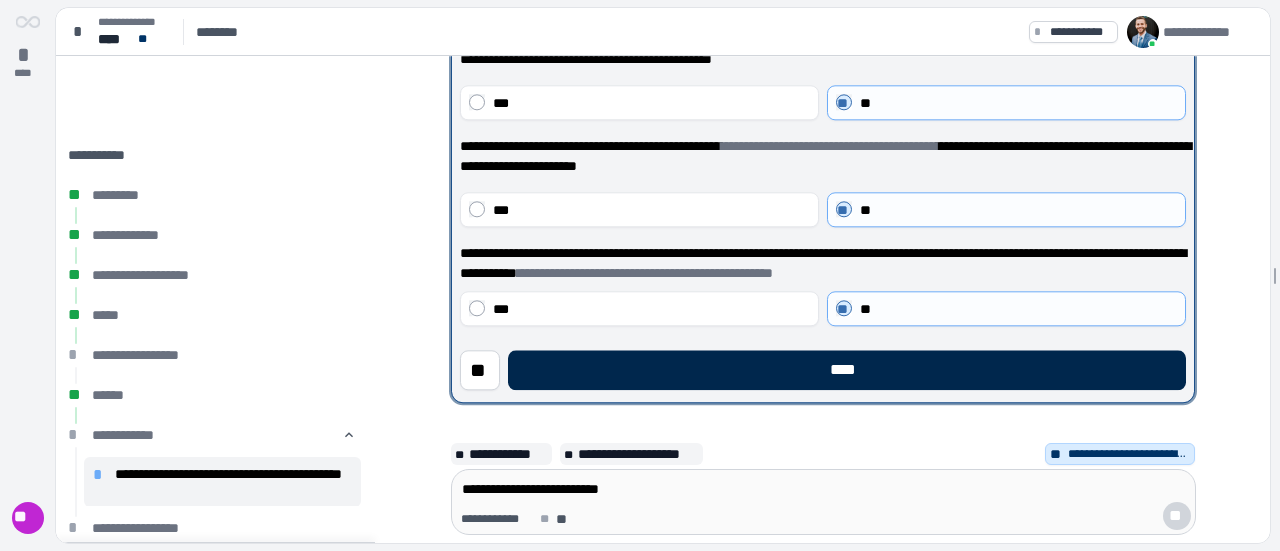 click on "****" at bounding box center [847, 370] 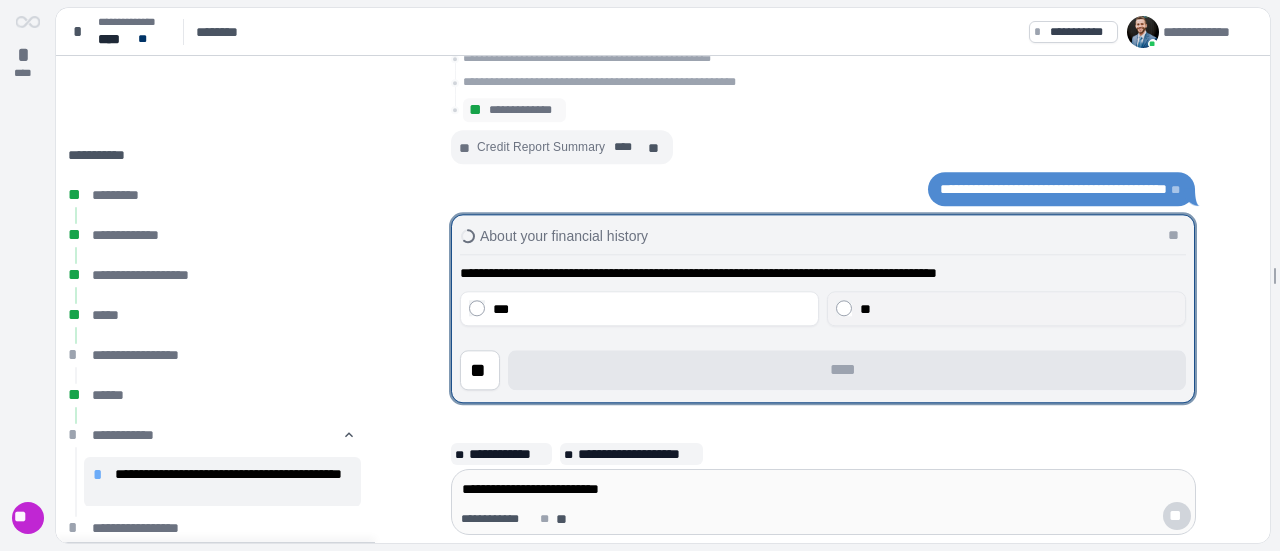 click on "**" at bounding box center [1018, 309] 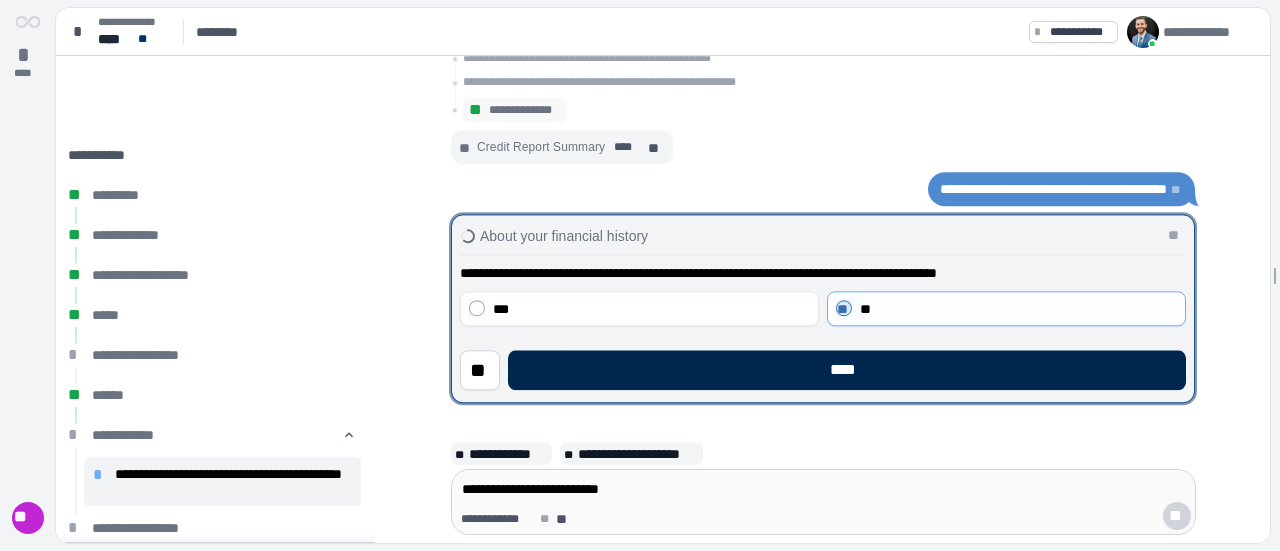 click on "****" at bounding box center (847, 370) 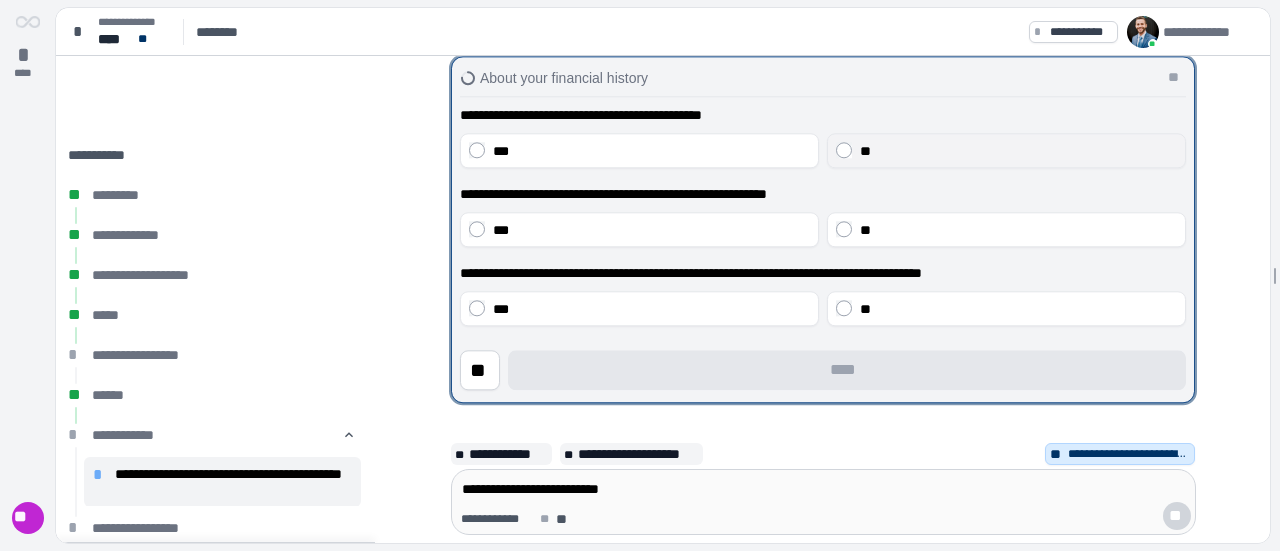 click on "**" at bounding box center (1018, 151) 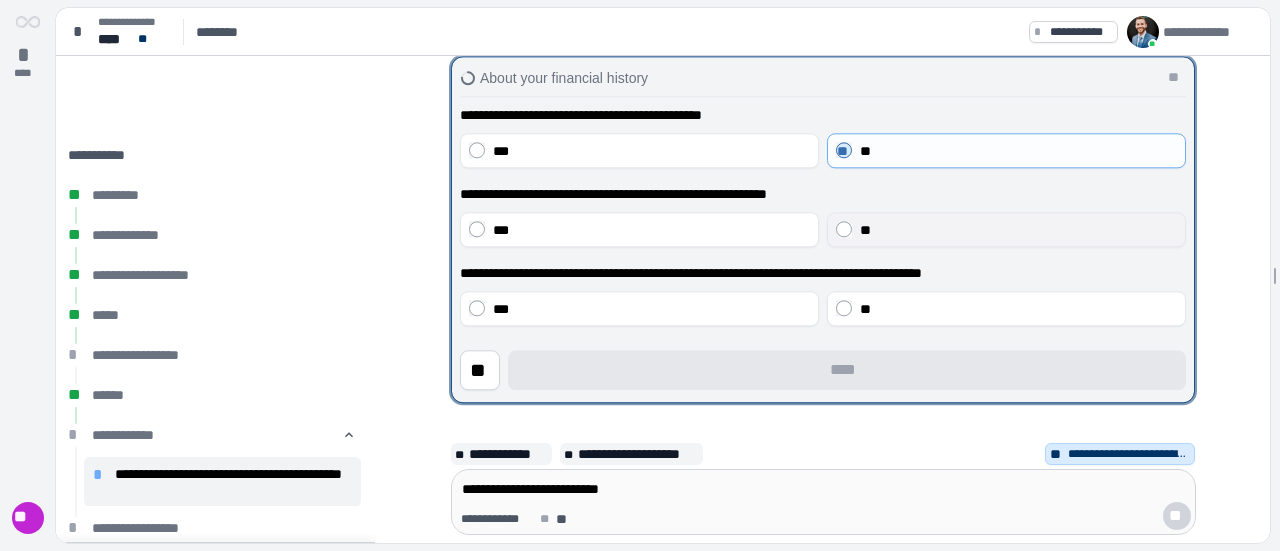 click on "**" at bounding box center [1018, 230] 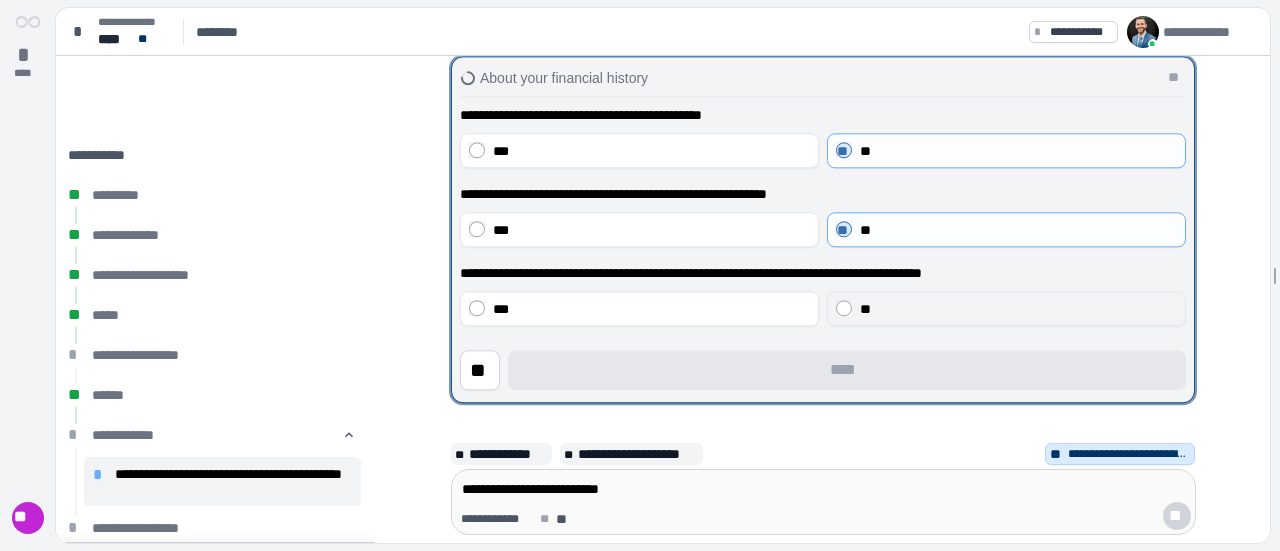 click on "**" at bounding box center (1018, 309) 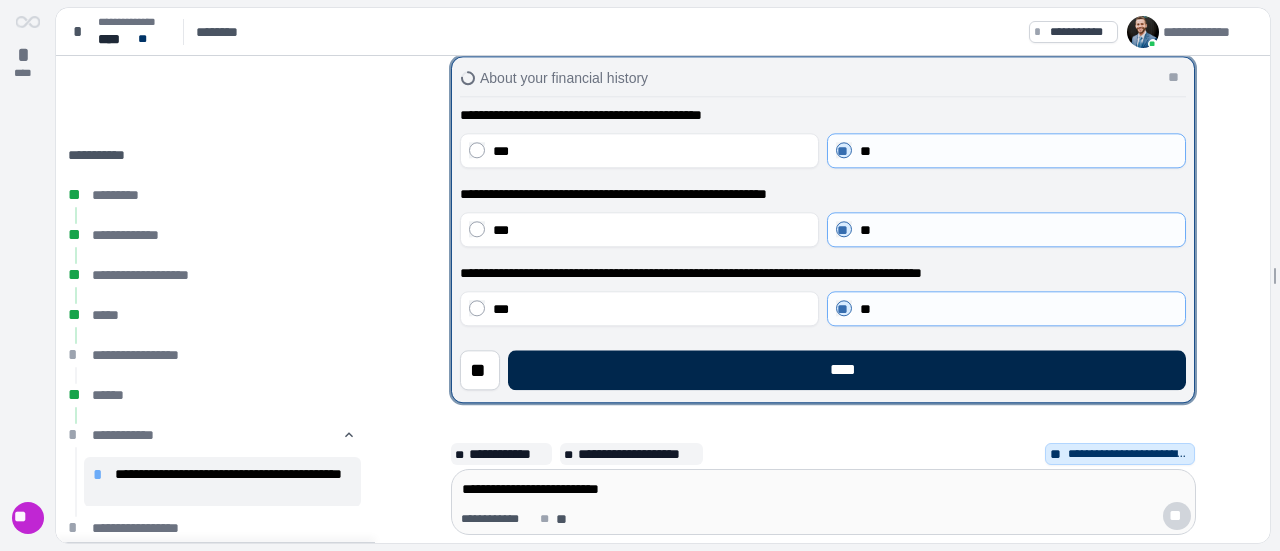 click on "****" at bounding box center (847, 370) 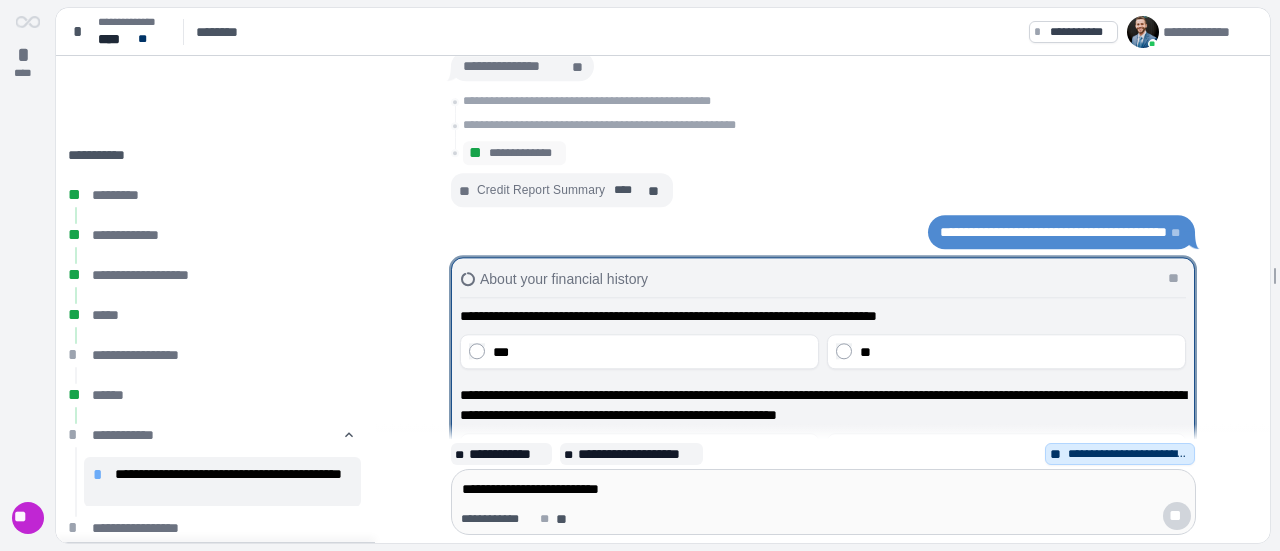 scroll, scrollTop: 200, scrollLeft: 0, axis: vertical 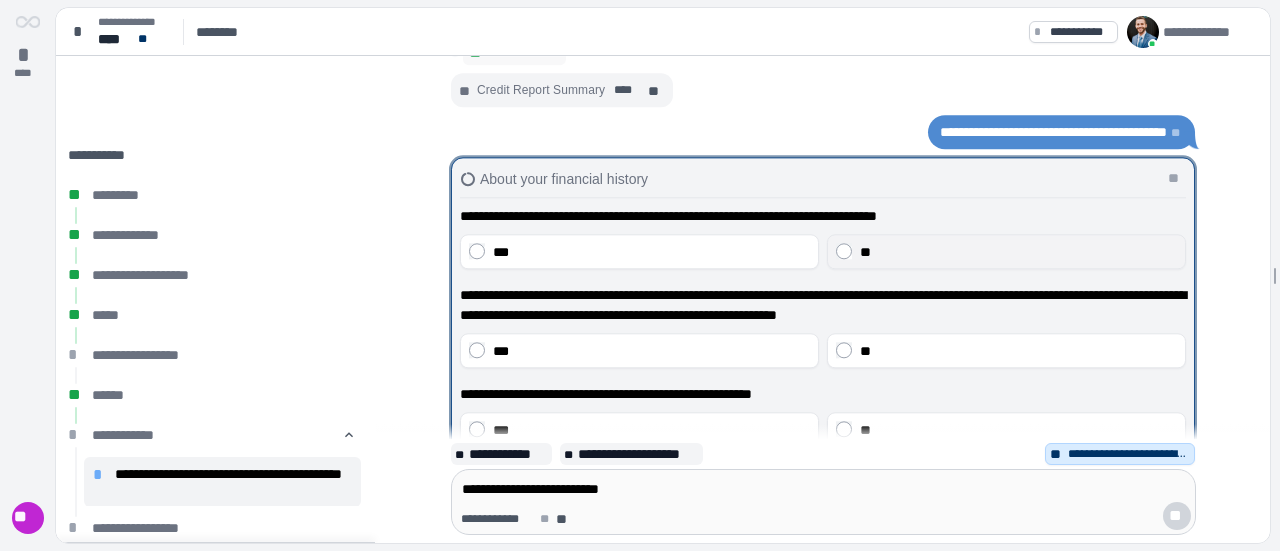 click on "**" at bounding box center (1018, 252) 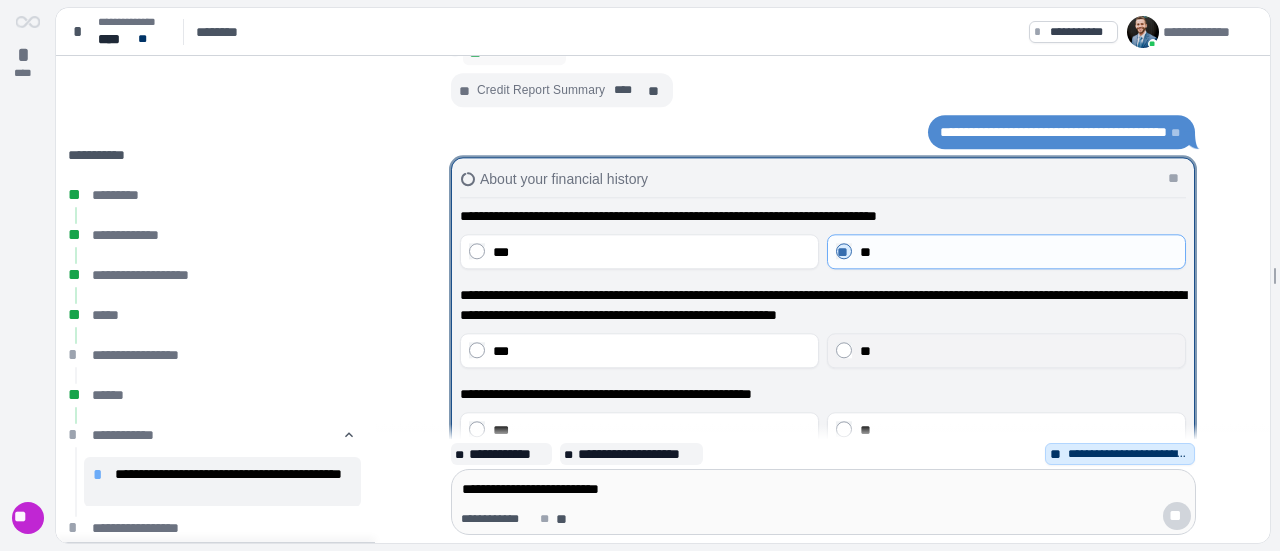 click on "**" at bounding box center [865, 351] 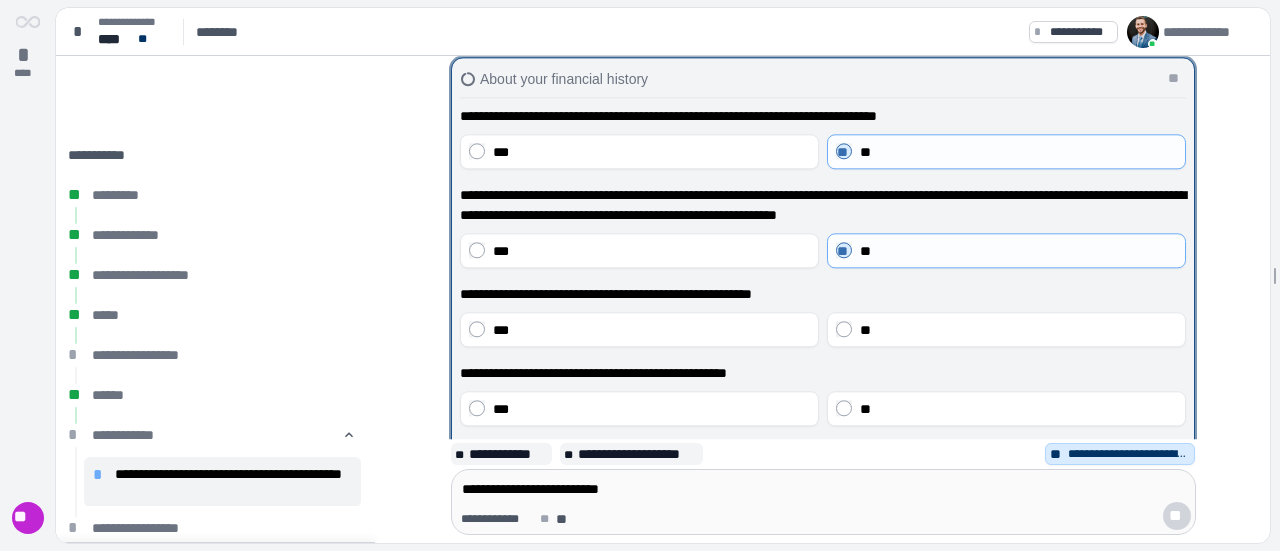 scroll, scrollTop: 0, scrollLeft: 0, axis: both 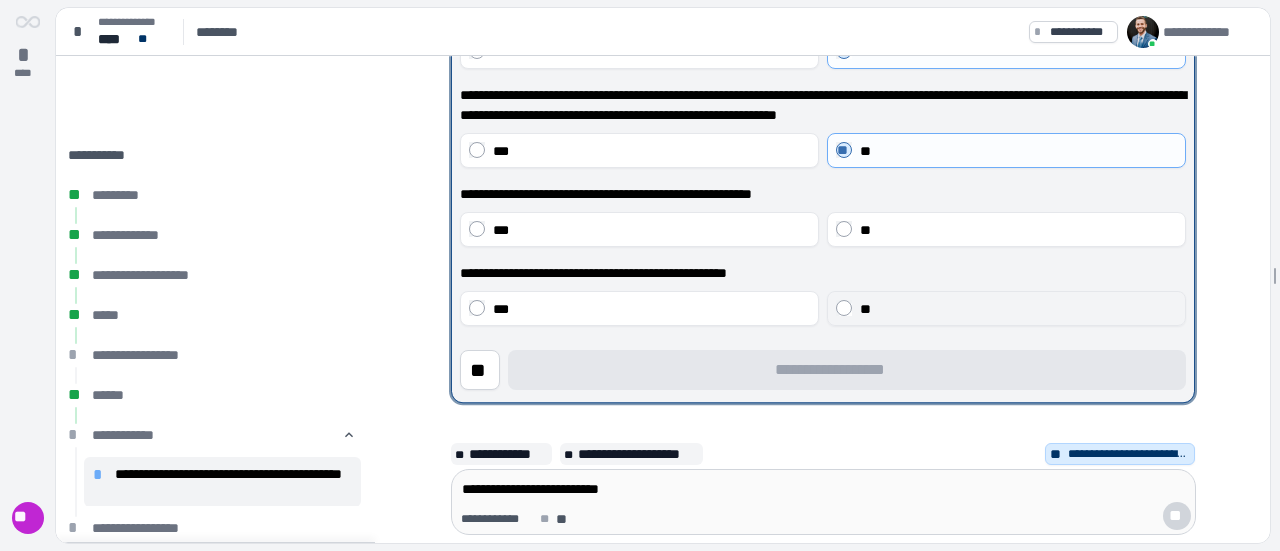 click on "**" at bounding box center (865, 309) 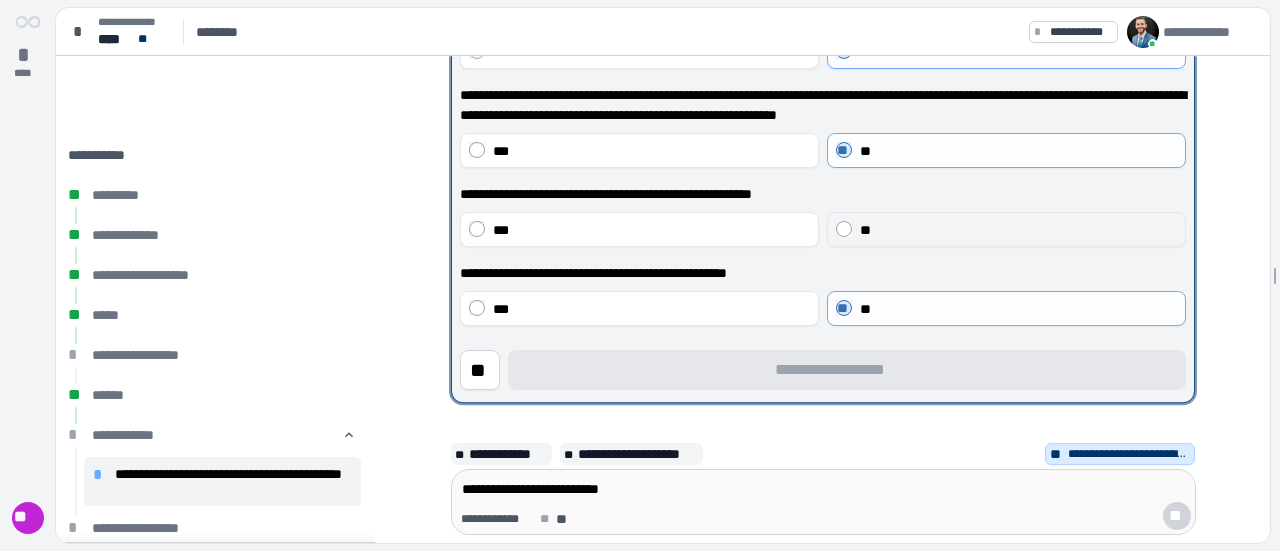 click on "**" at bounding box center (865, 230) 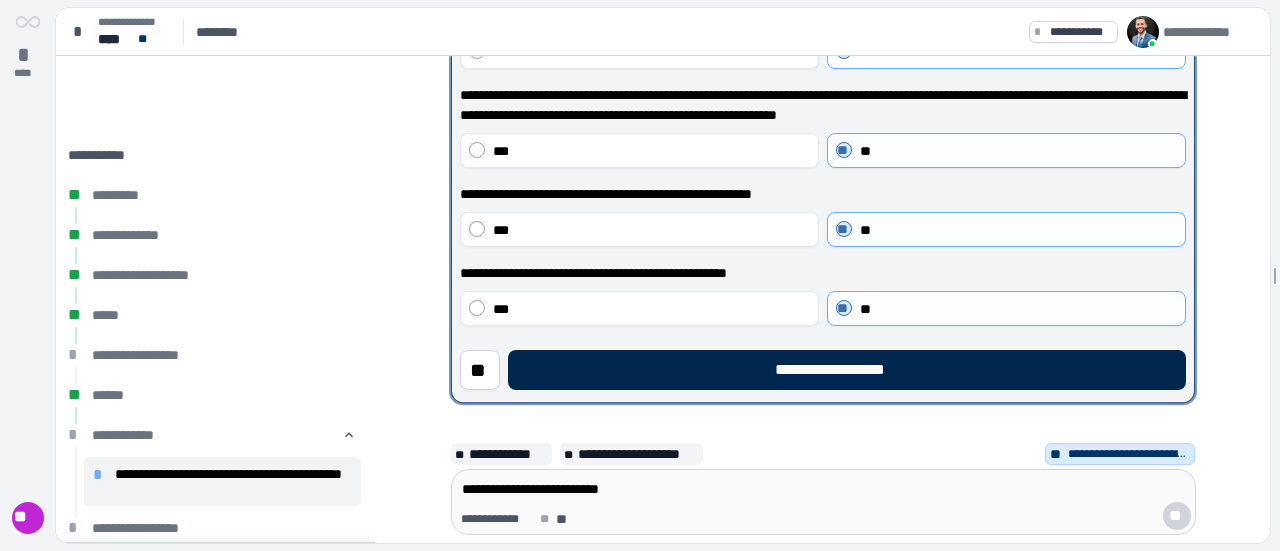 click on "**********" at bounding box center [847, 370] 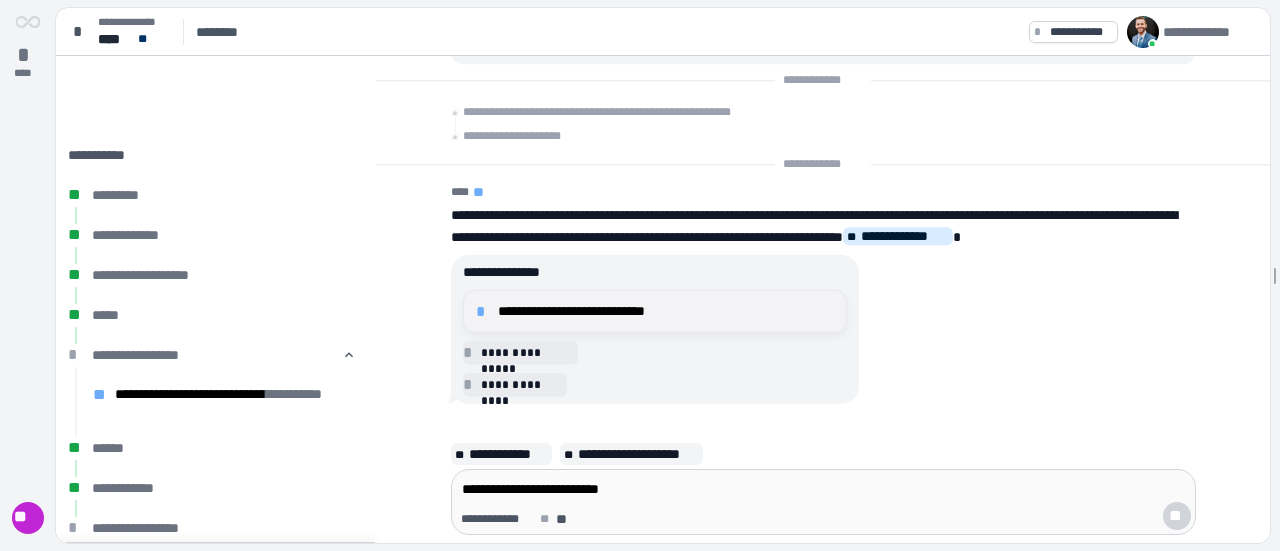 click on "**********" at bounding box center (666, 311) 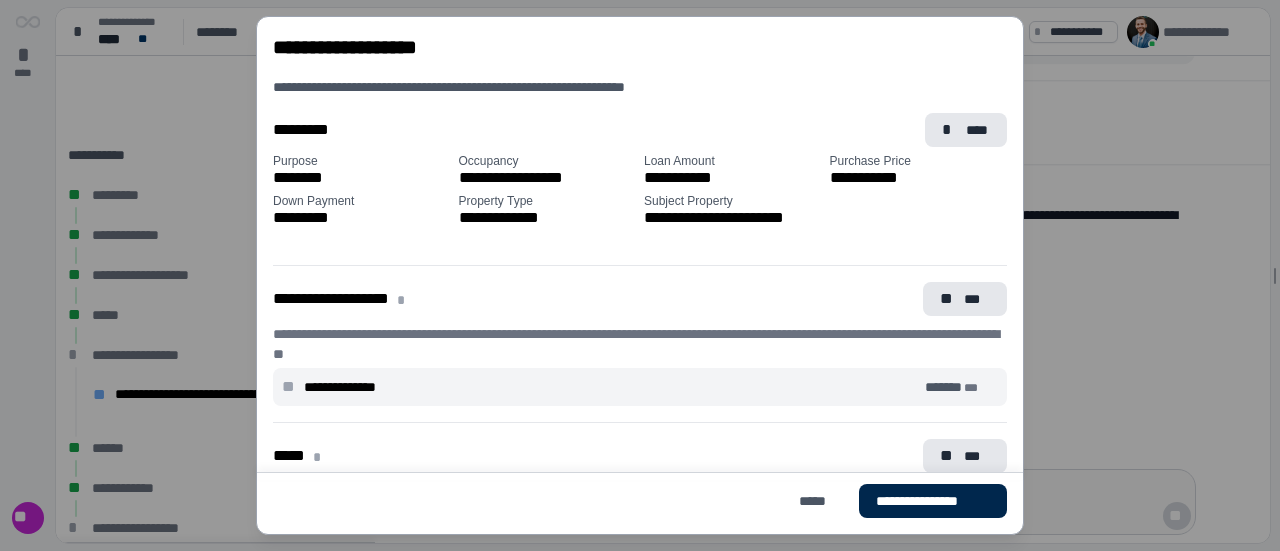 click on "**********" at bounding box center [933, 501] 